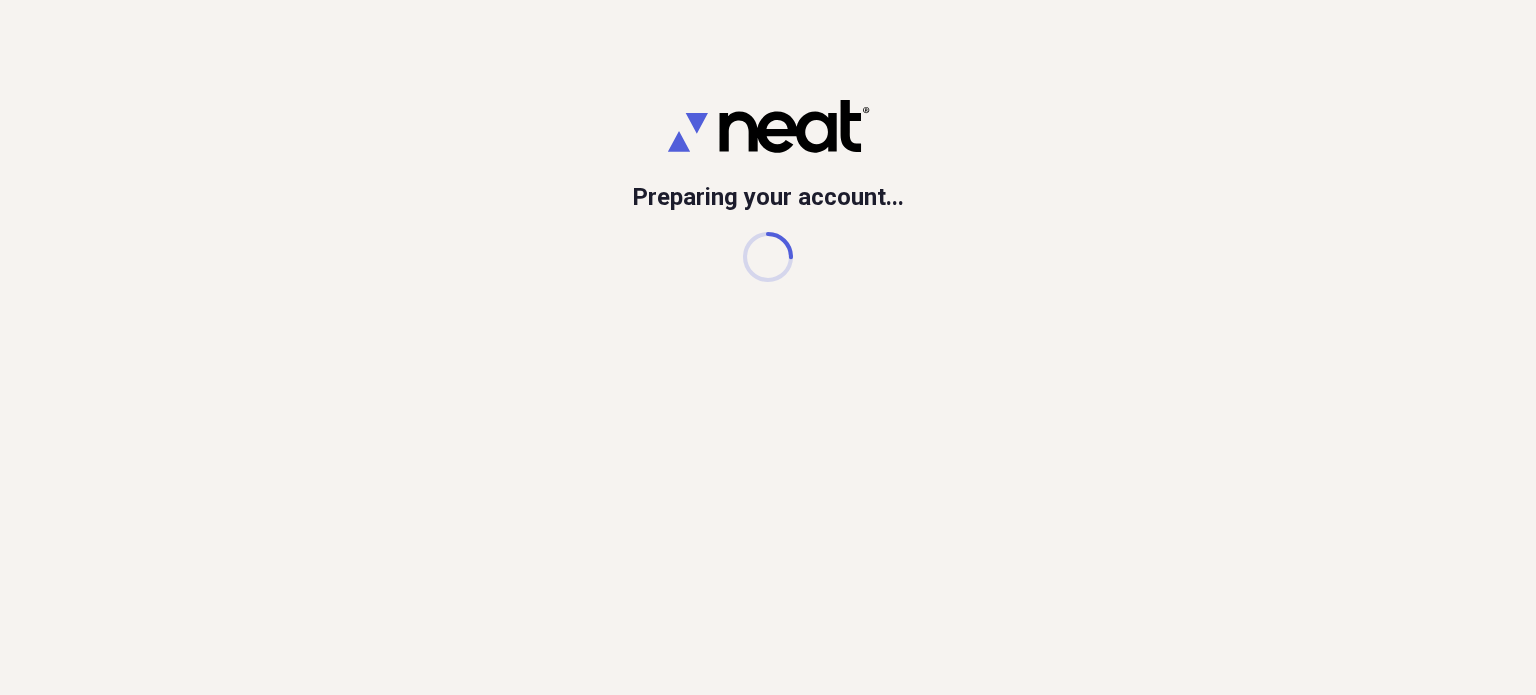scroll, scrollTop: 0, scrollLeft: 0, axis: both 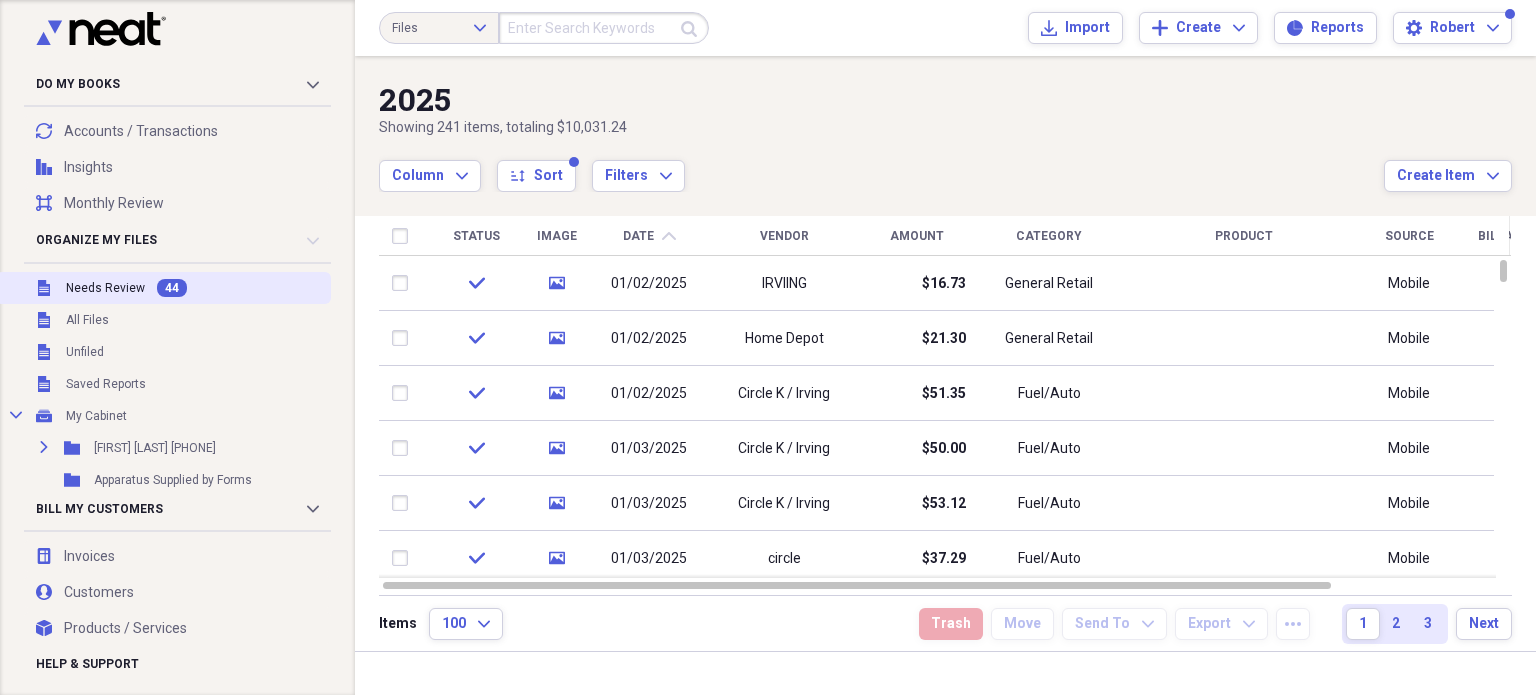 click on "Needs Review" at bounding box center (105, 288) 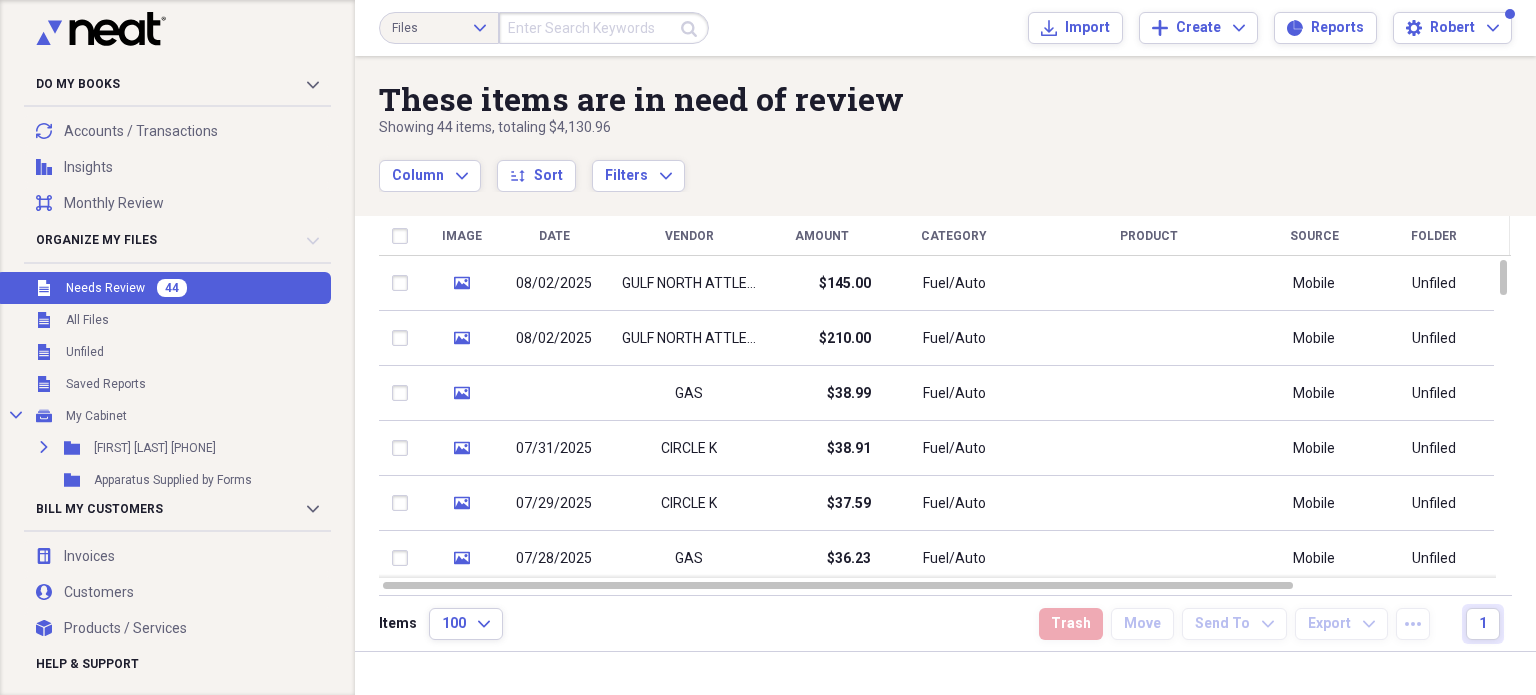 click on "Date" at bounding box center [554, 236] 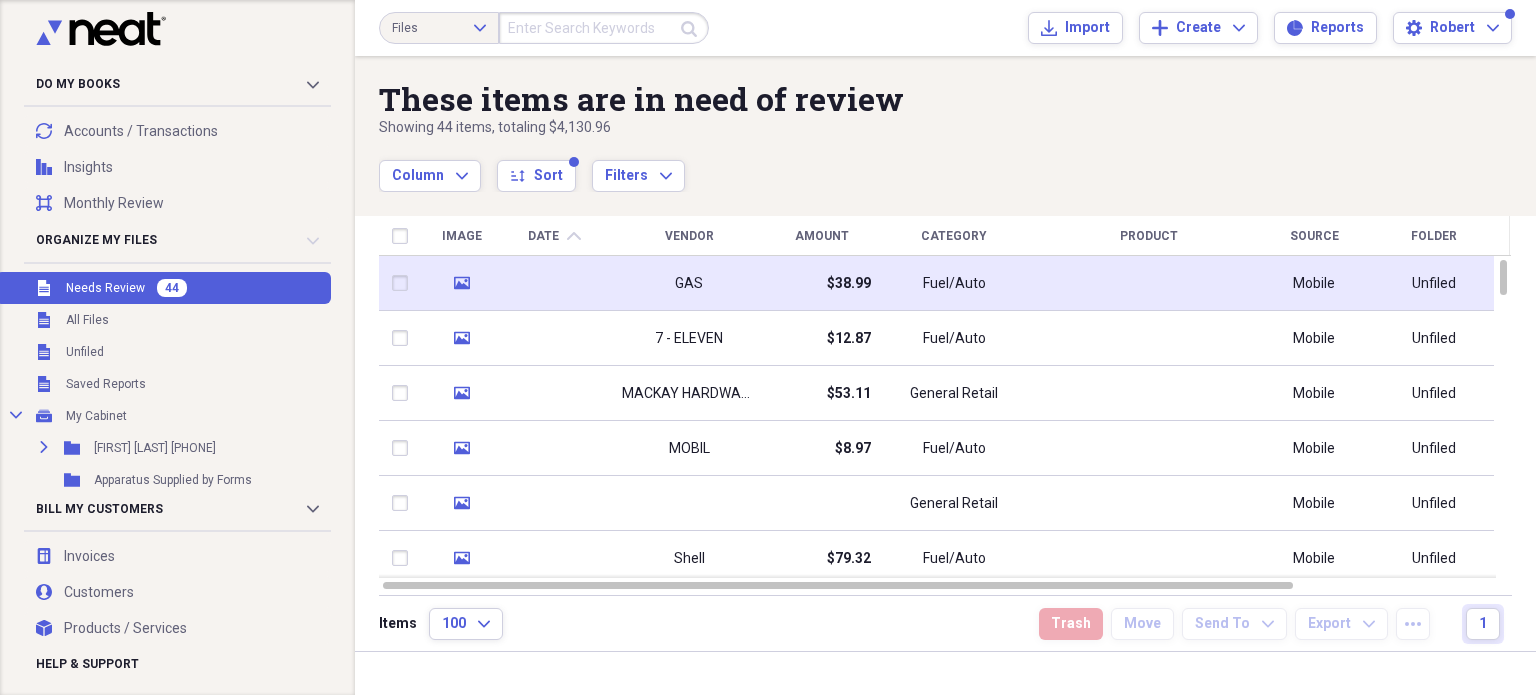 click on "GAS" at bounding box center [689, 283] 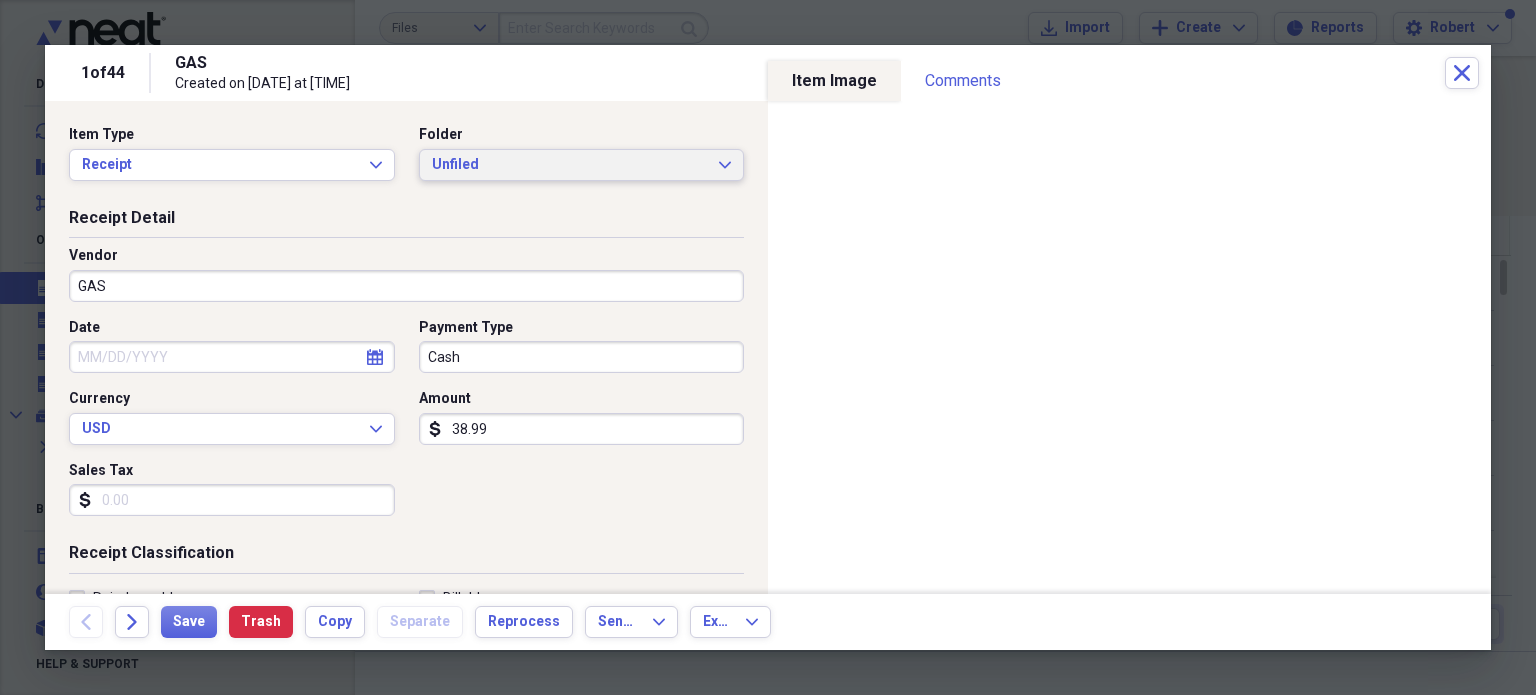 click on "Expand" 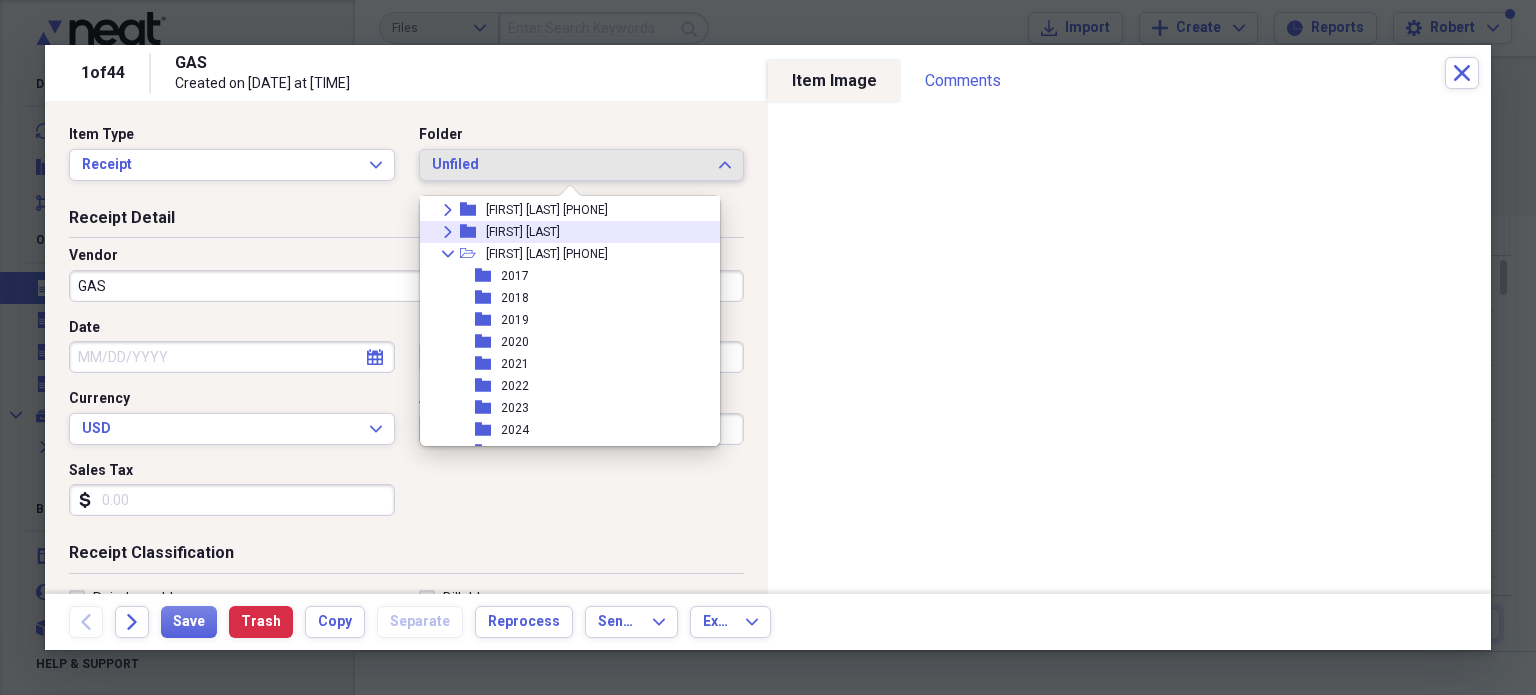 scroll, scrollTop: 200, scrollLeft: 0, axis: vertical 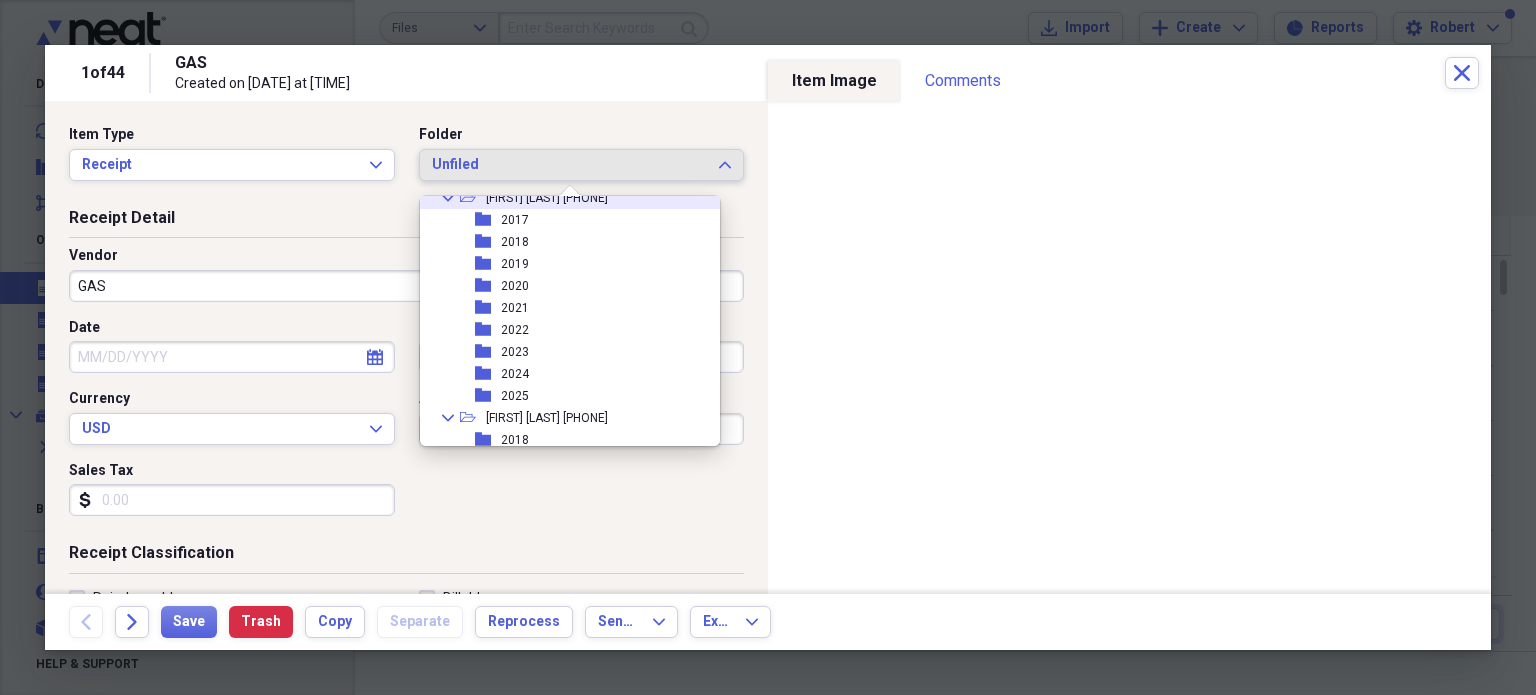 click 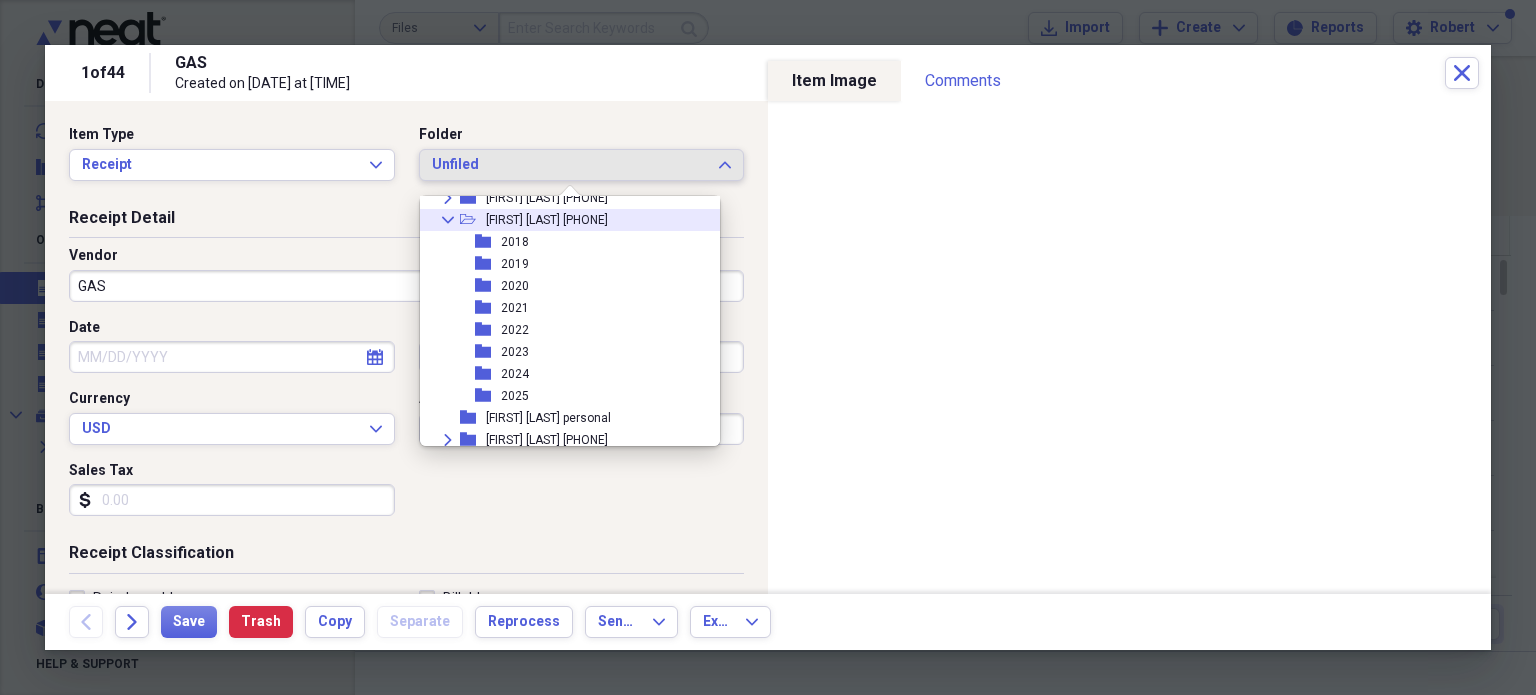 click on "Collapse" 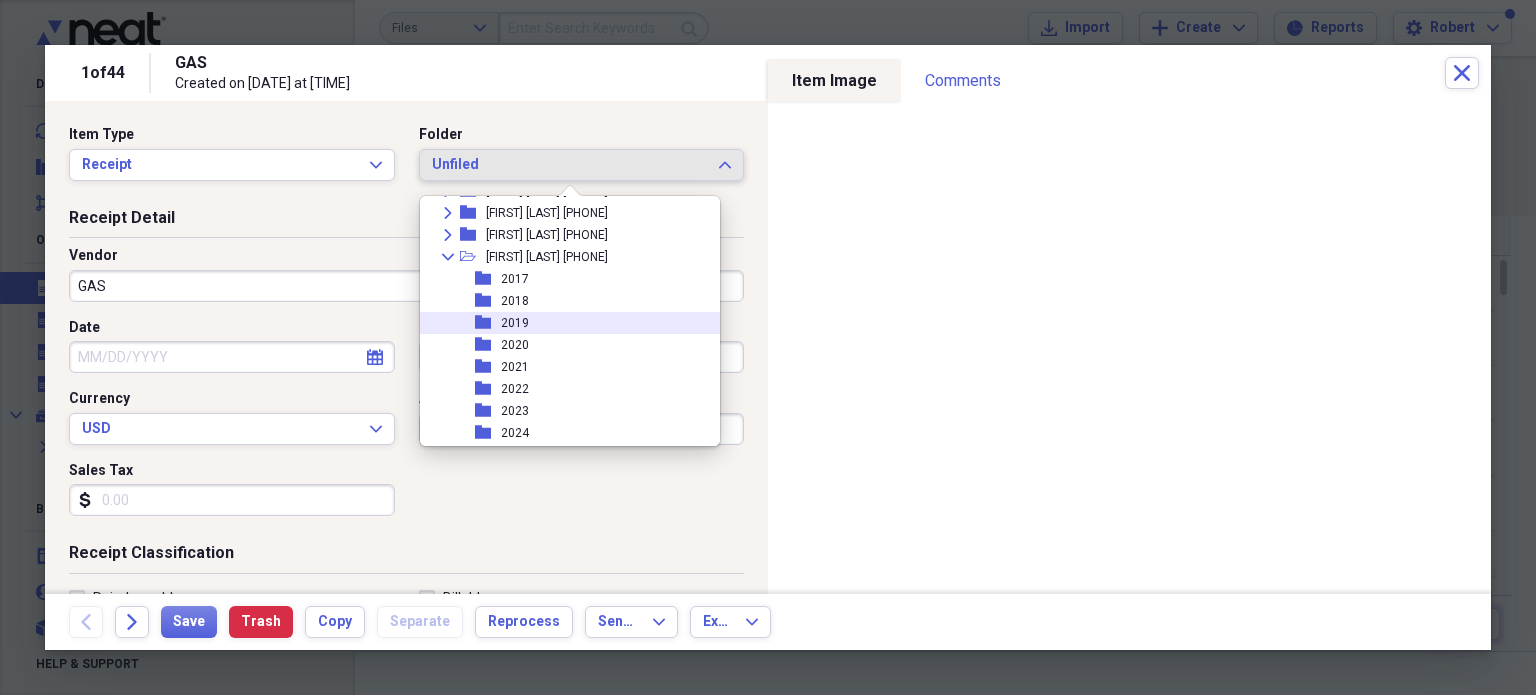 scroll, scrollTop: 400, scrollLeft: 0, axis: vertical 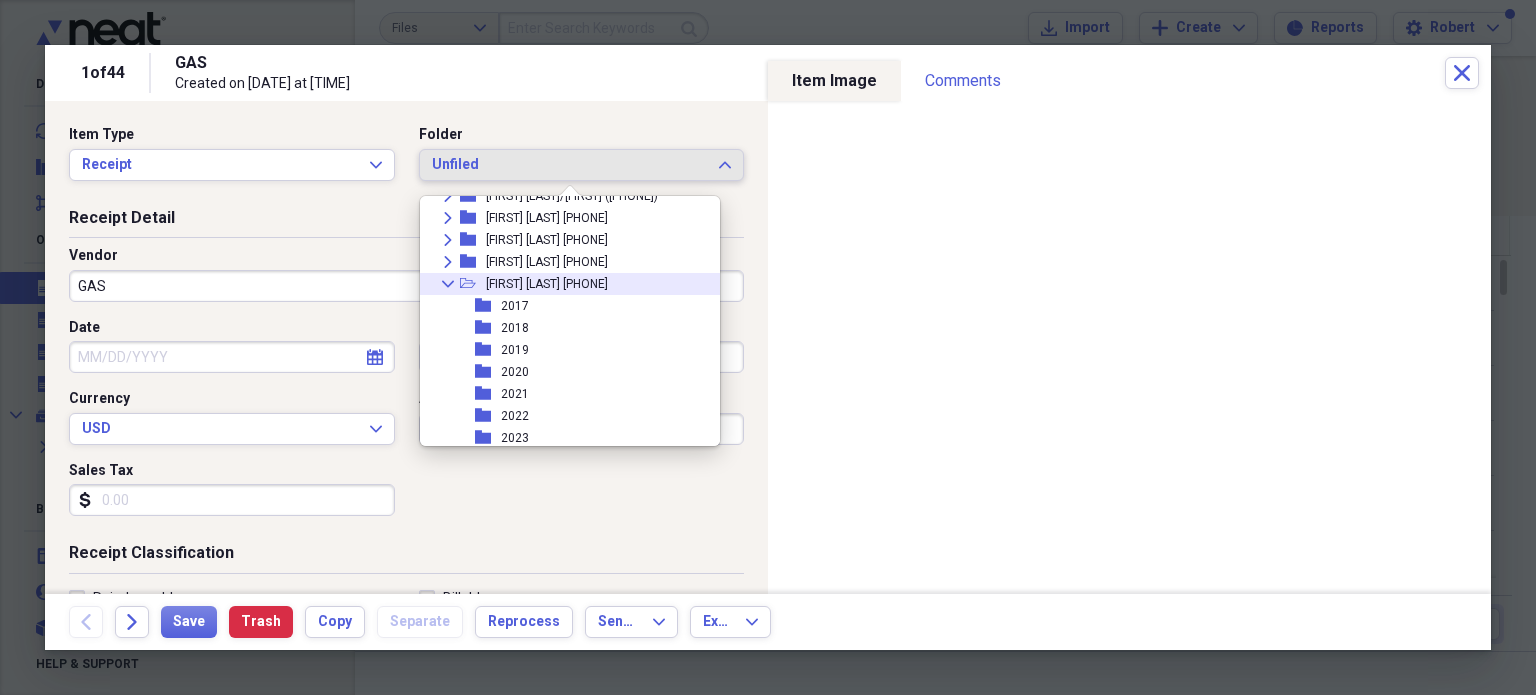 click on "Collapse" 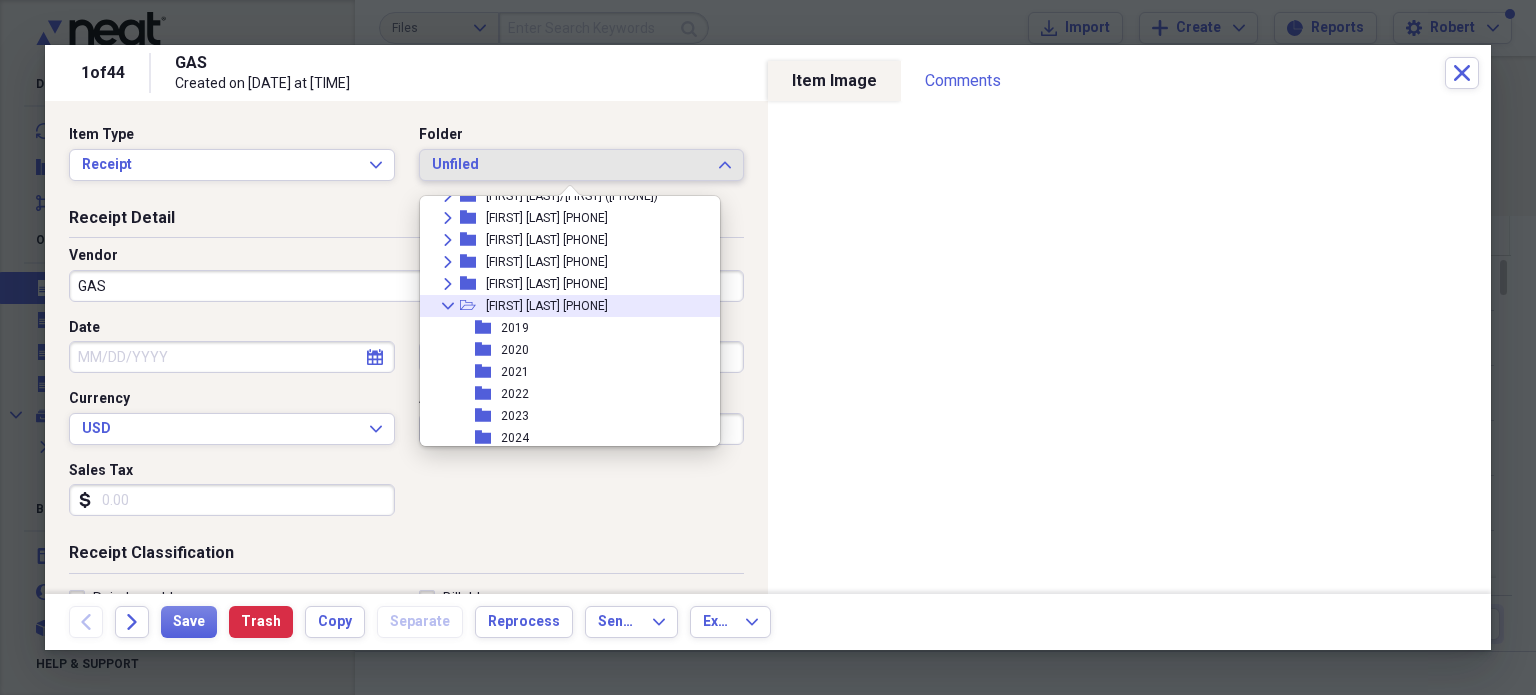 click on "Collapse" 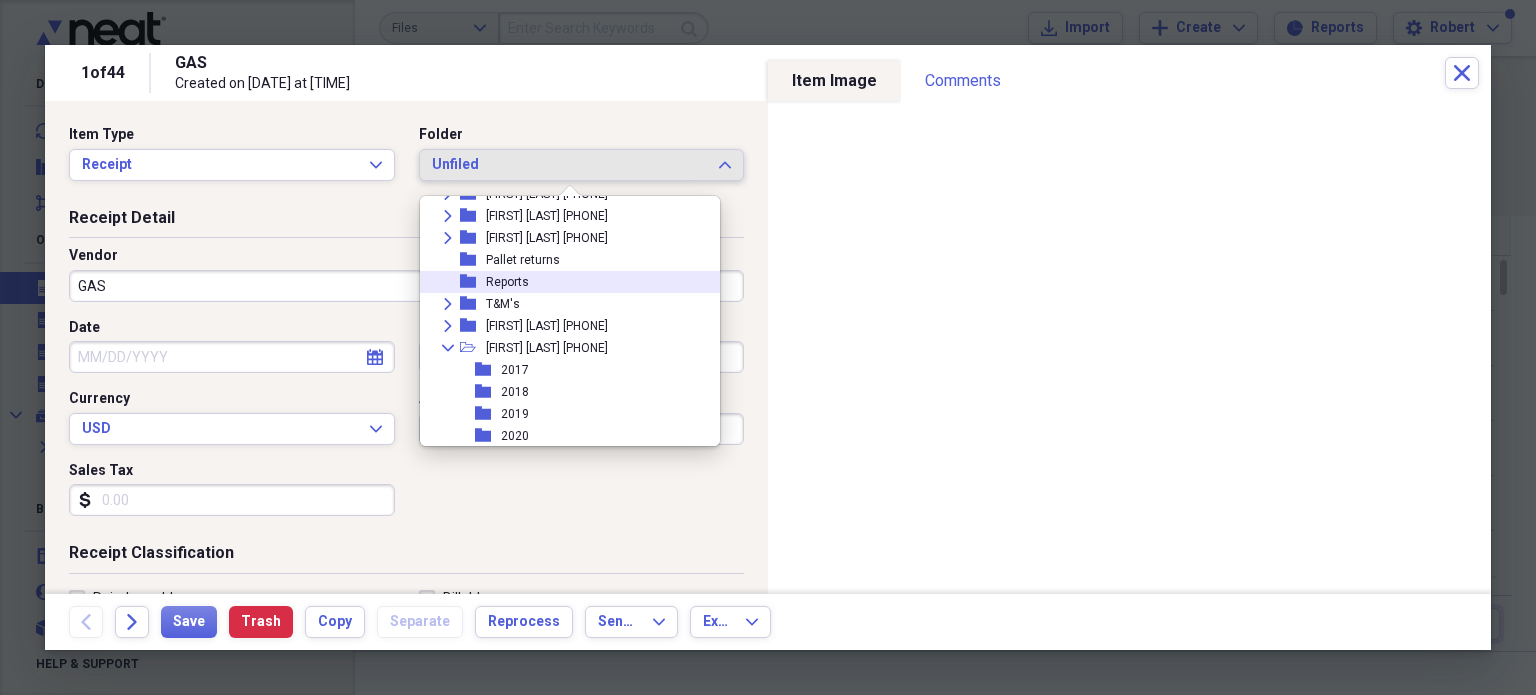 scroll, scrollTop: 500, scrollLeft: 0, axis: vertical 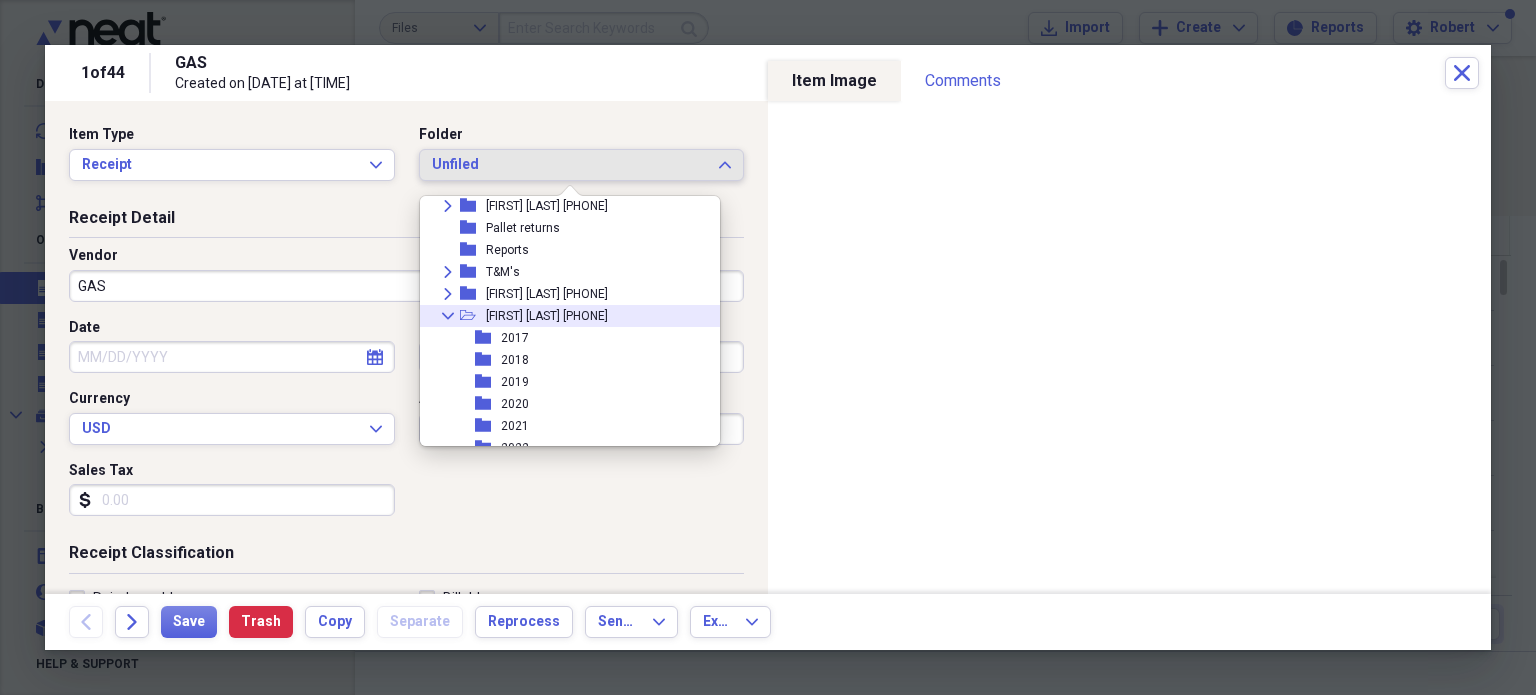 click on "Collapse" 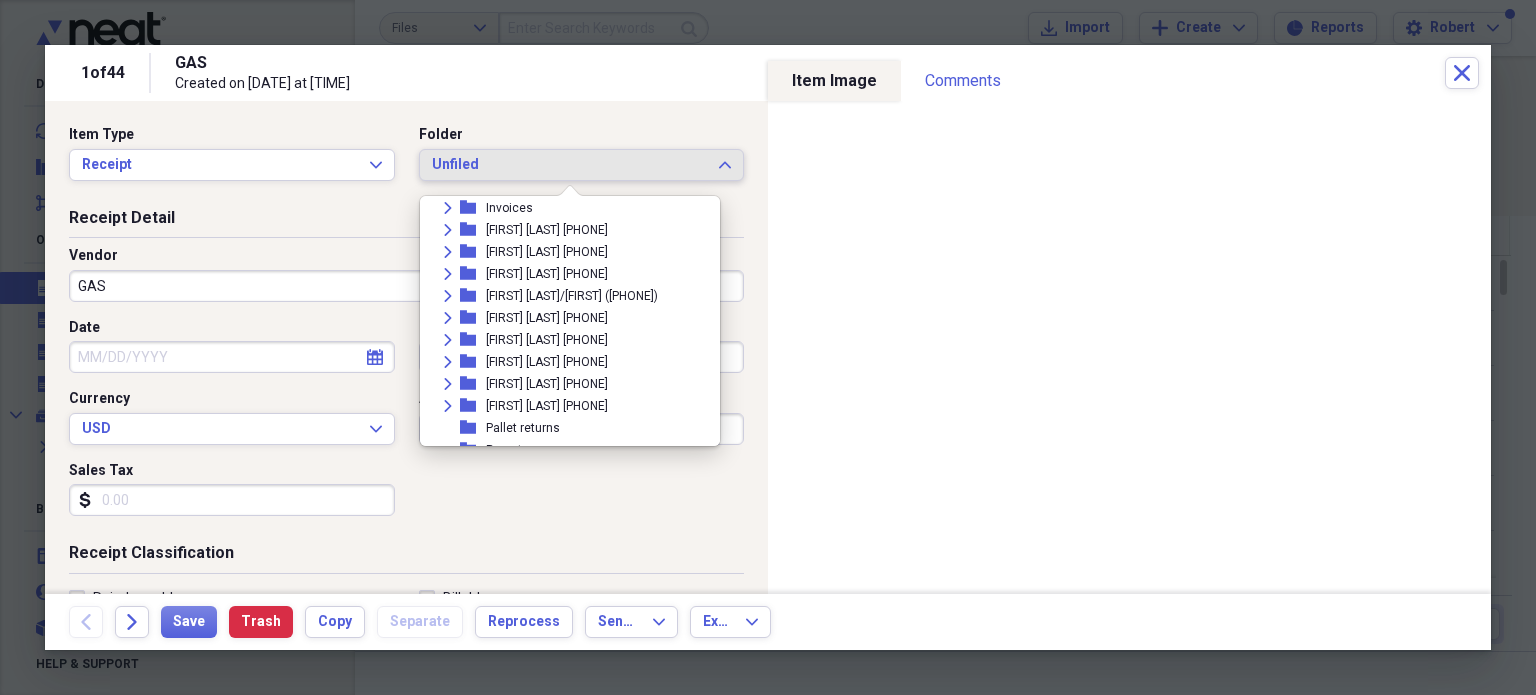 scroll, scrollTop: 424, scrollLeft: 0, axis: vertical 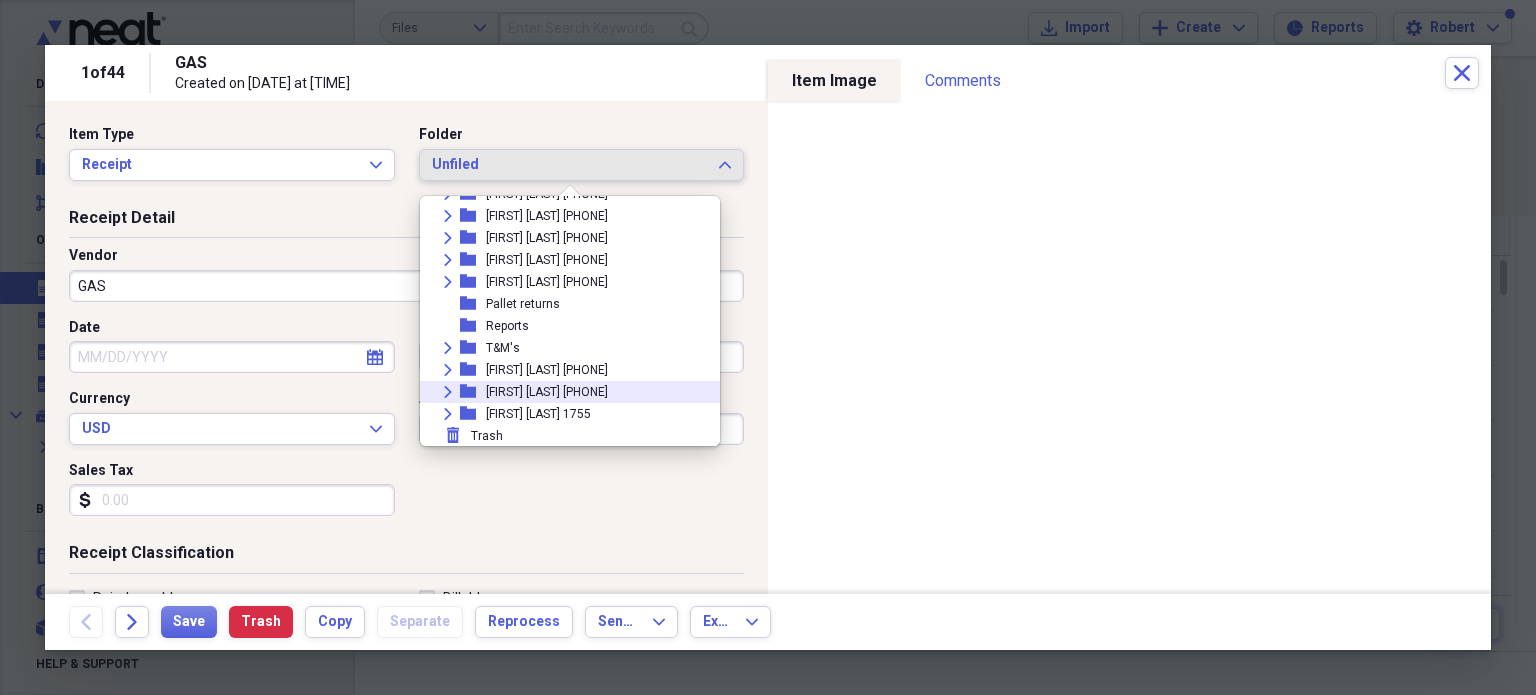 click on "Expand" 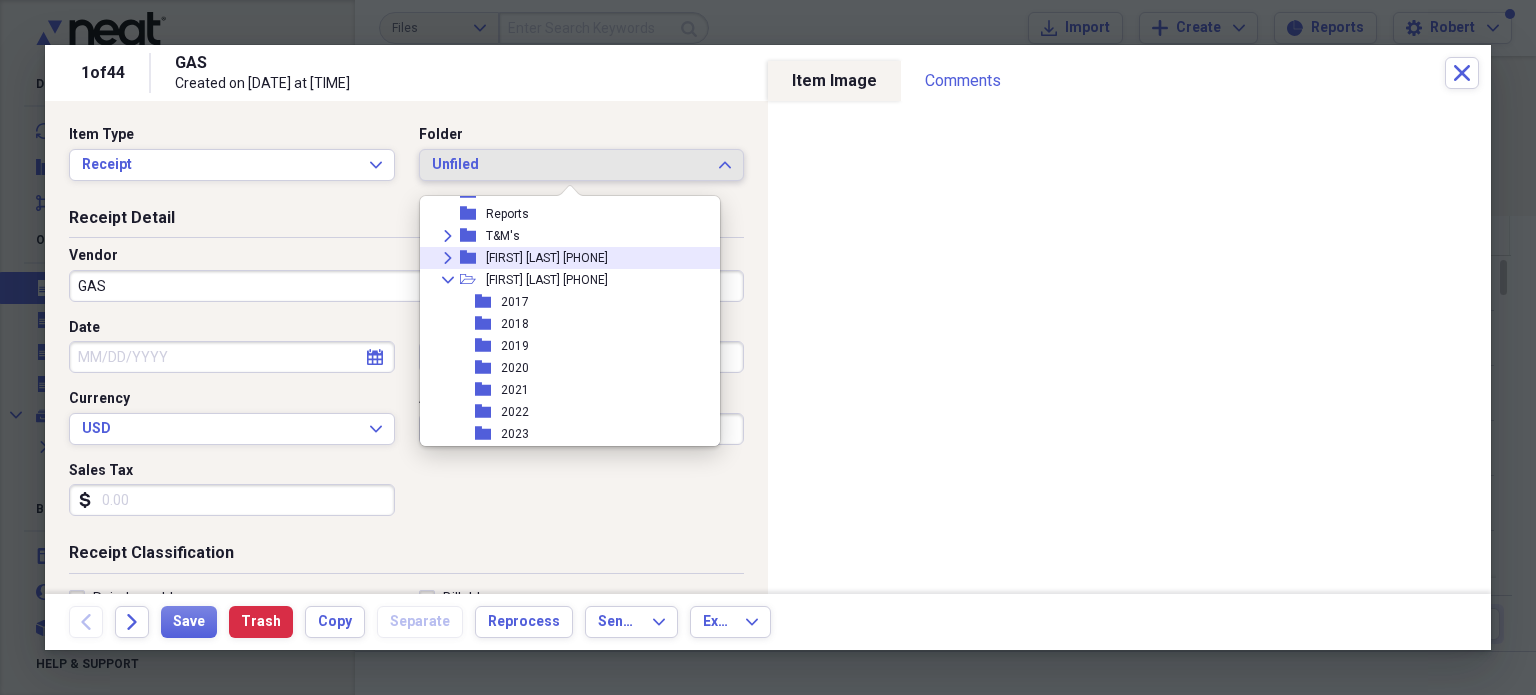 scroll, scrollTop: 644, scrollLeft: 0, axis: vertical 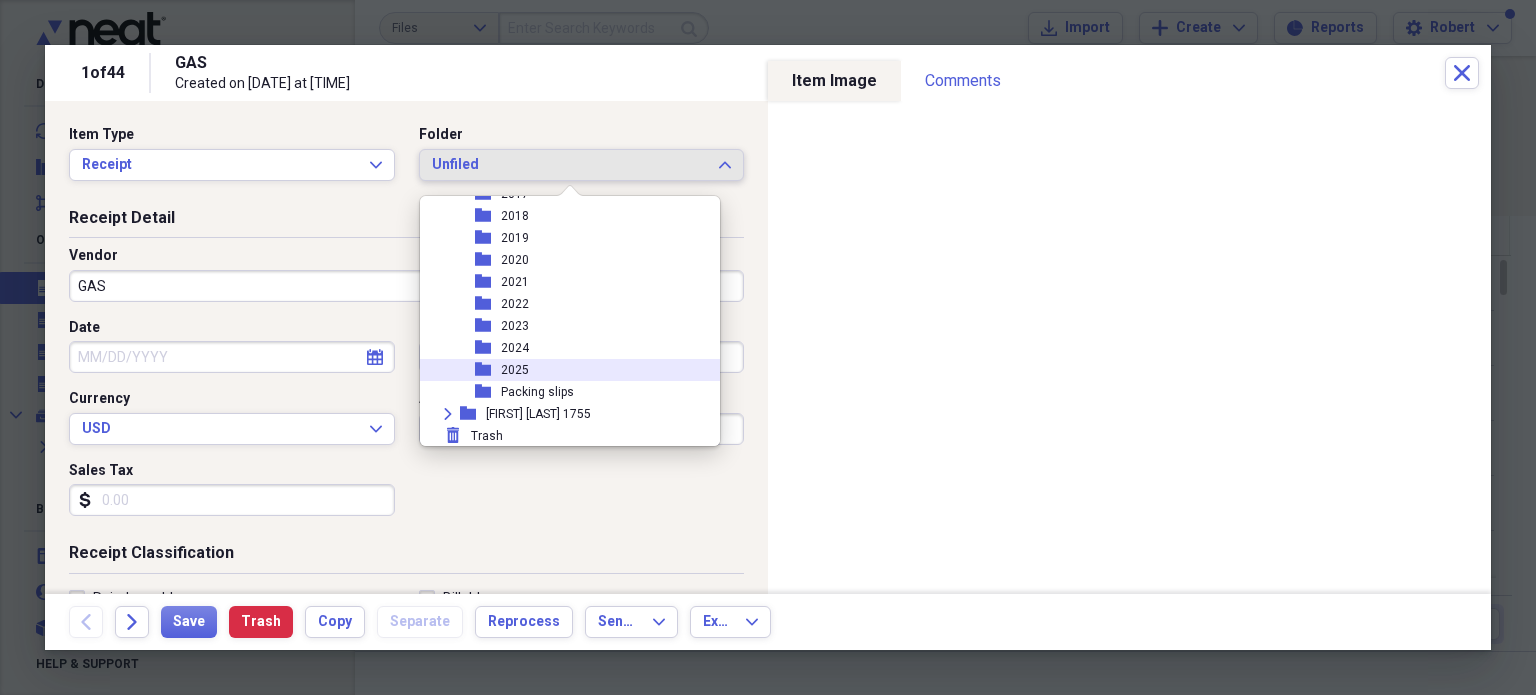 click on "2025" at bounding box center (515, 370) 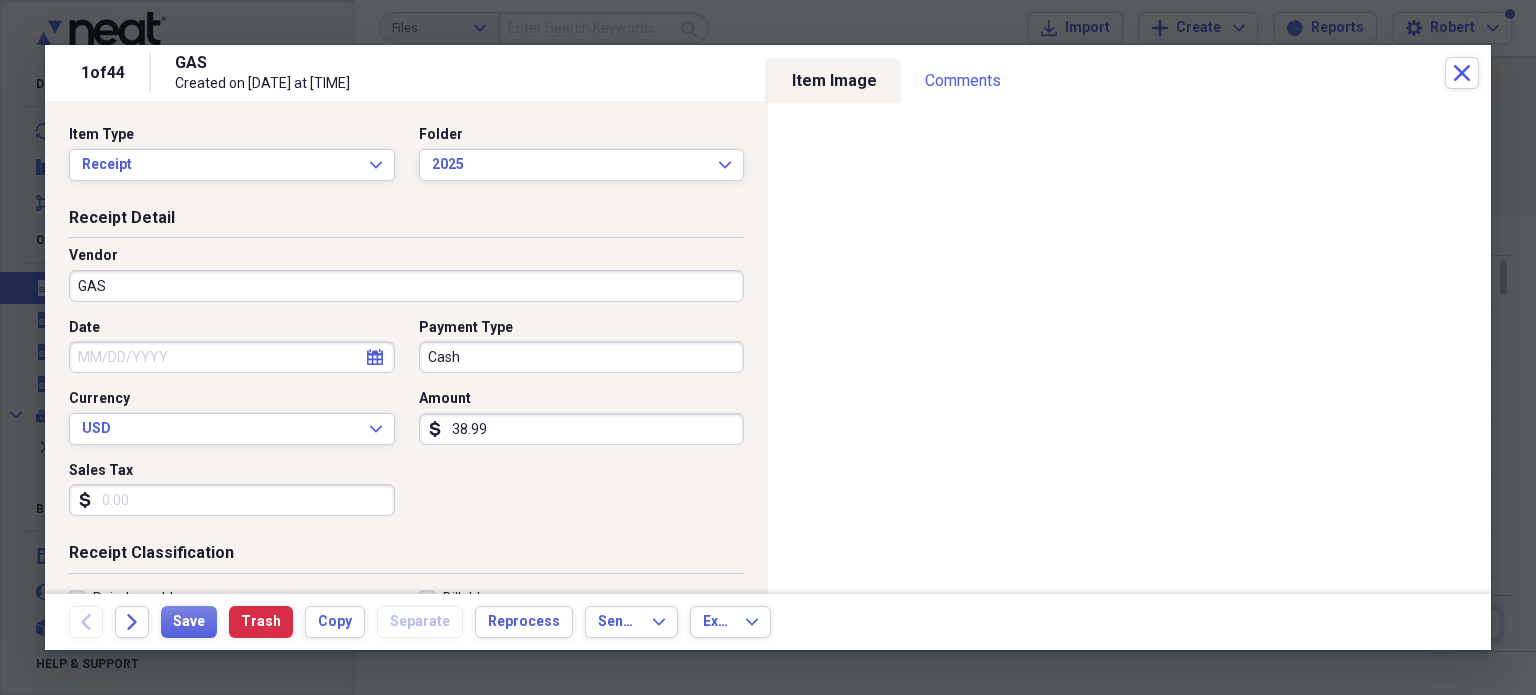 click on "GAS" at bounding box center (406, 286) 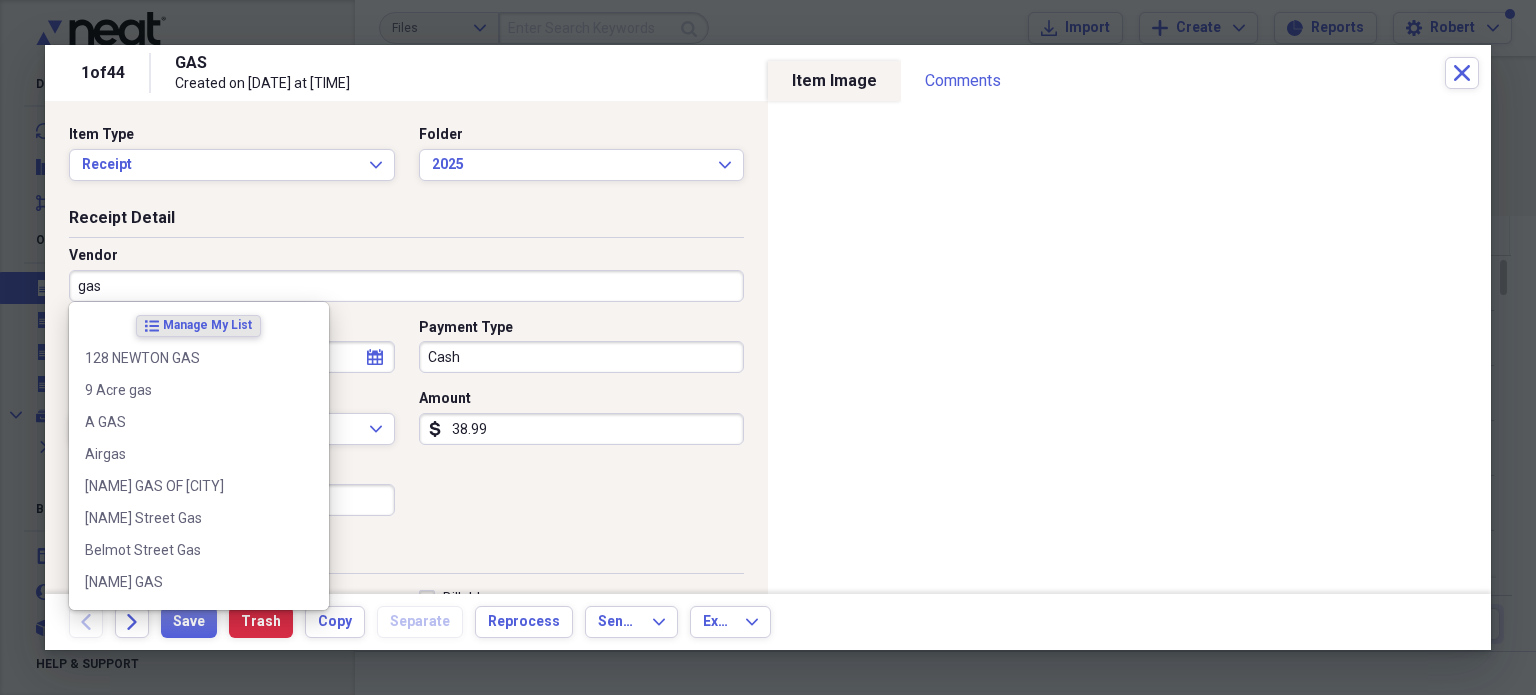 type on "gas" 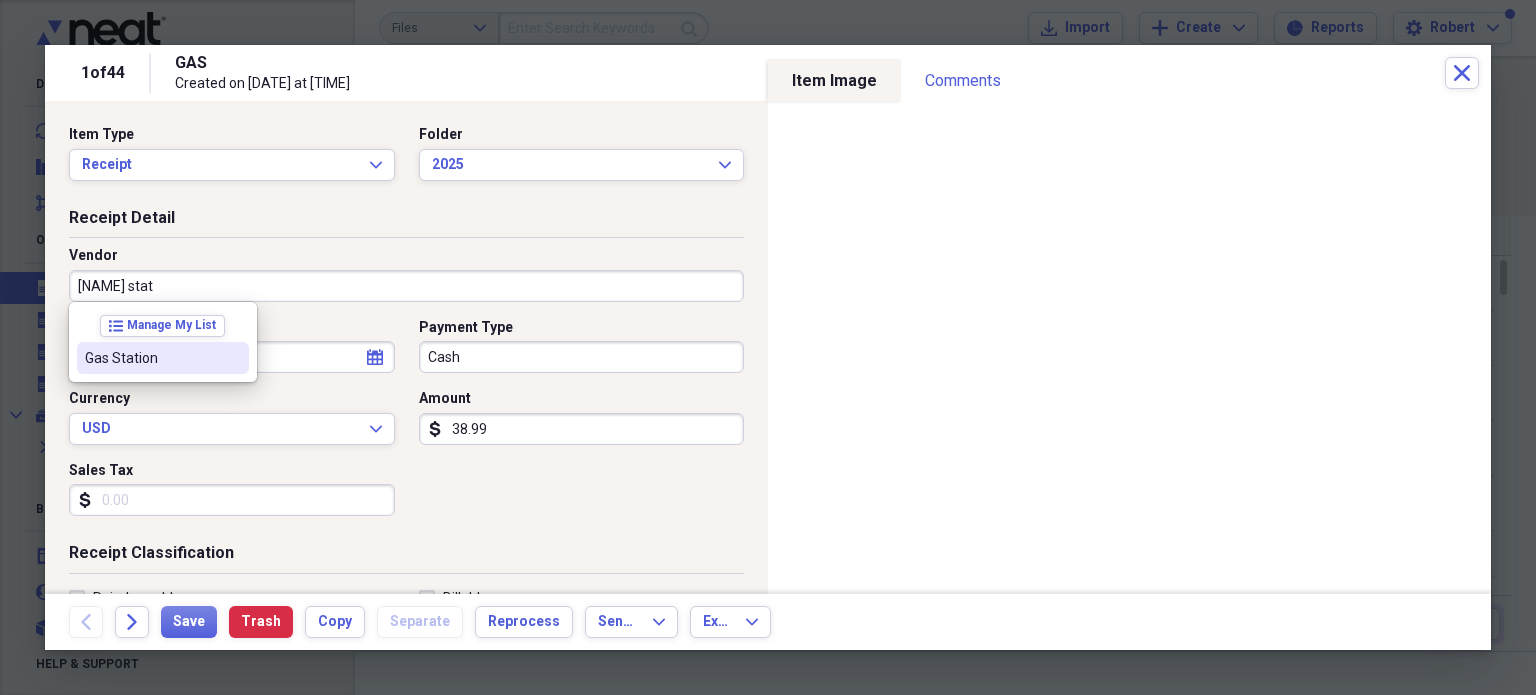 drag, startPoint x: 167, startPoint y: 362, endPoint x: 180, endPoint y: 363, distance: 13.038404 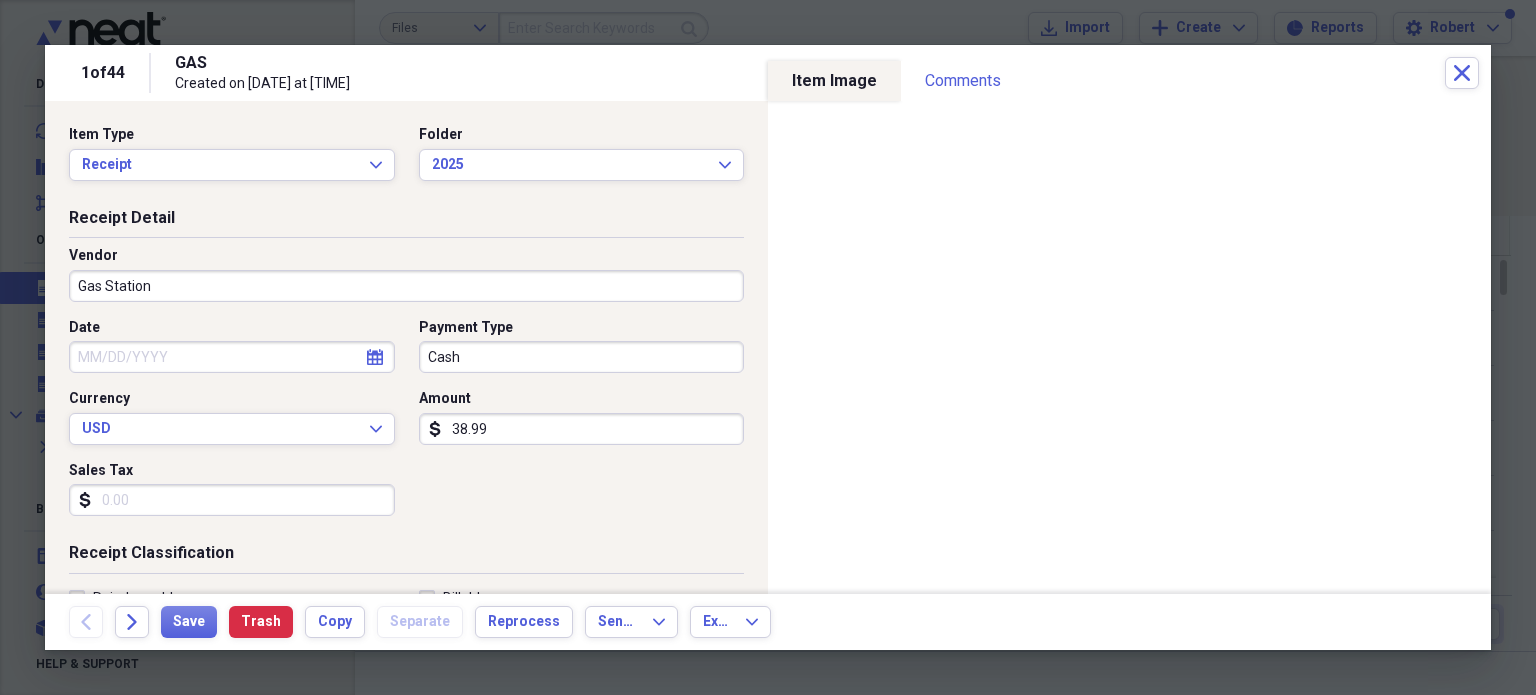 type on "Fuel/Auto" 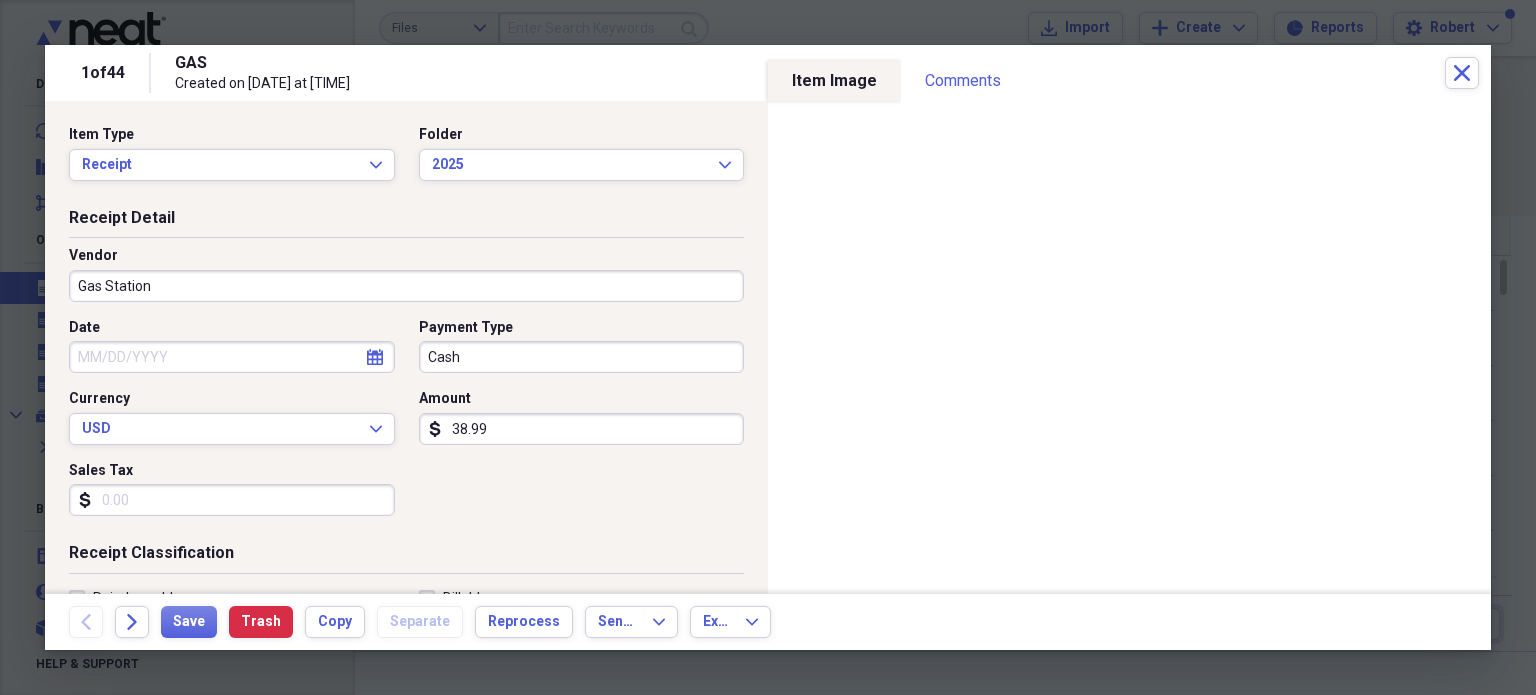click on "Cash" at bounding box center [582, 357] 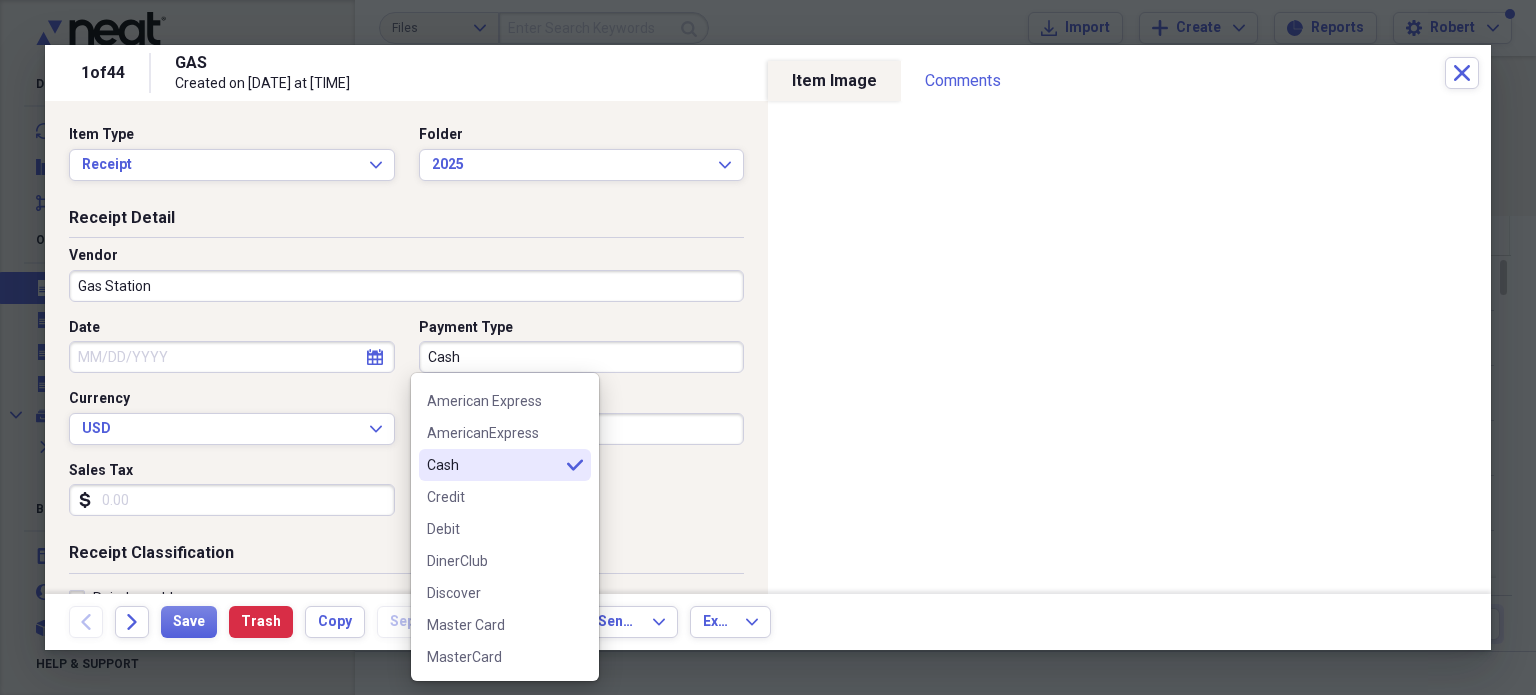 scroll, scrollTop: 220, scrollLeft: 0, axis: vertical 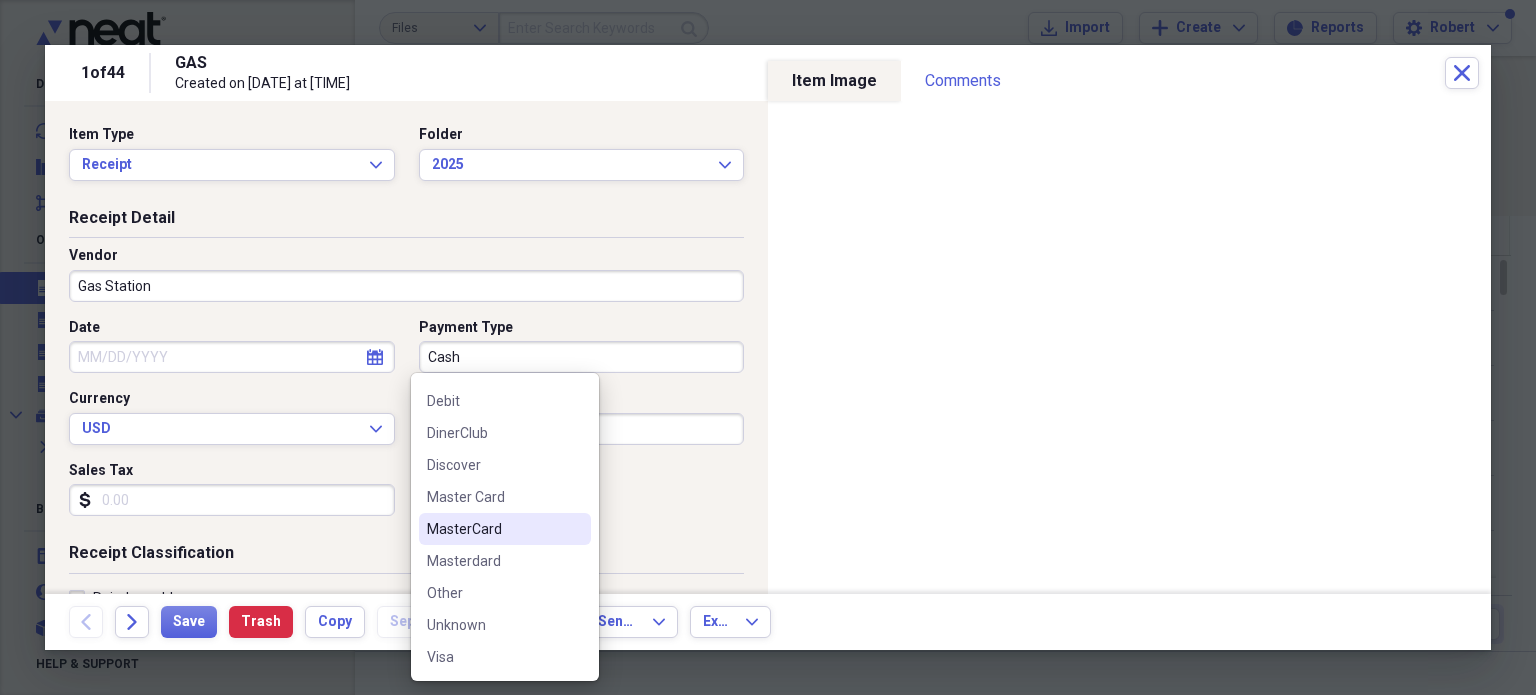 click on "MasterCard" at bounding box center (493, 529) 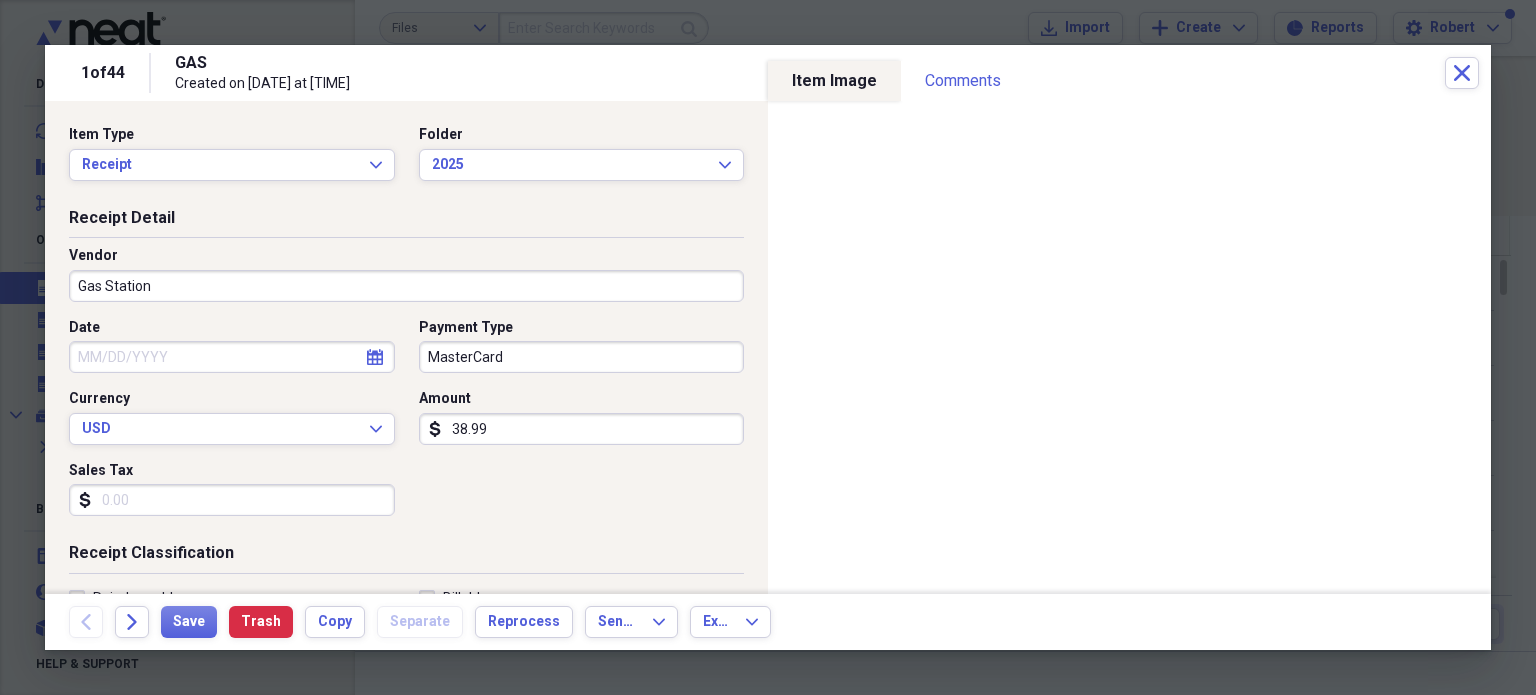 click on "calendar Calendar" at bounding box center [375, 357] 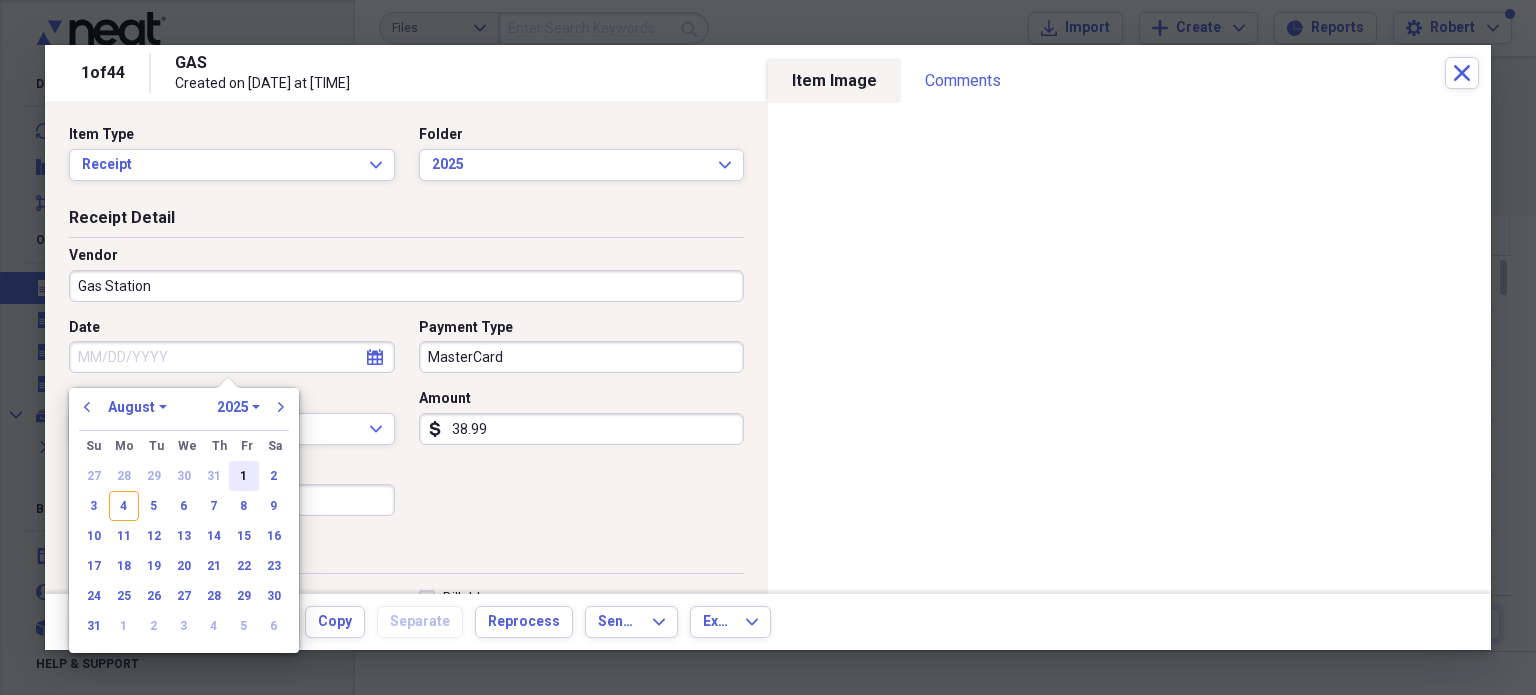 click on "1" at bounding box center [244, 476] 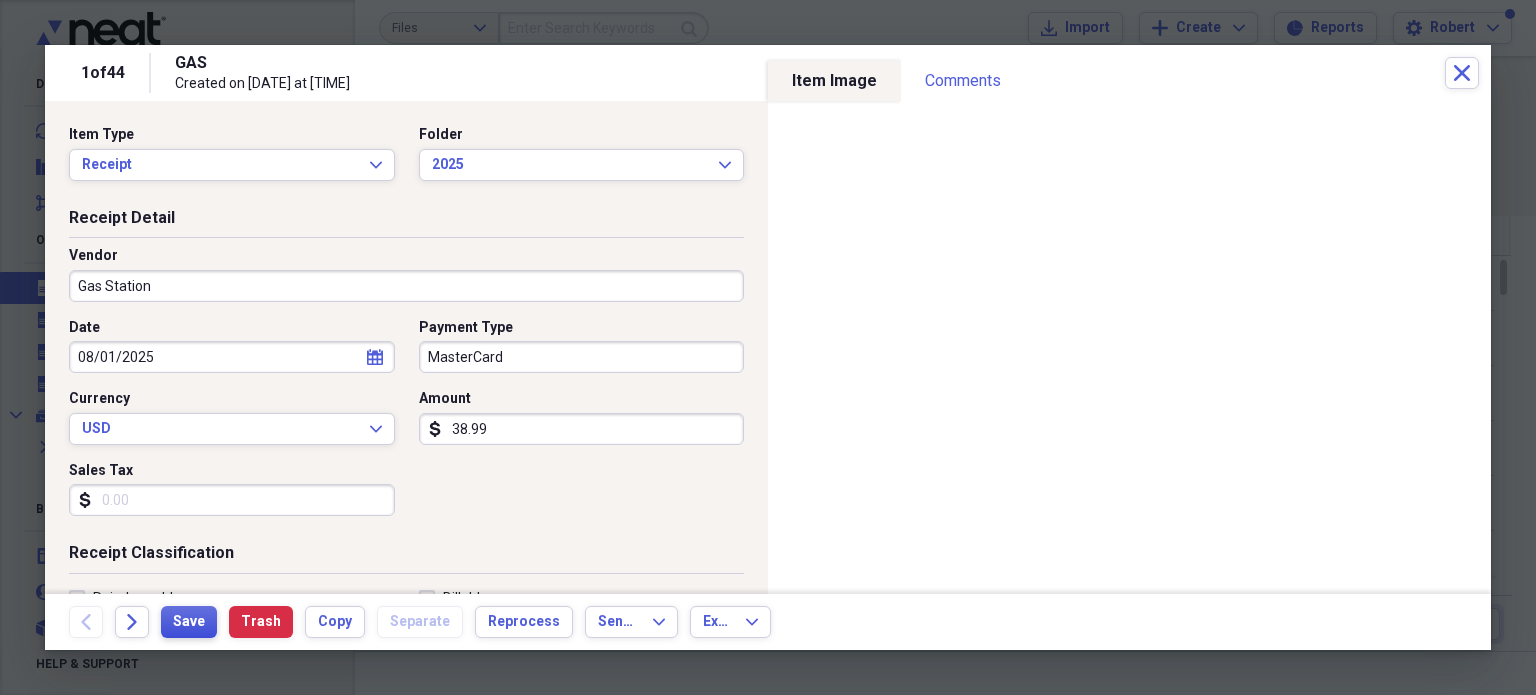 click on "Save" at bounding box center [189, 622] 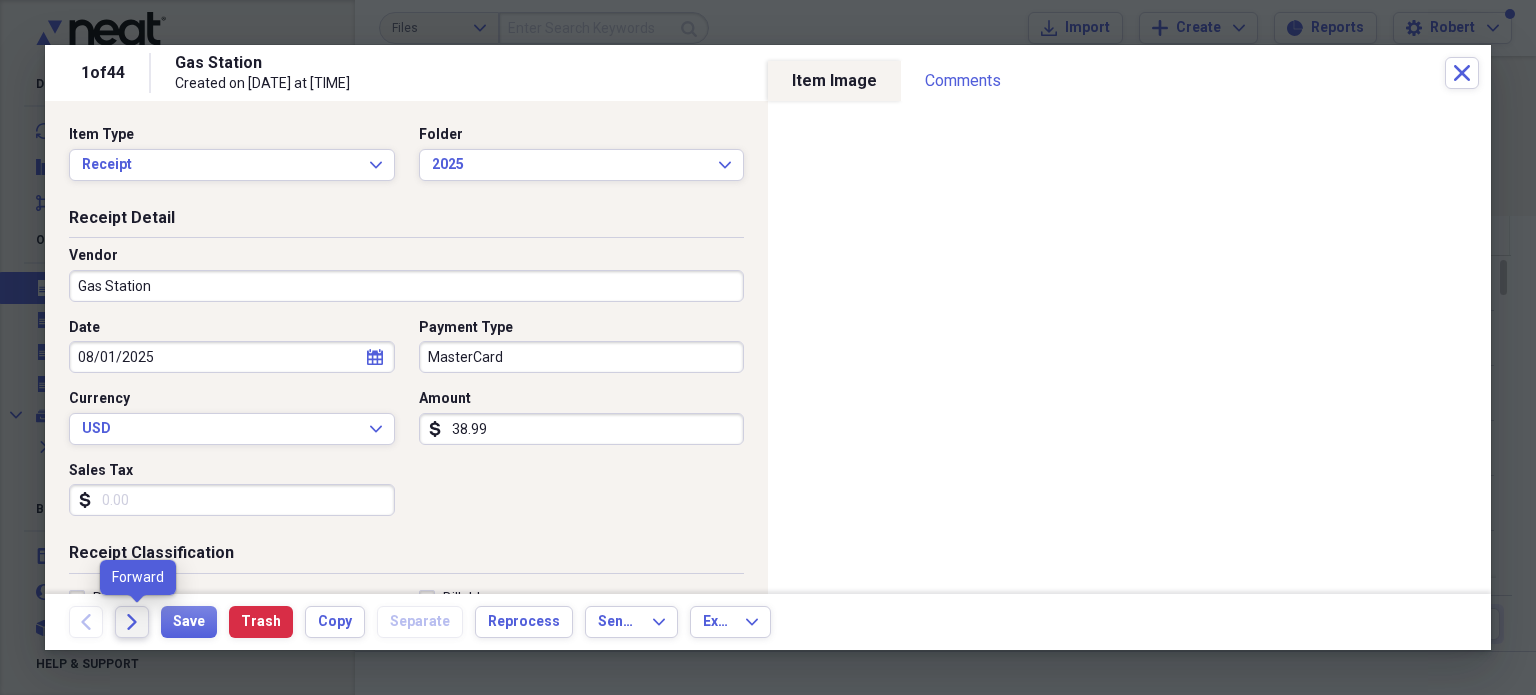 click on "Forward" at bounding box center [132, 622] 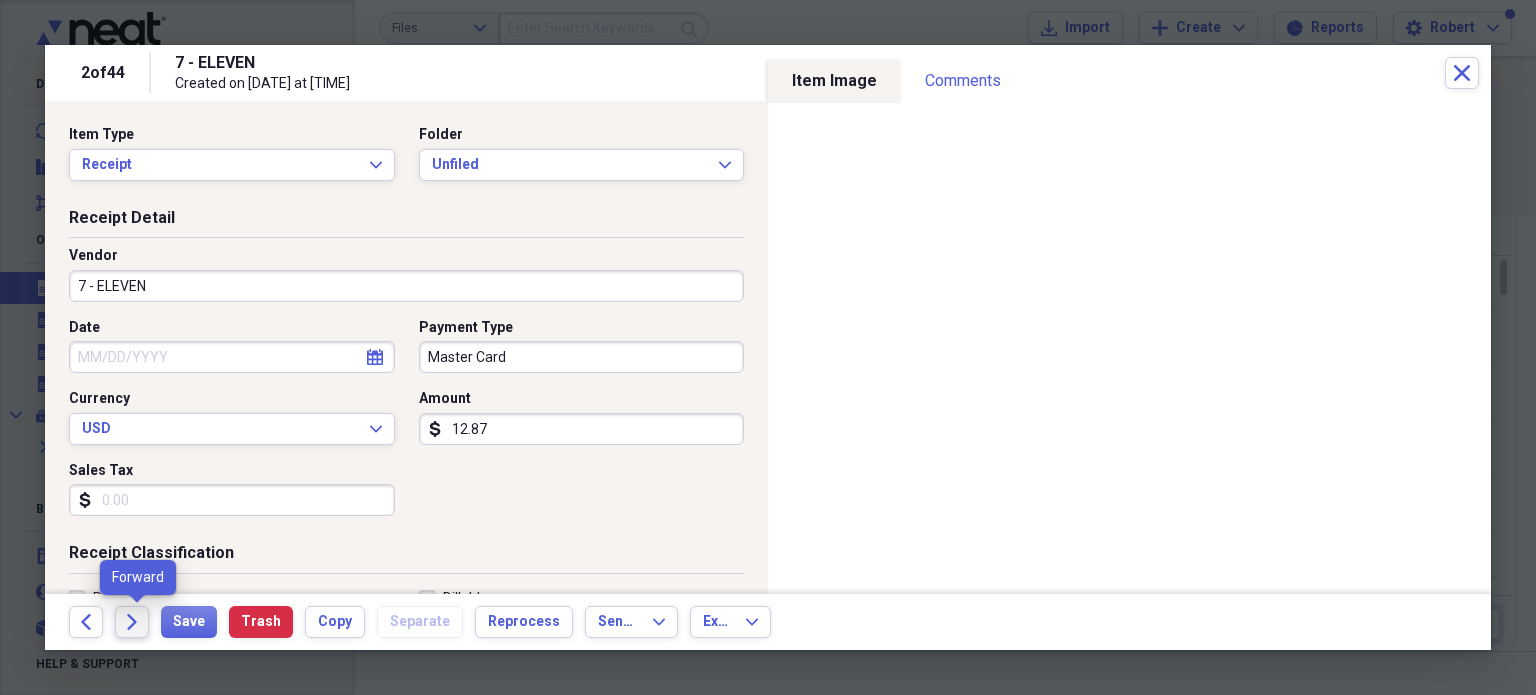 click 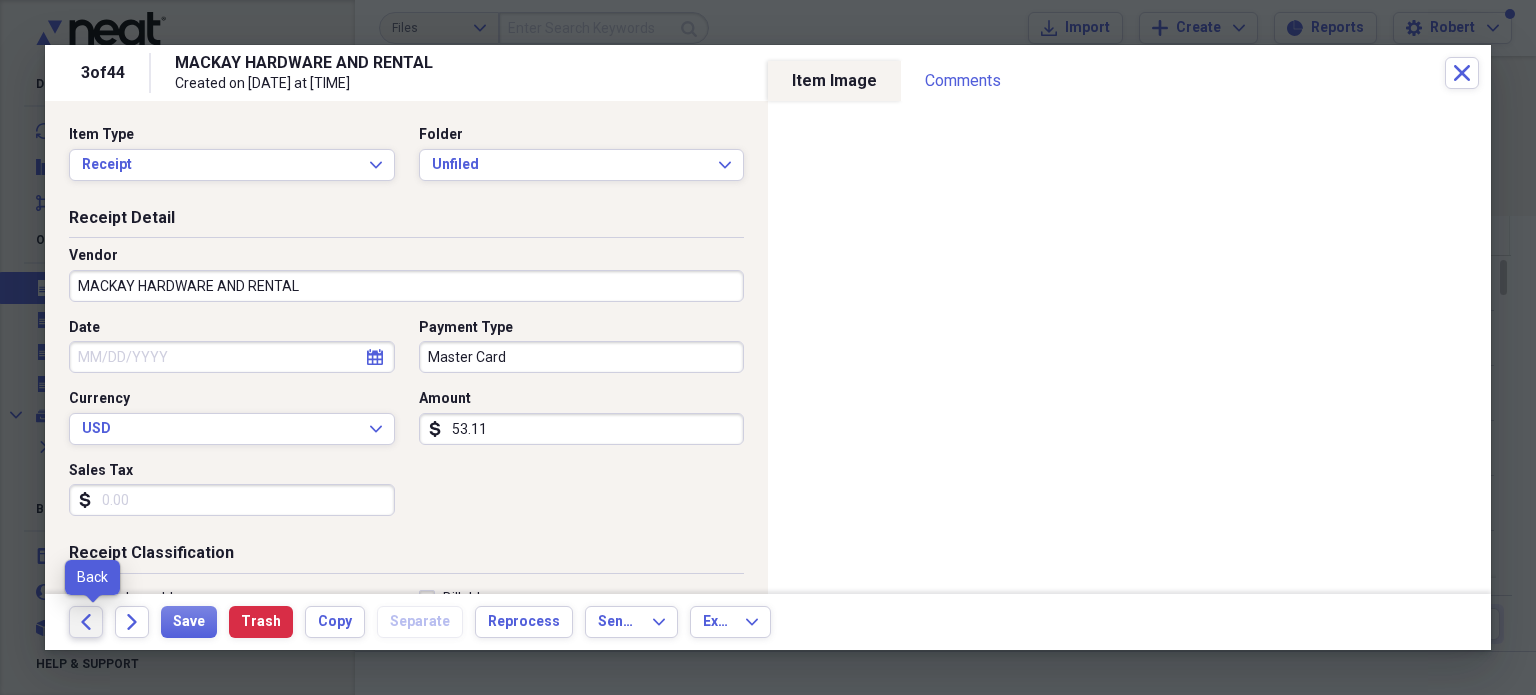 click on "Back" 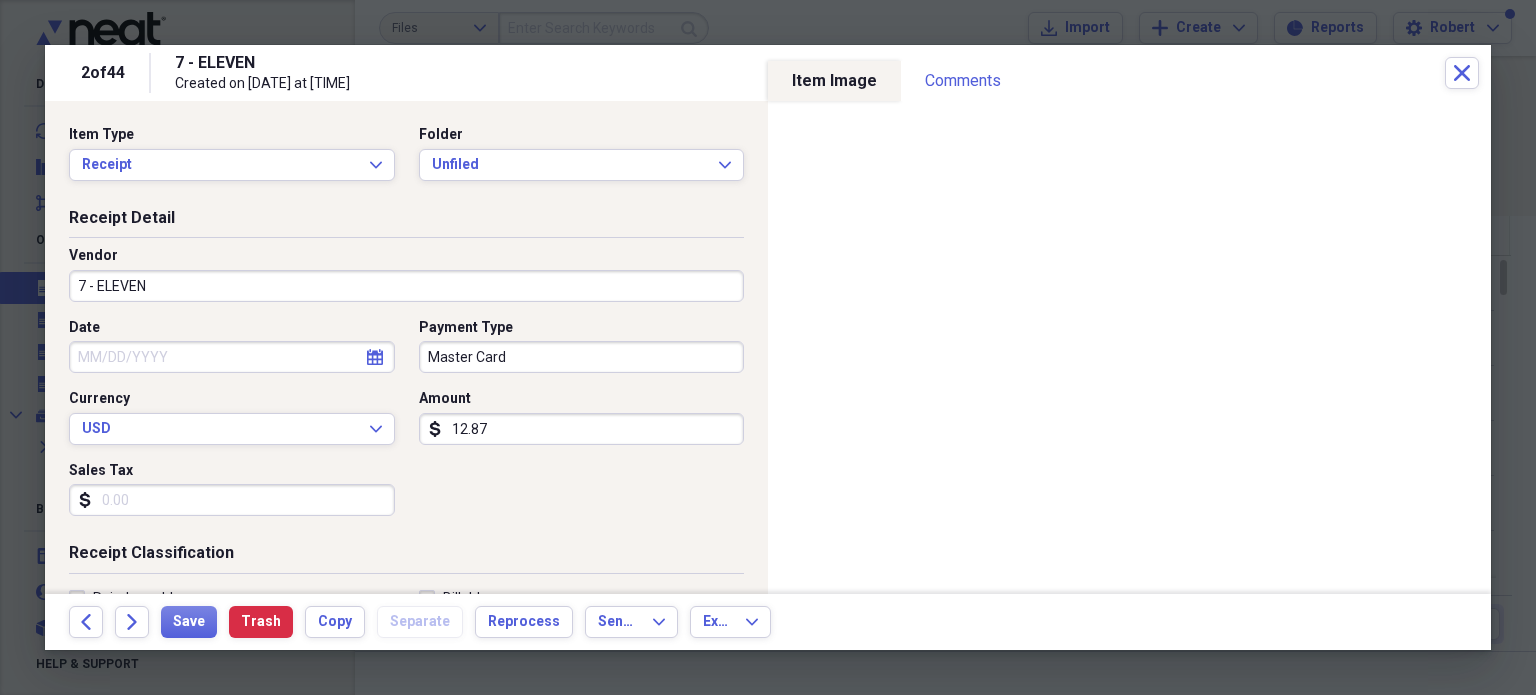 click 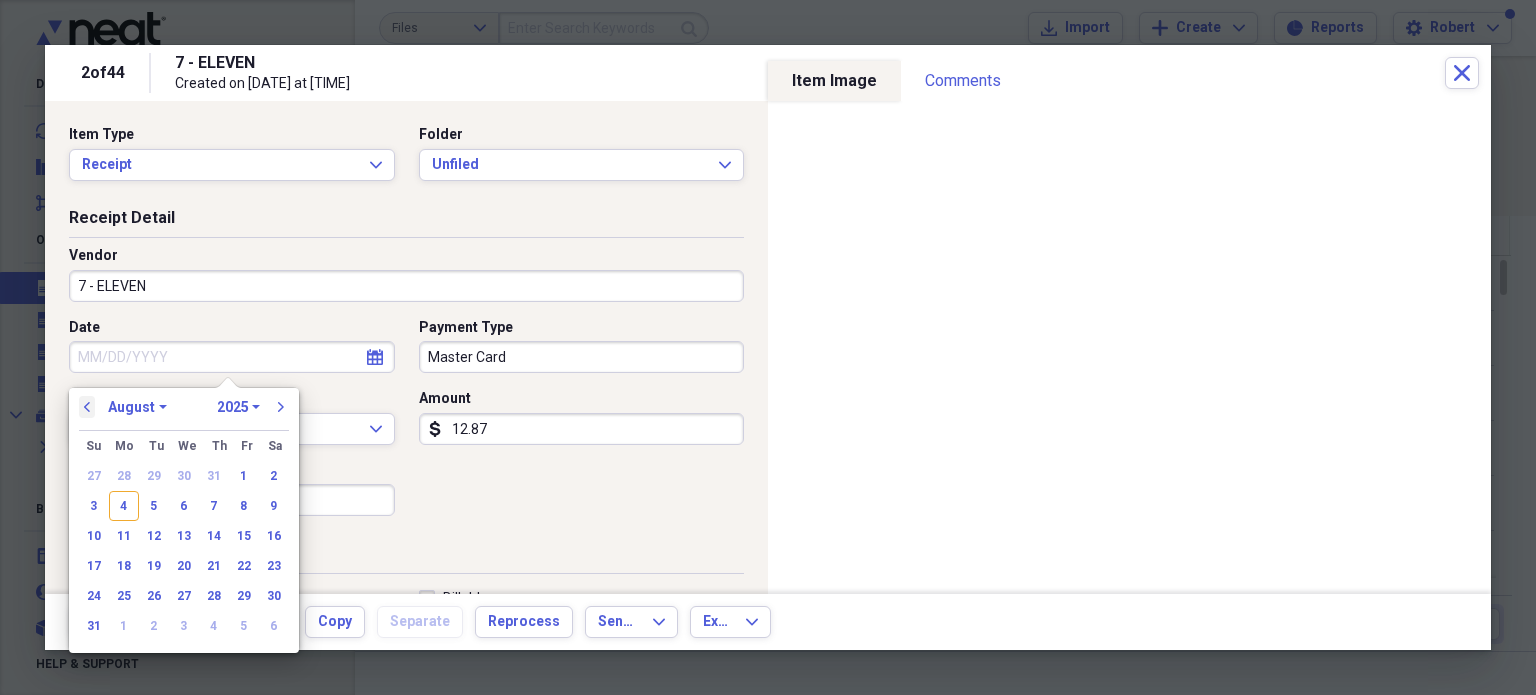 click on "previous" at bounding box center [87, 407] 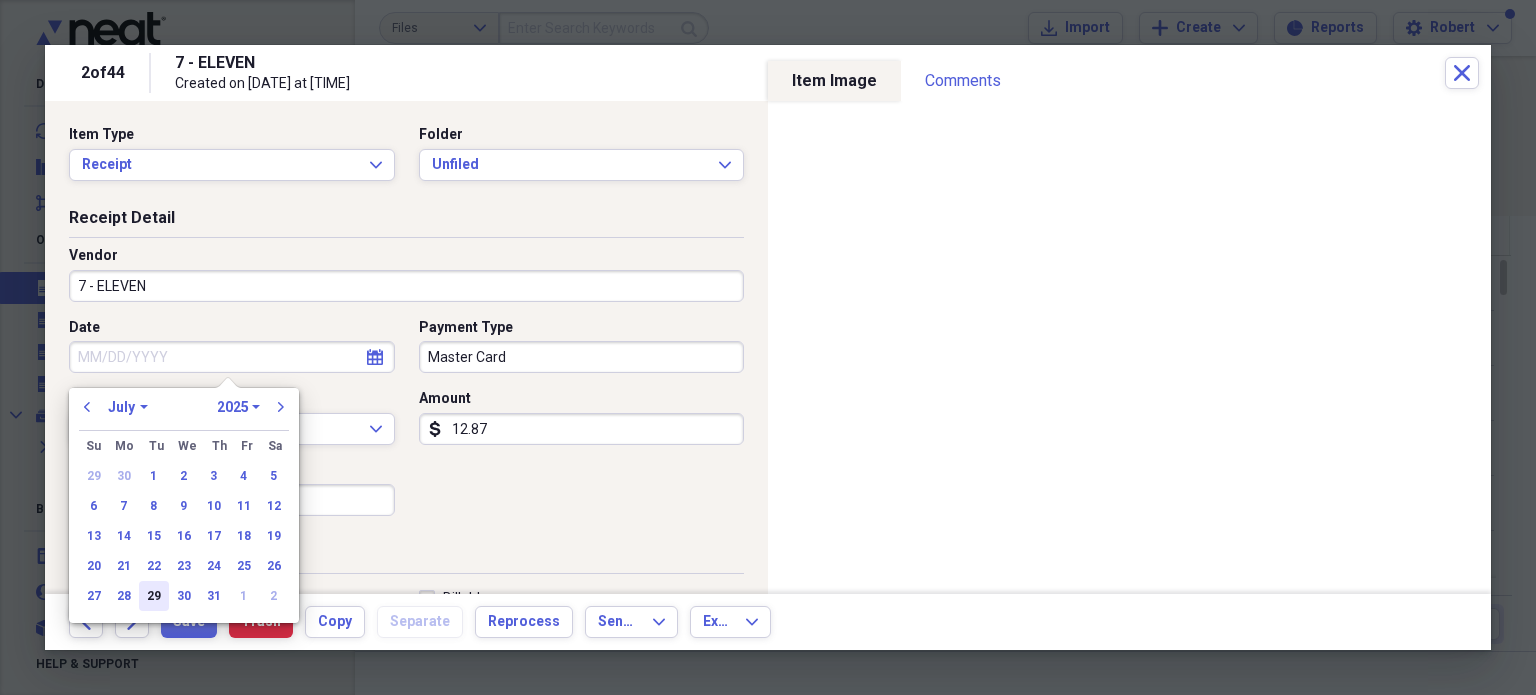 click on "29" at bounding box center [154, 596] 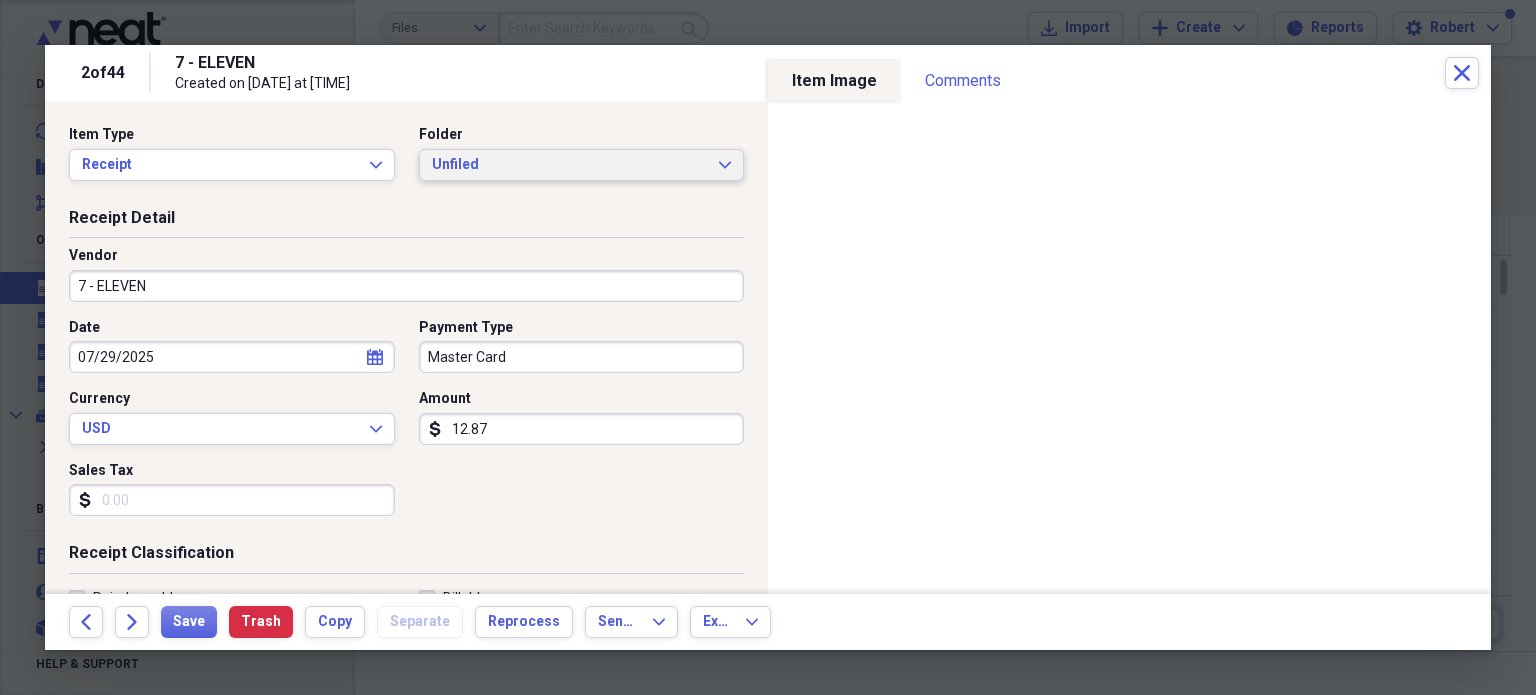 click on "Unfiled Expand" at bounding box center [582, 165] 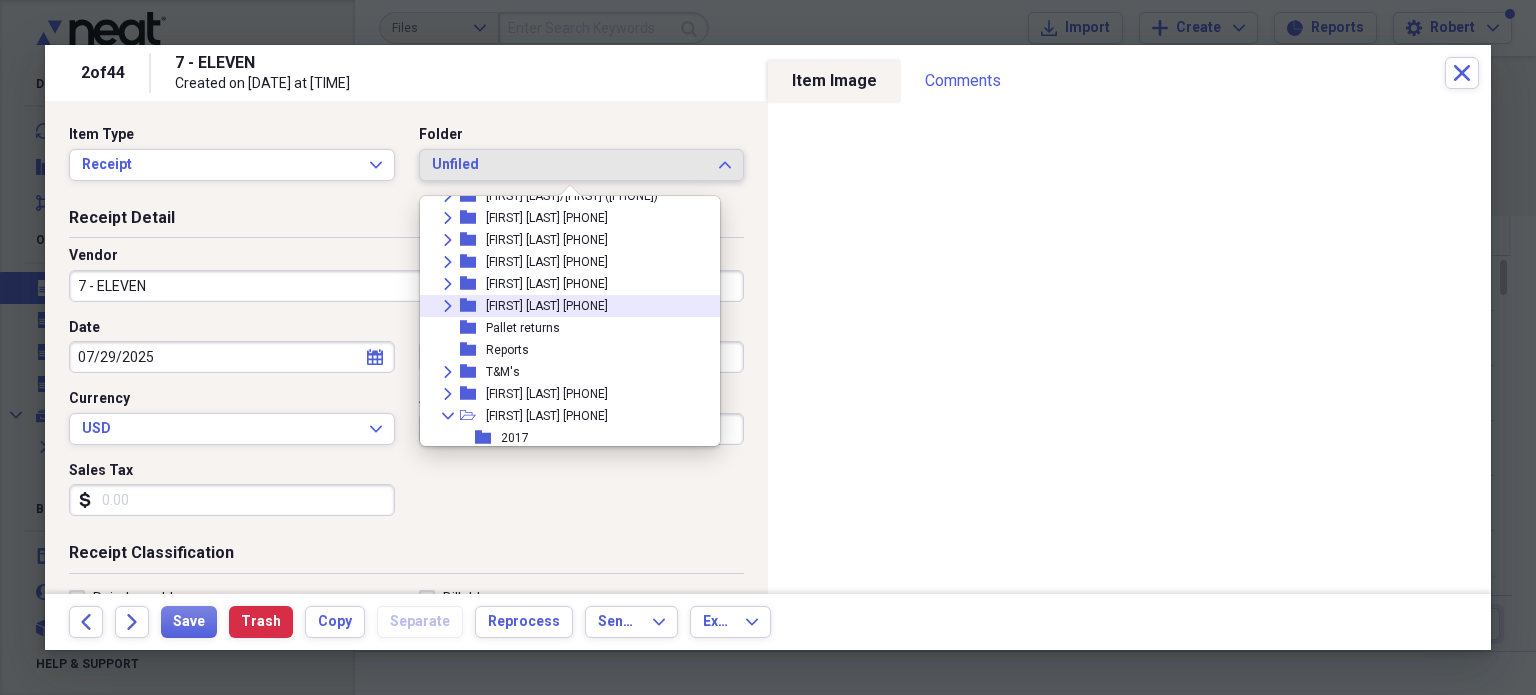 scroll, scrollTop: 644, scrollLeft: 0, axis: vertical 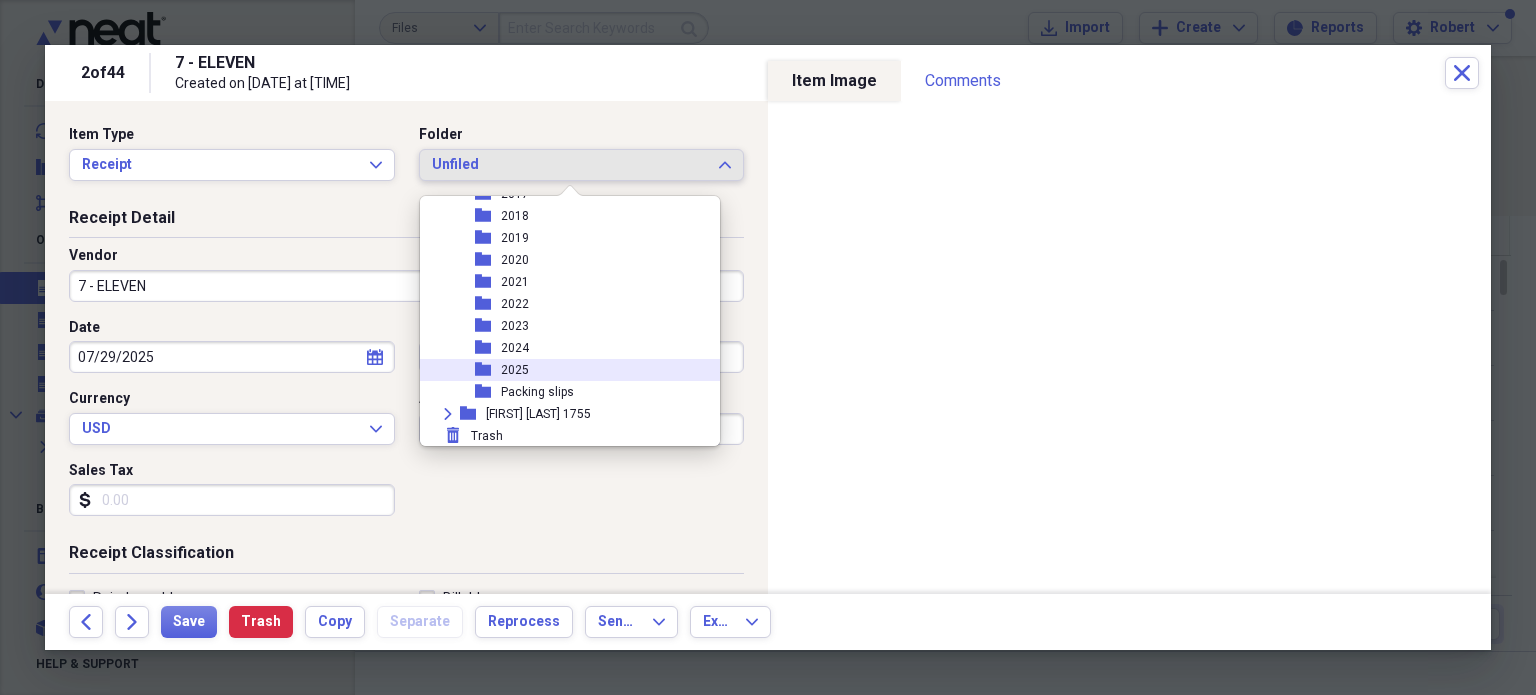 click on "2025" at bounding box center (515, 370) 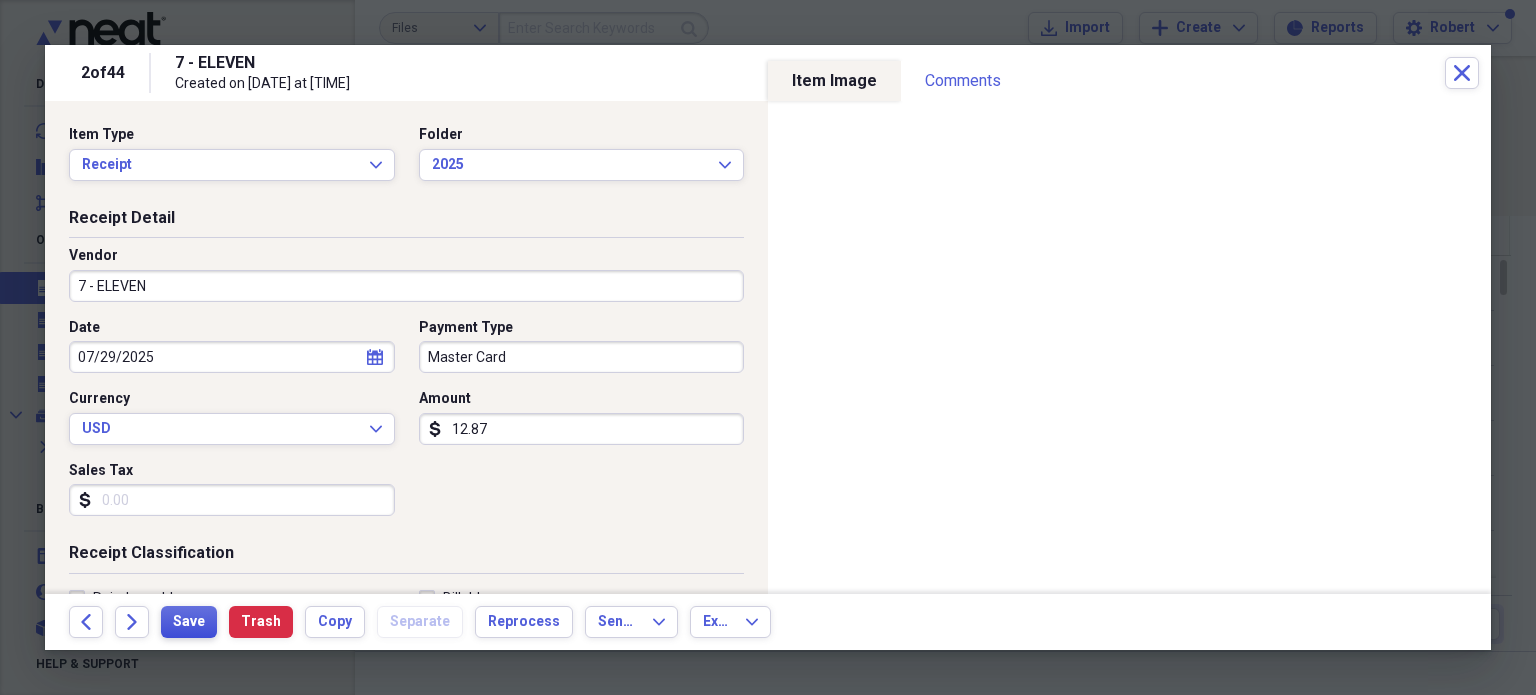 click on "Save" at bounding box center [189, 622] 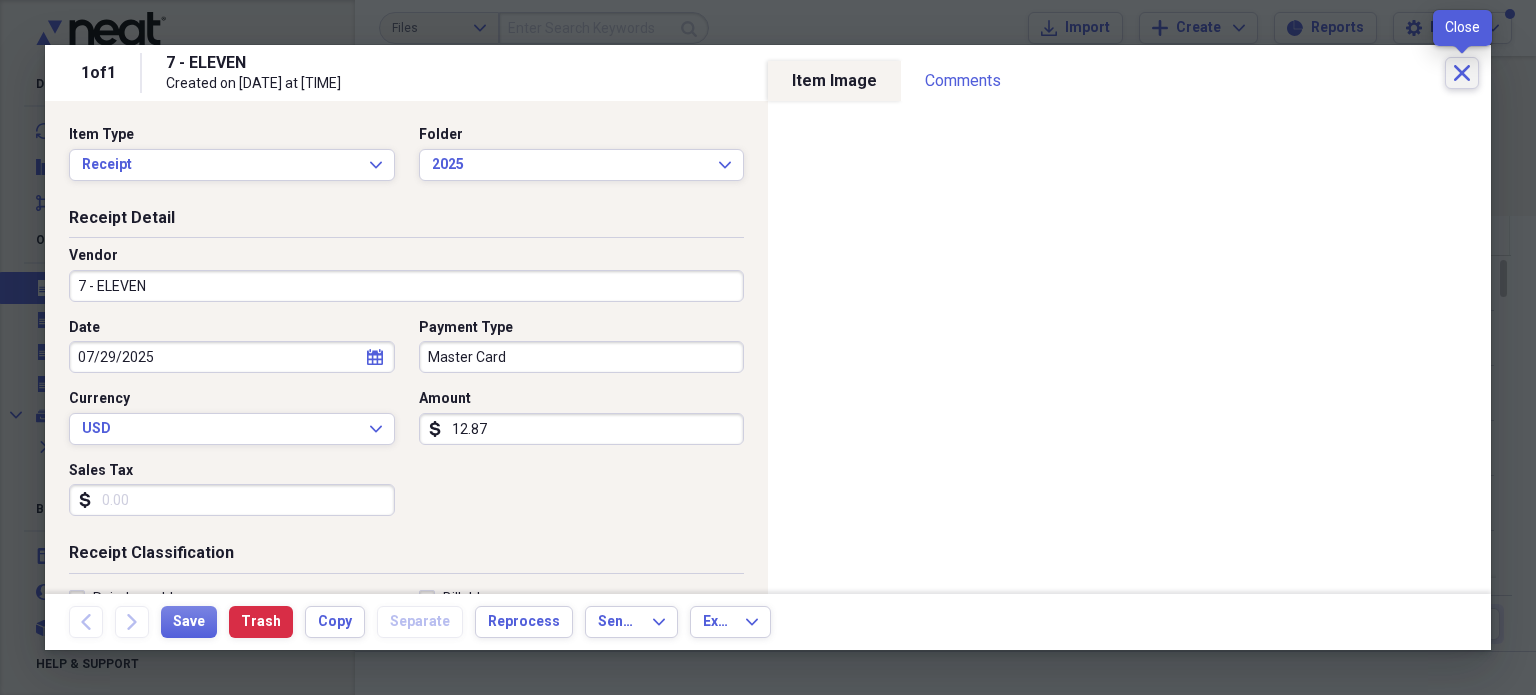 click on "Close" 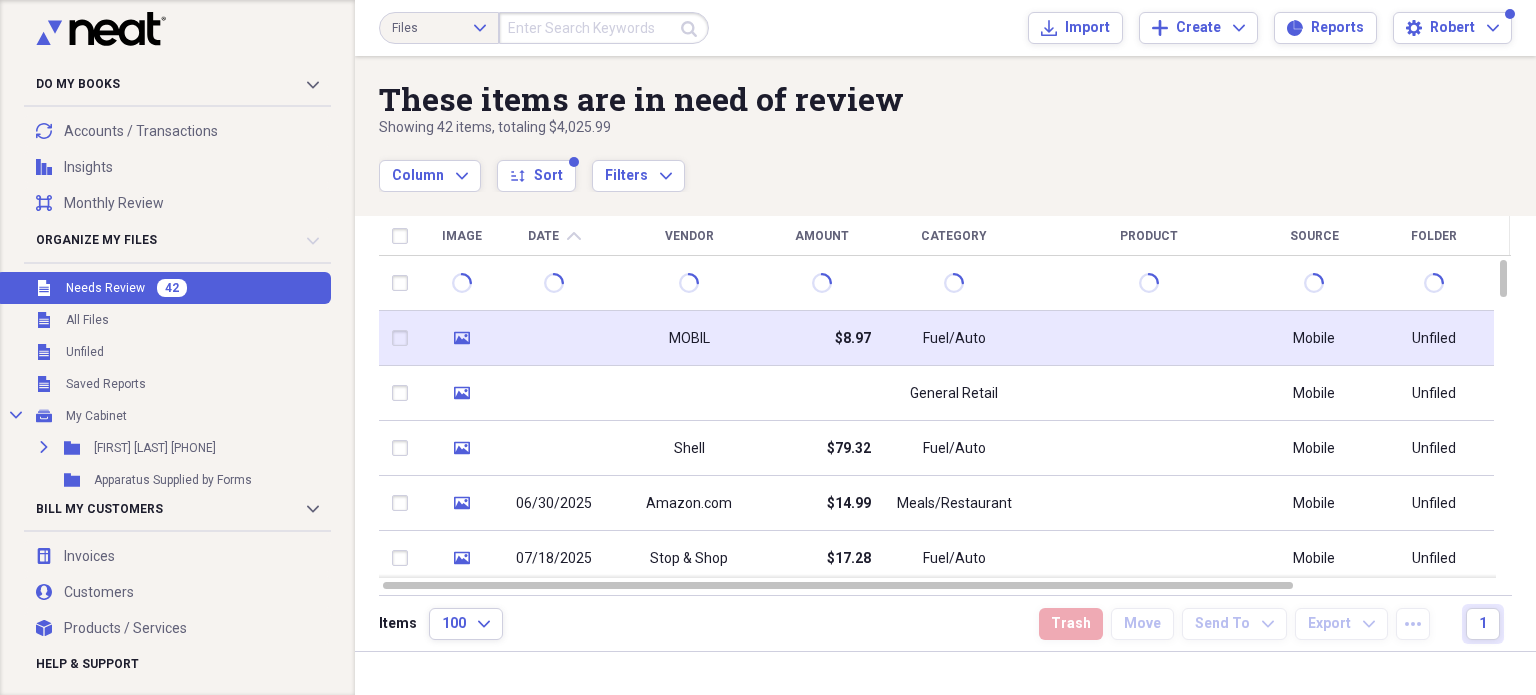 click on "Fuel/Auto" at bounding box center (954, 338) 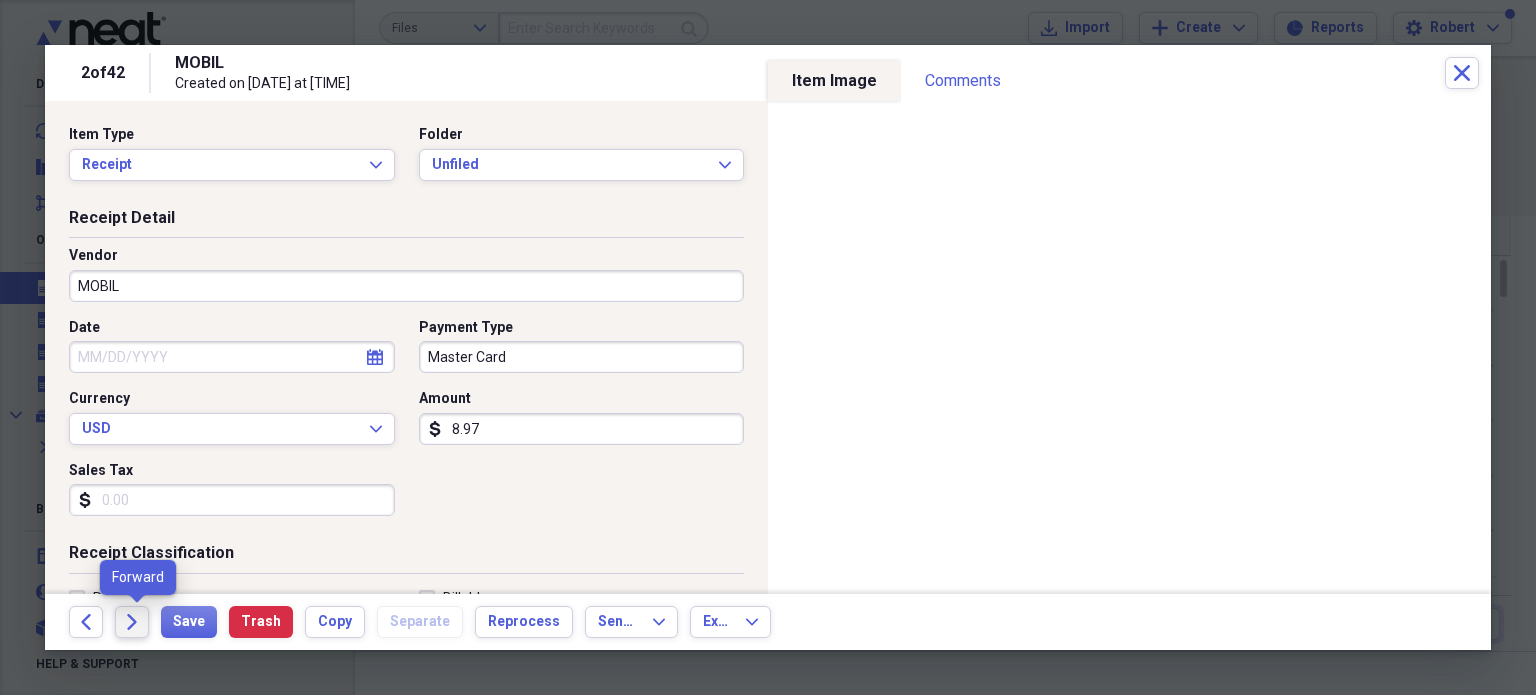 click on "Forward" 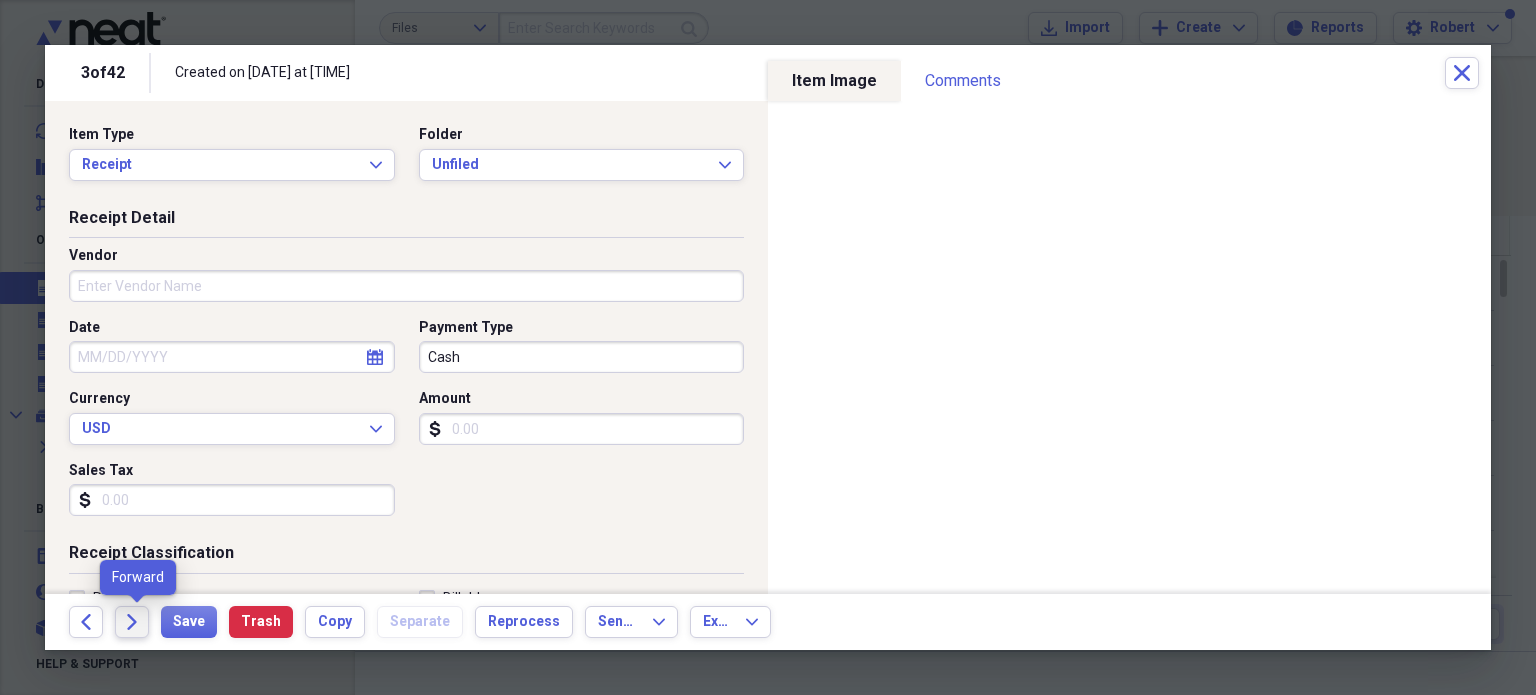click on "Forward" at bounding box center [132, 622] 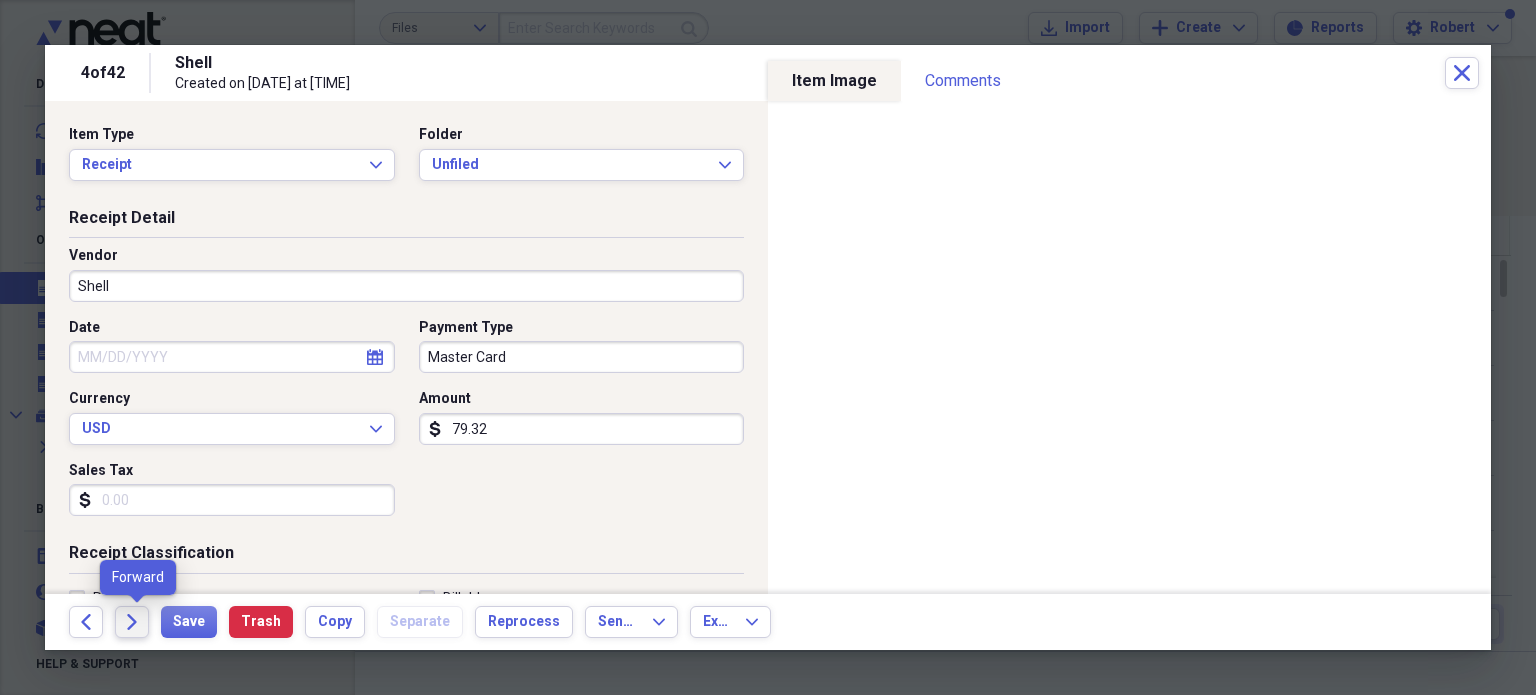 click on "Forward" 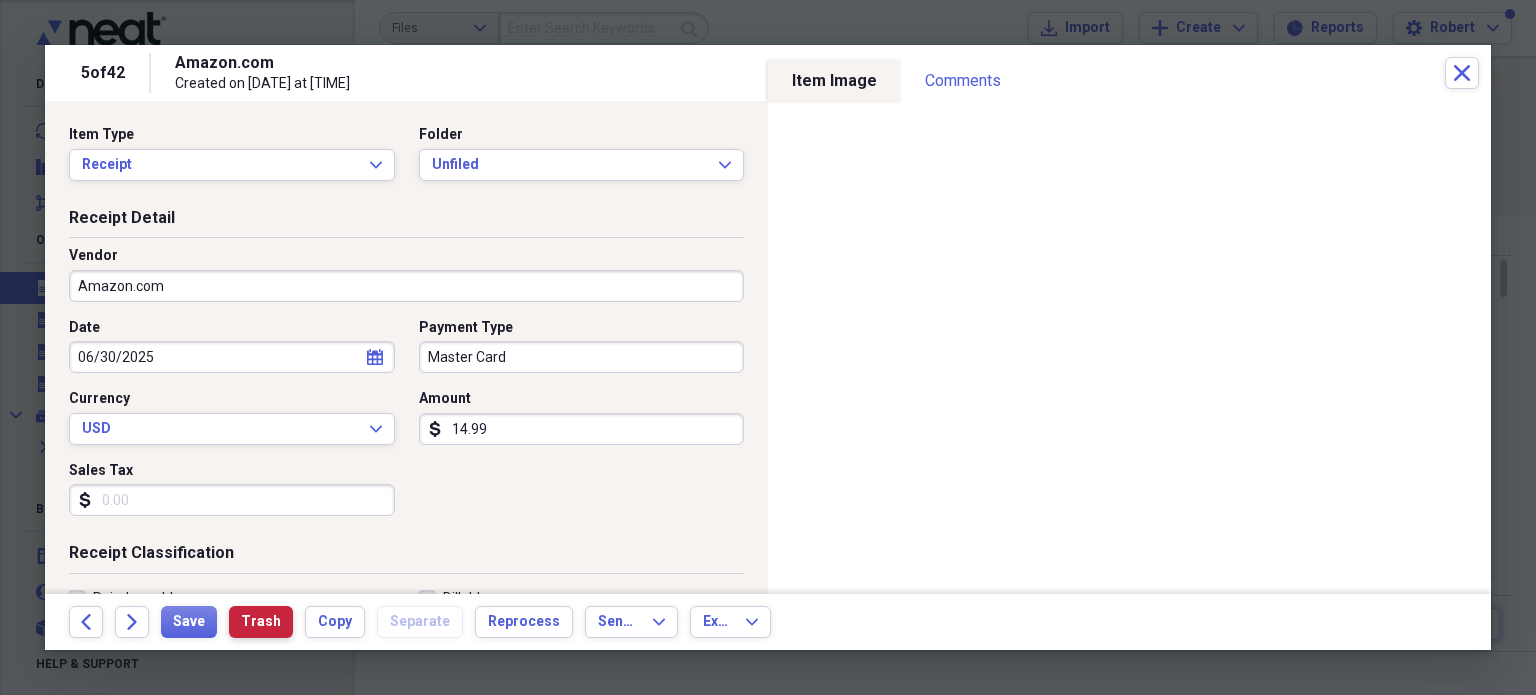 click on "Trash" at bounding box center [261, 622] 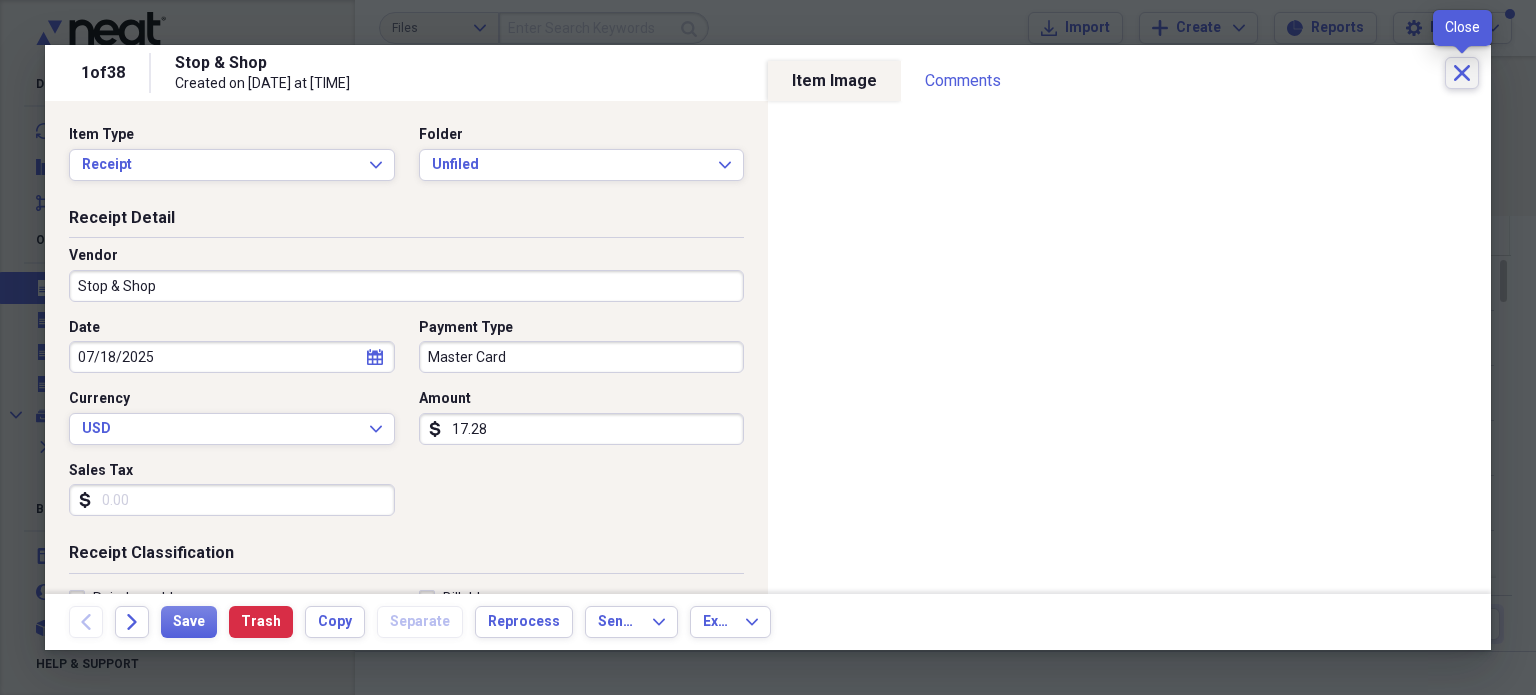 click on "Close" at bounding box center [1462, 73] 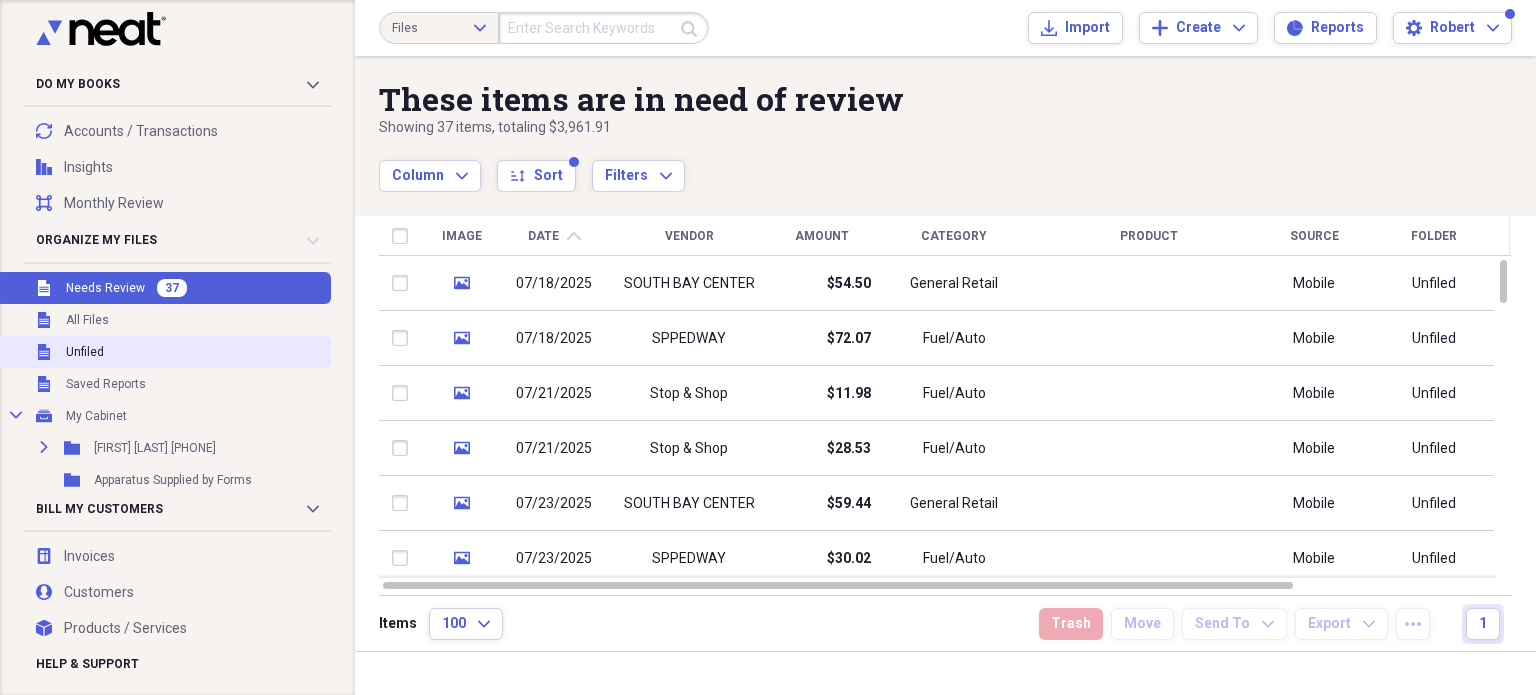 click on "Unfiled" at bounding box center (85, 352) 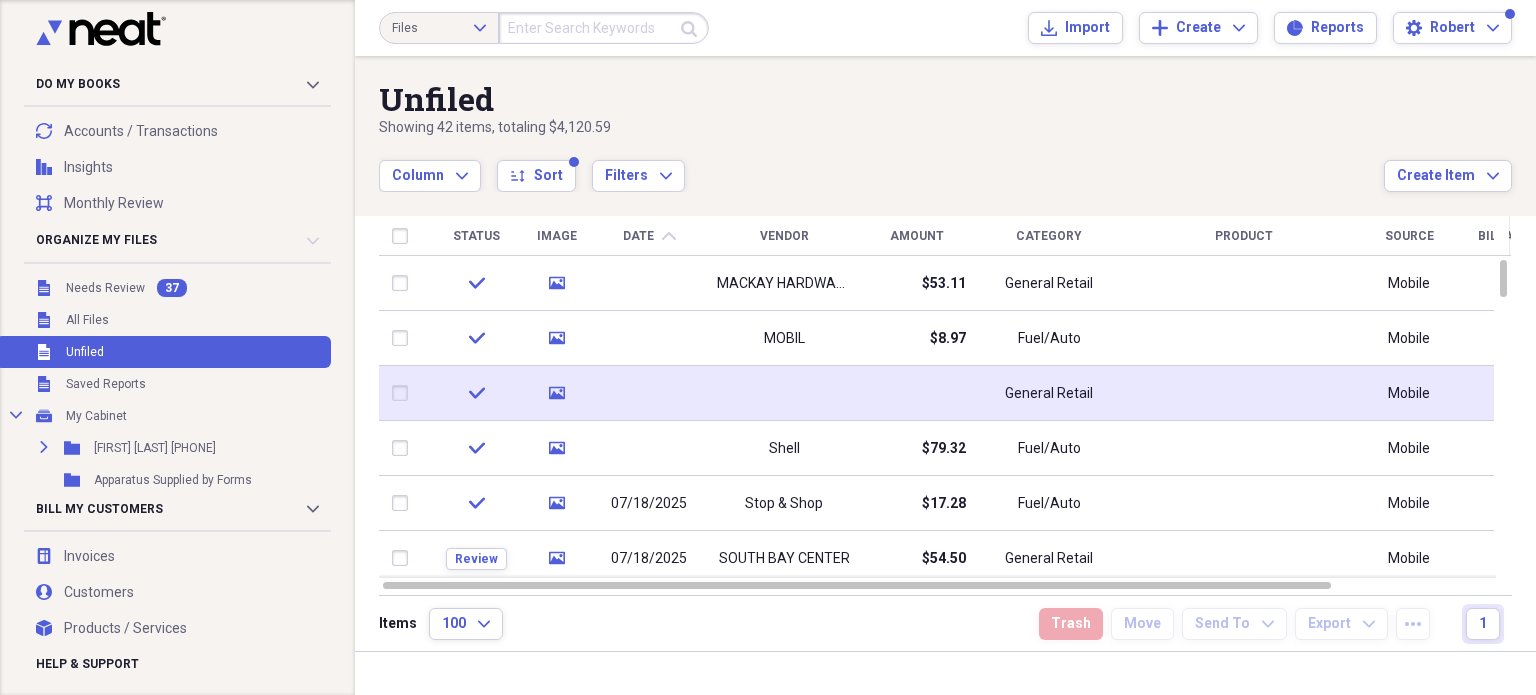 click at bounding box center [649, 393] 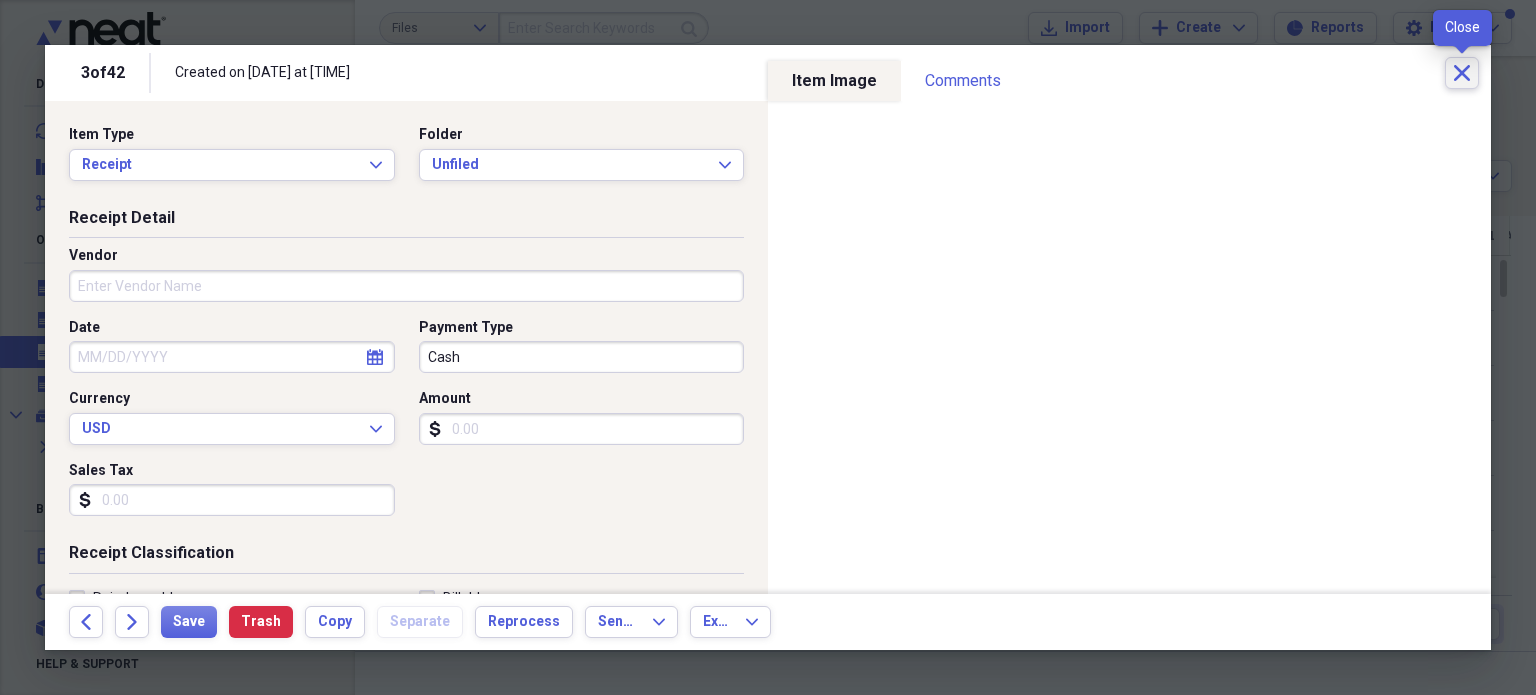 click 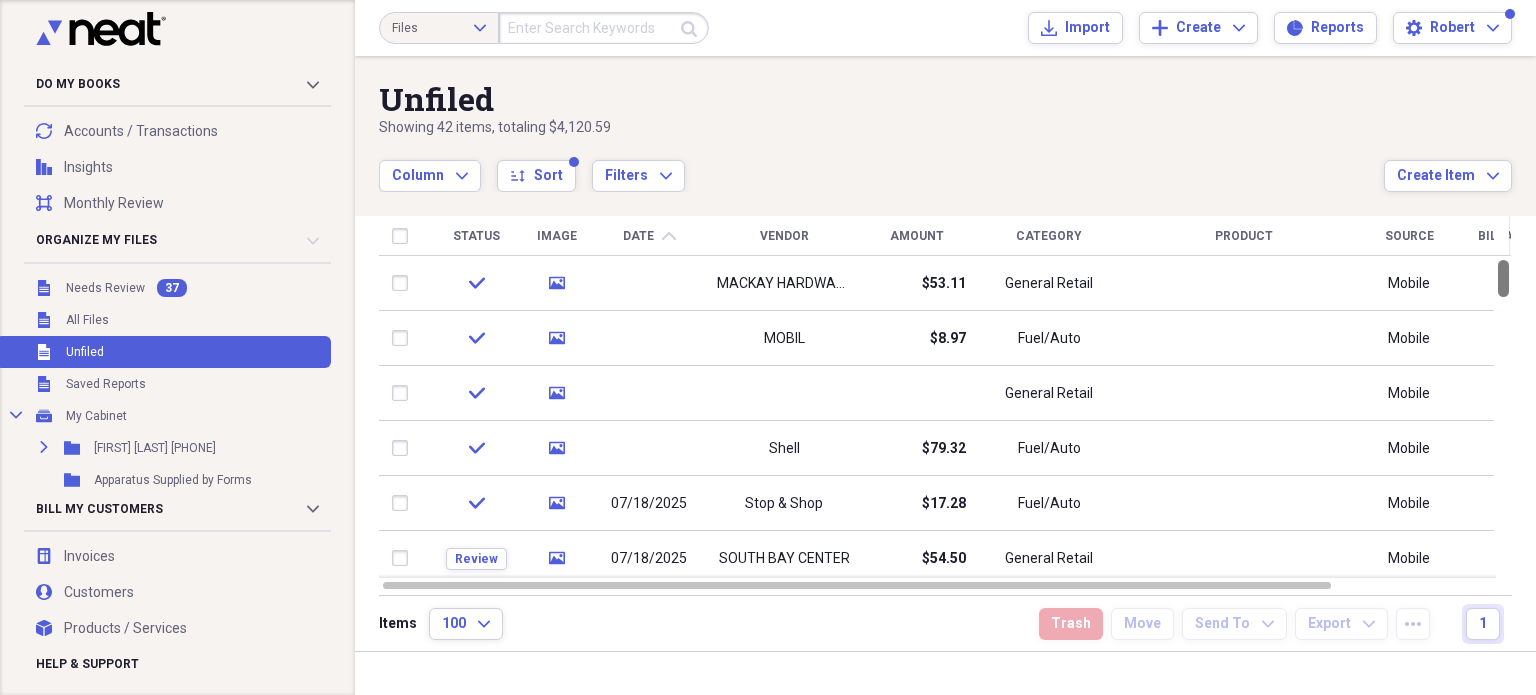 drag, startPoint x: 1530, startPoint y: 278, endPoint x: 1534, endPoint y: 256, distance: 22.36068 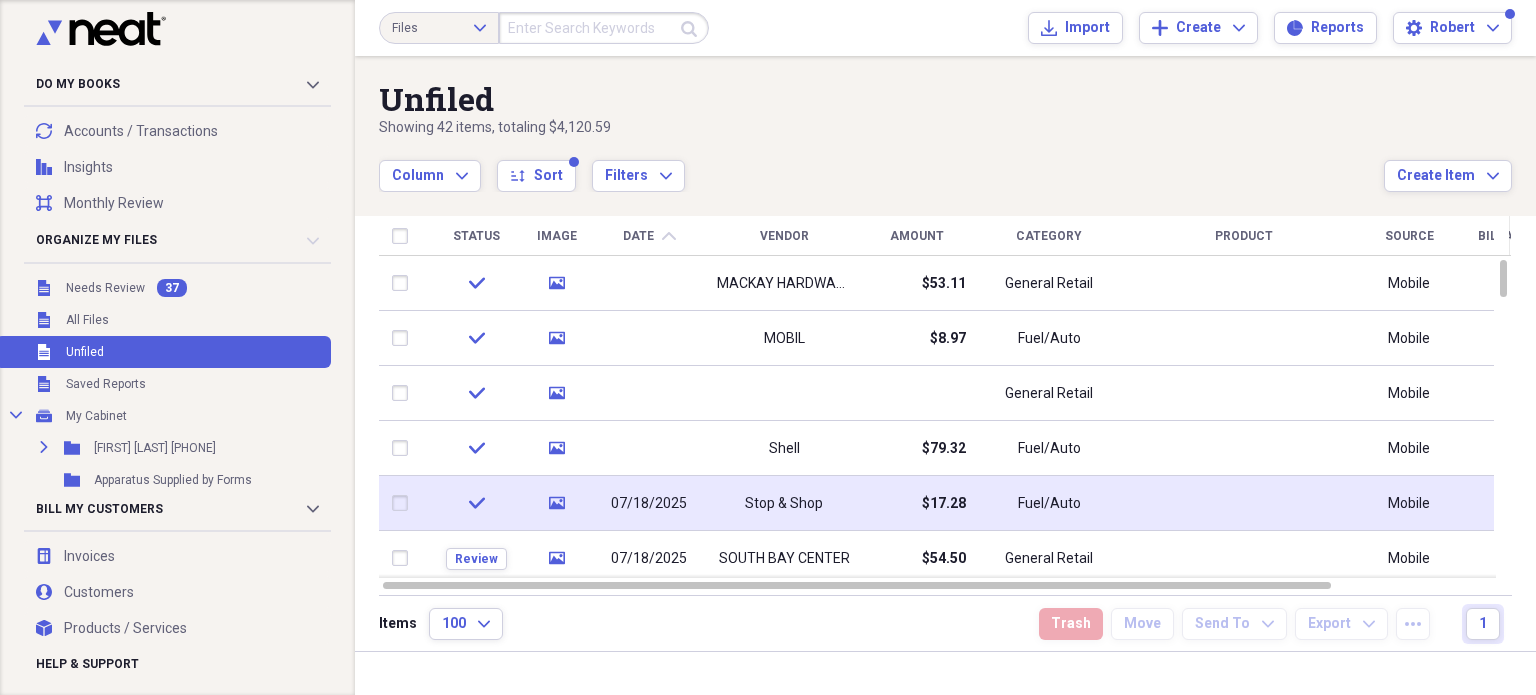 click on "Stop & Shop" at bounding box center (784, 503) 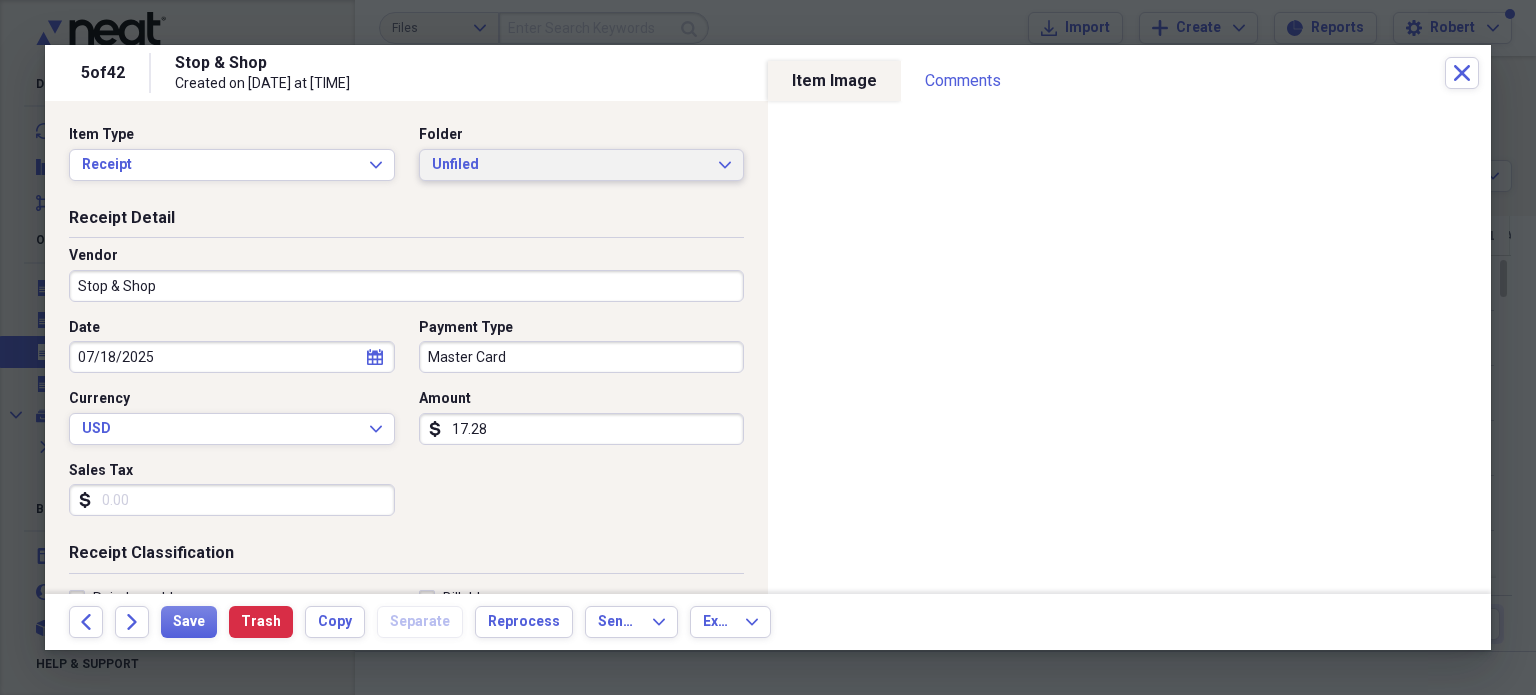 click on "Expand" 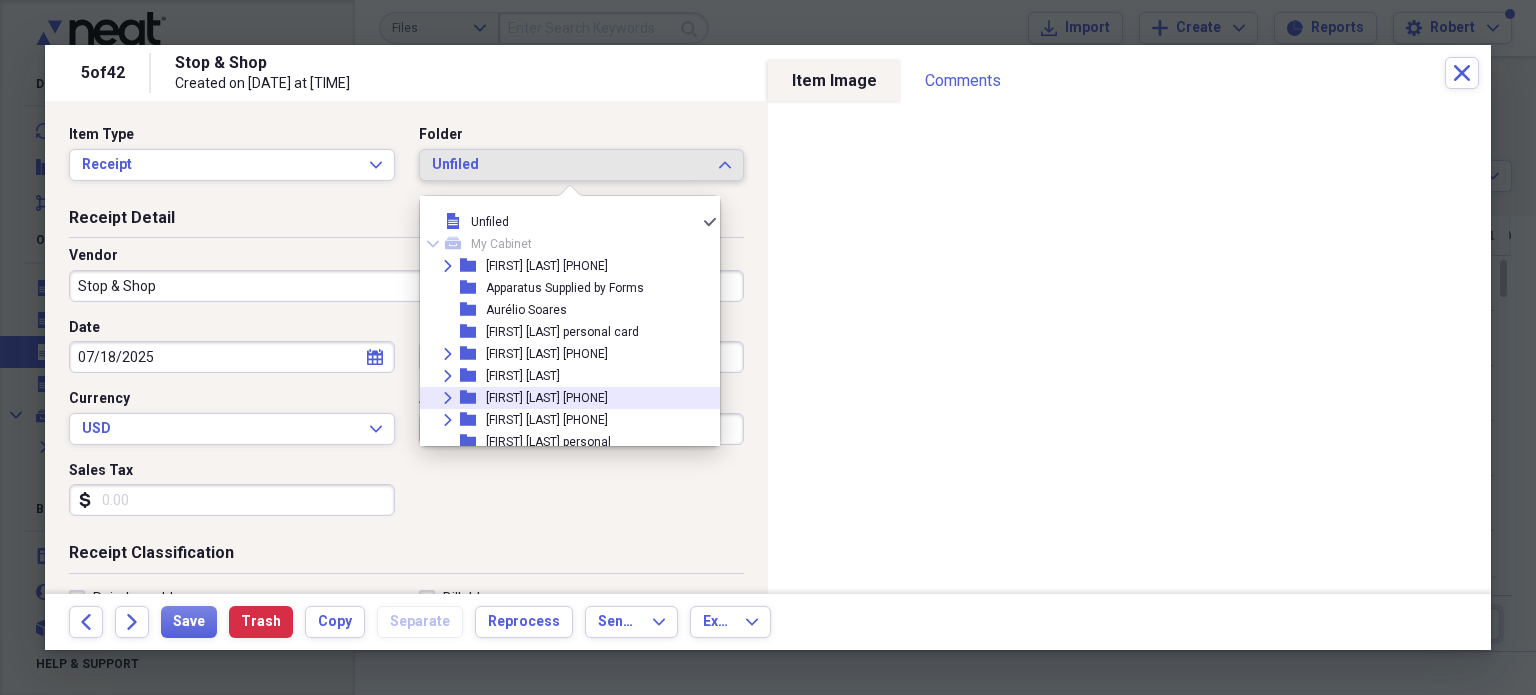 click on "Expand" 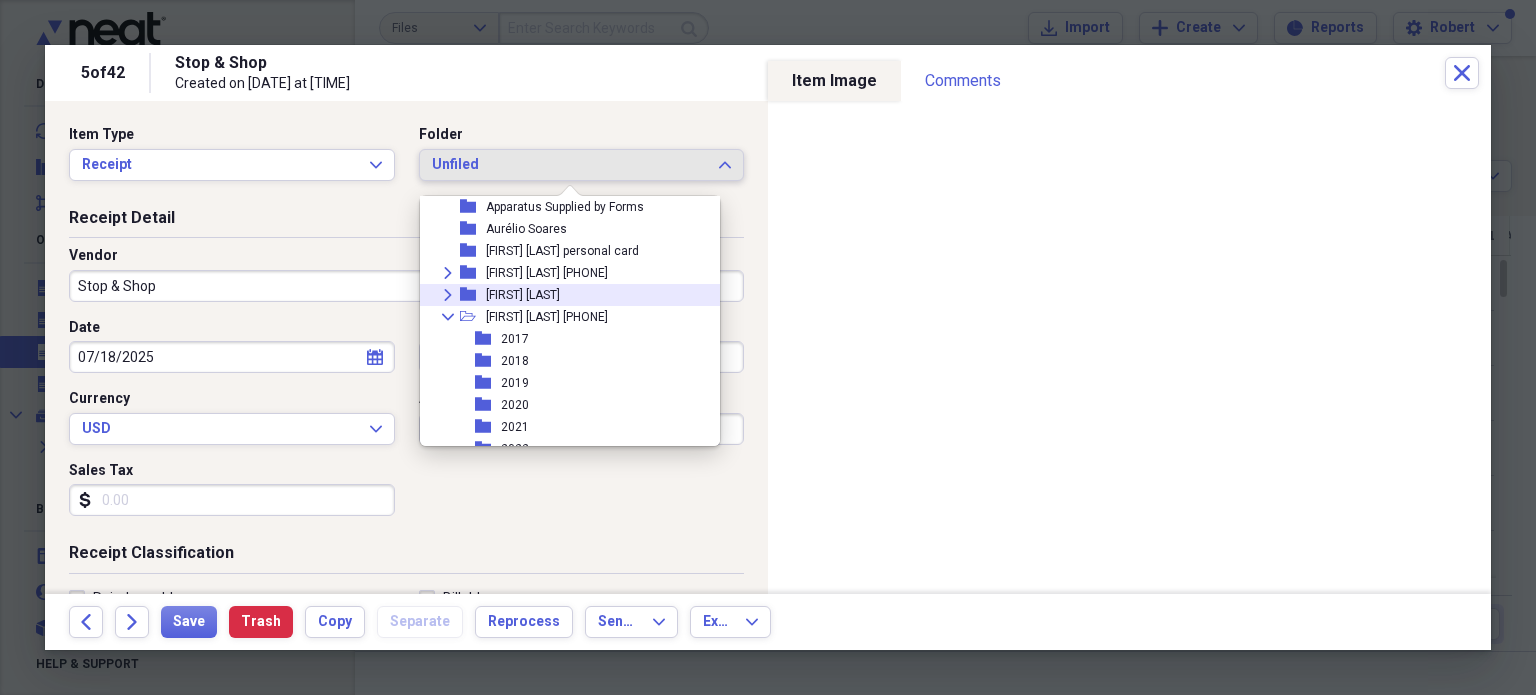 scroll, scrollTop: 200, scrollLeft: 0, axis: vertical 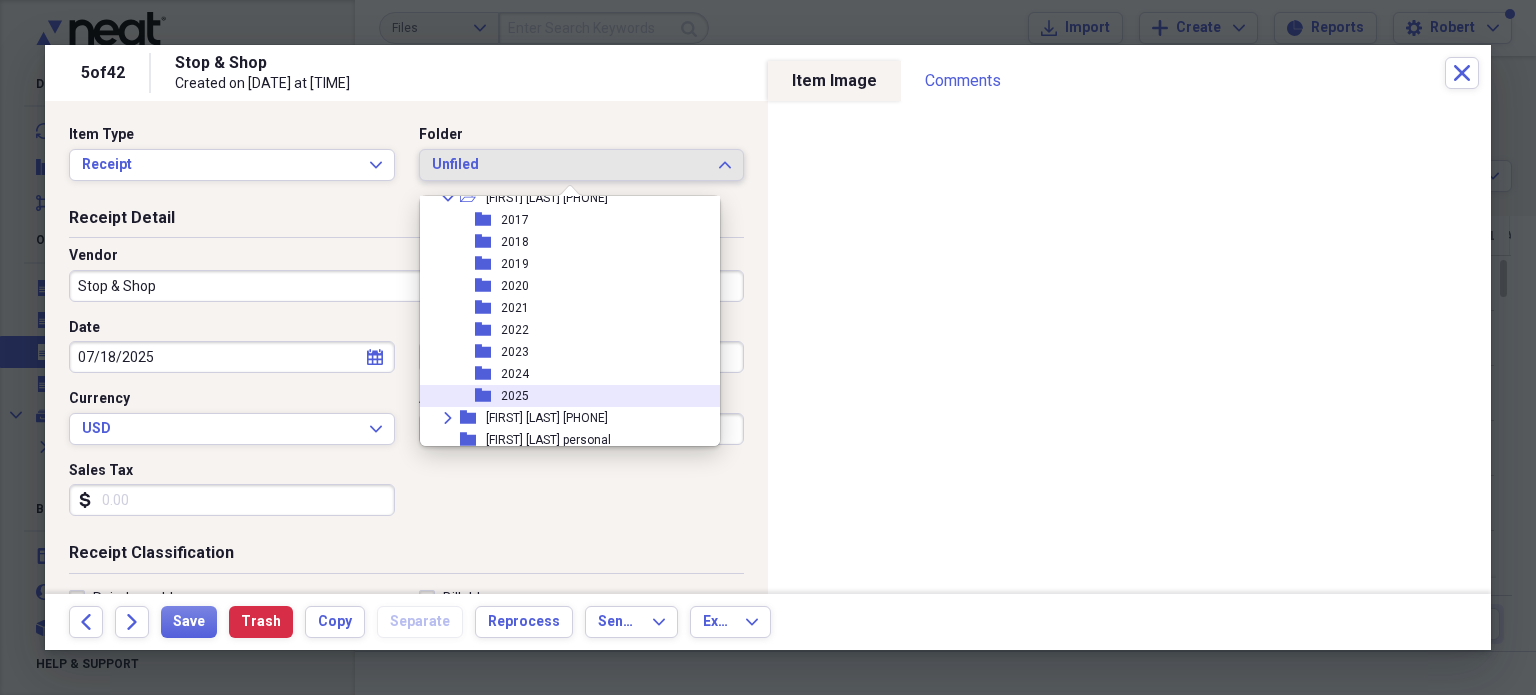 click on "2025" at bounding box center [515, 396] 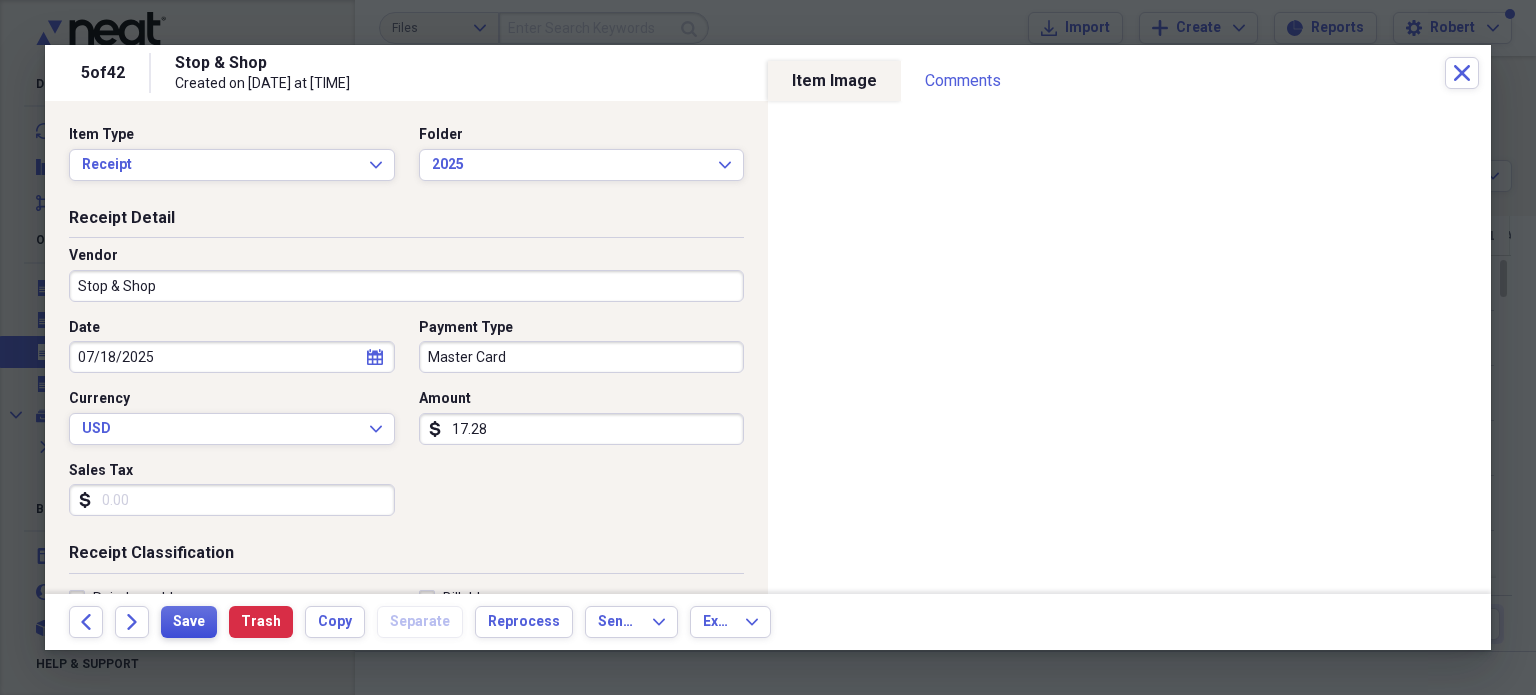 click on "Save" at bounding box center [189, 622] 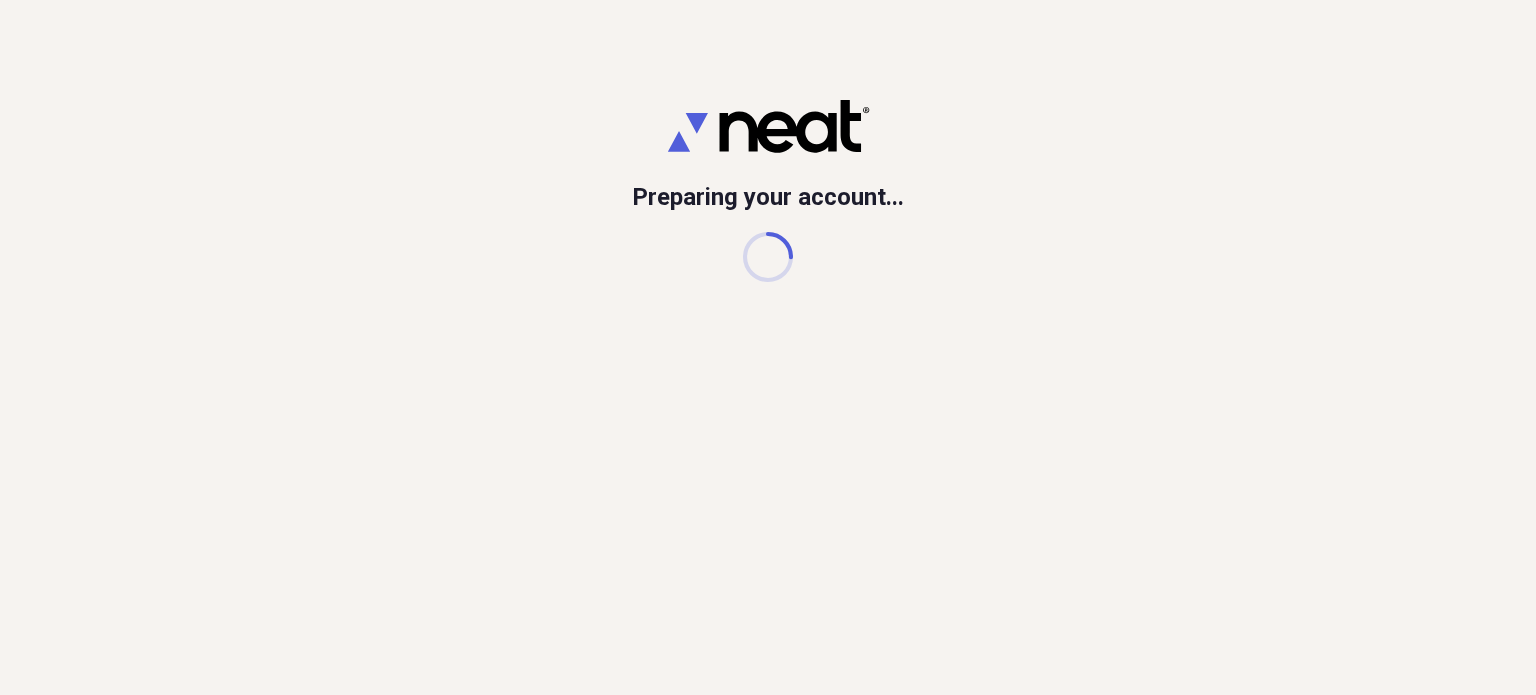 scroll, scrollTop: 0, scrollLeft: 0, axis: both 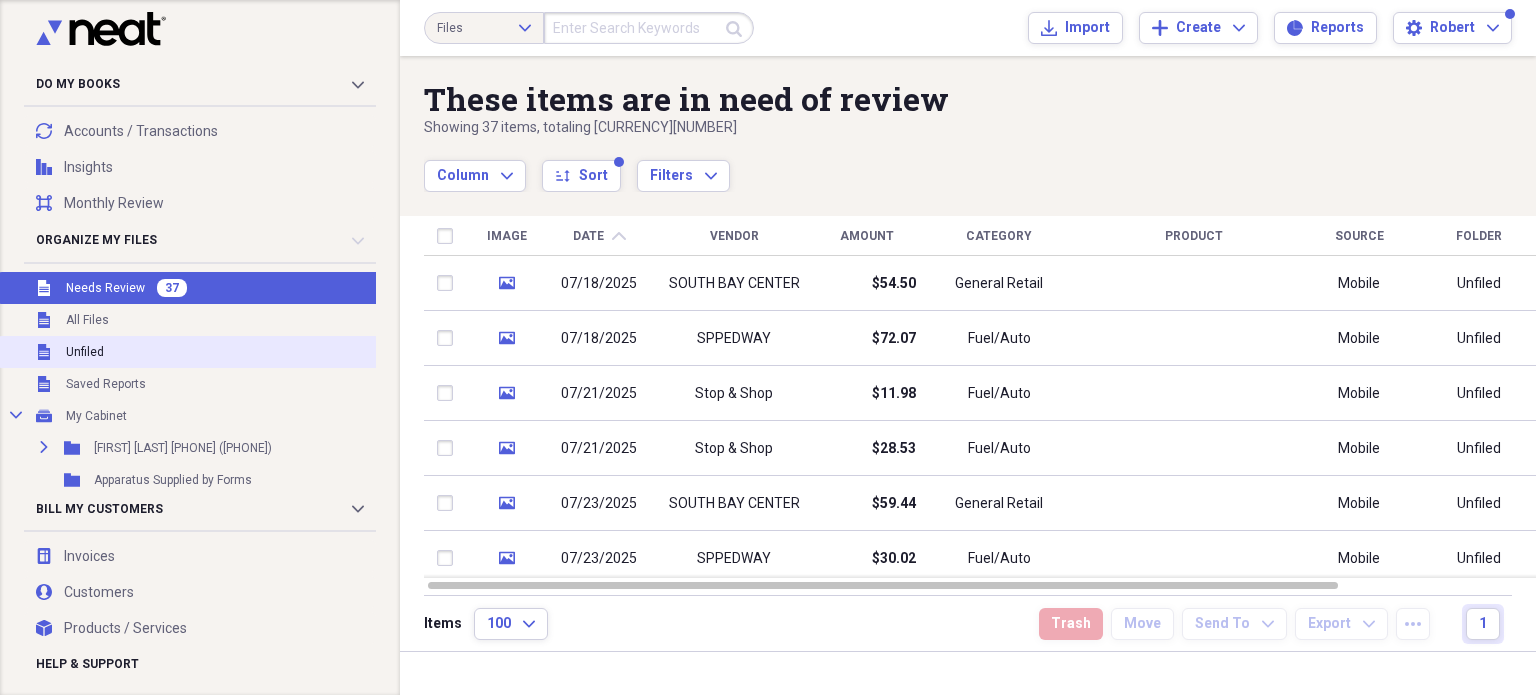 click on "Unfiled Unfiled" at bounding box center [193, 352] 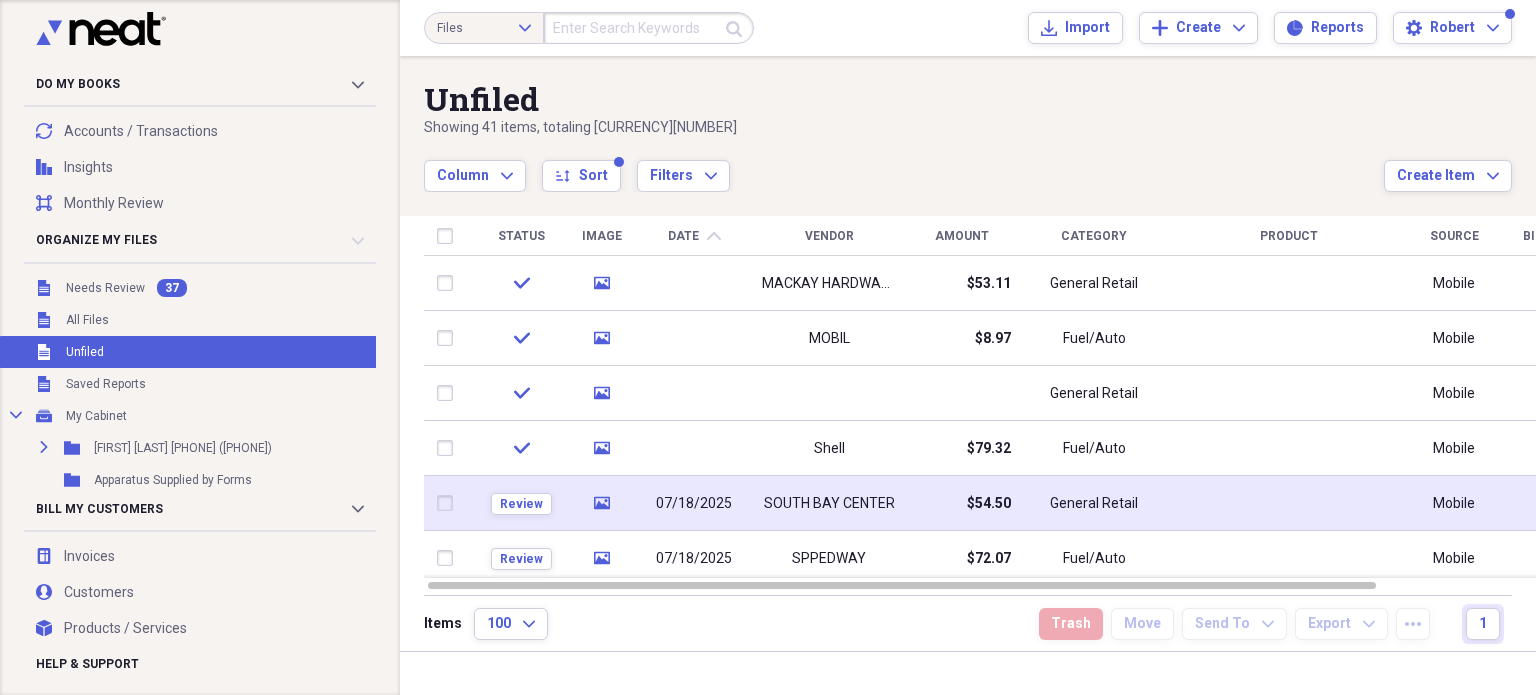 click on "$54.50" at bounding box center [961, 503] 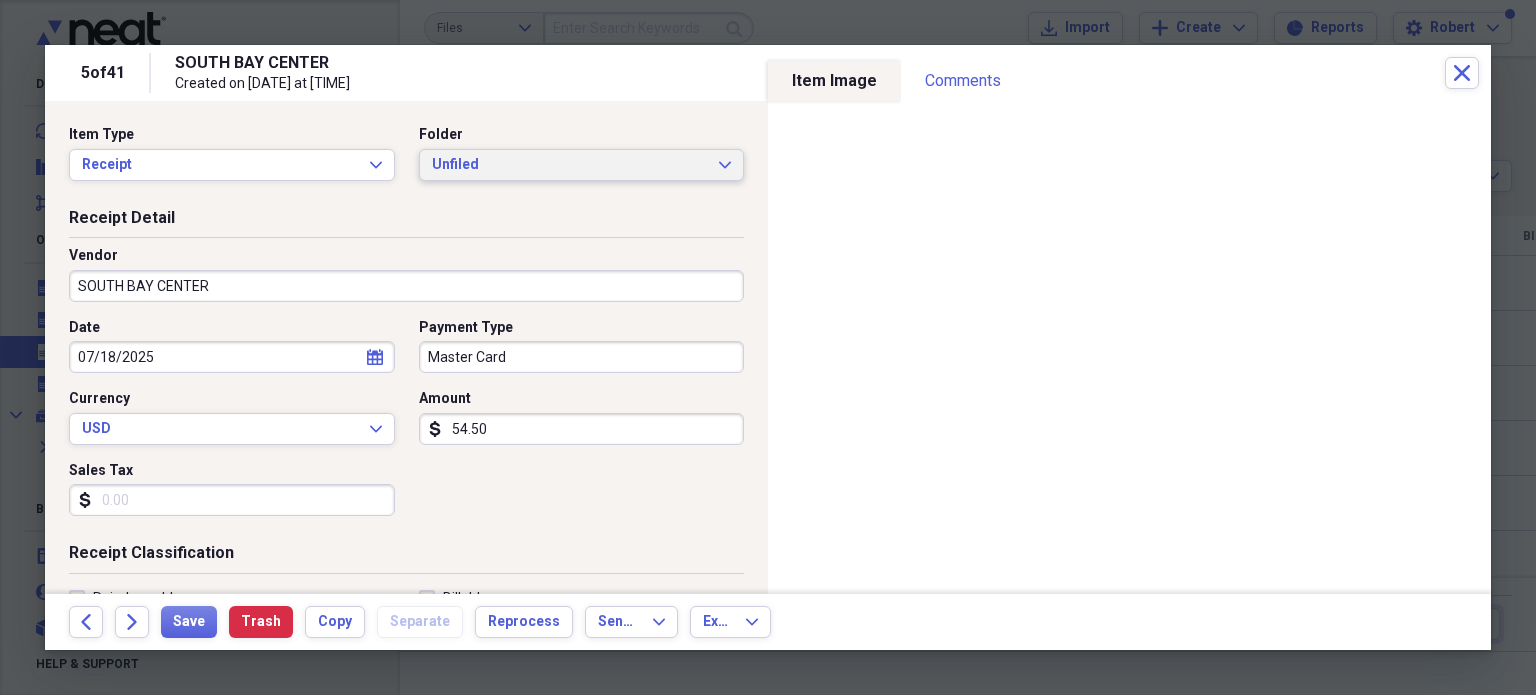 click 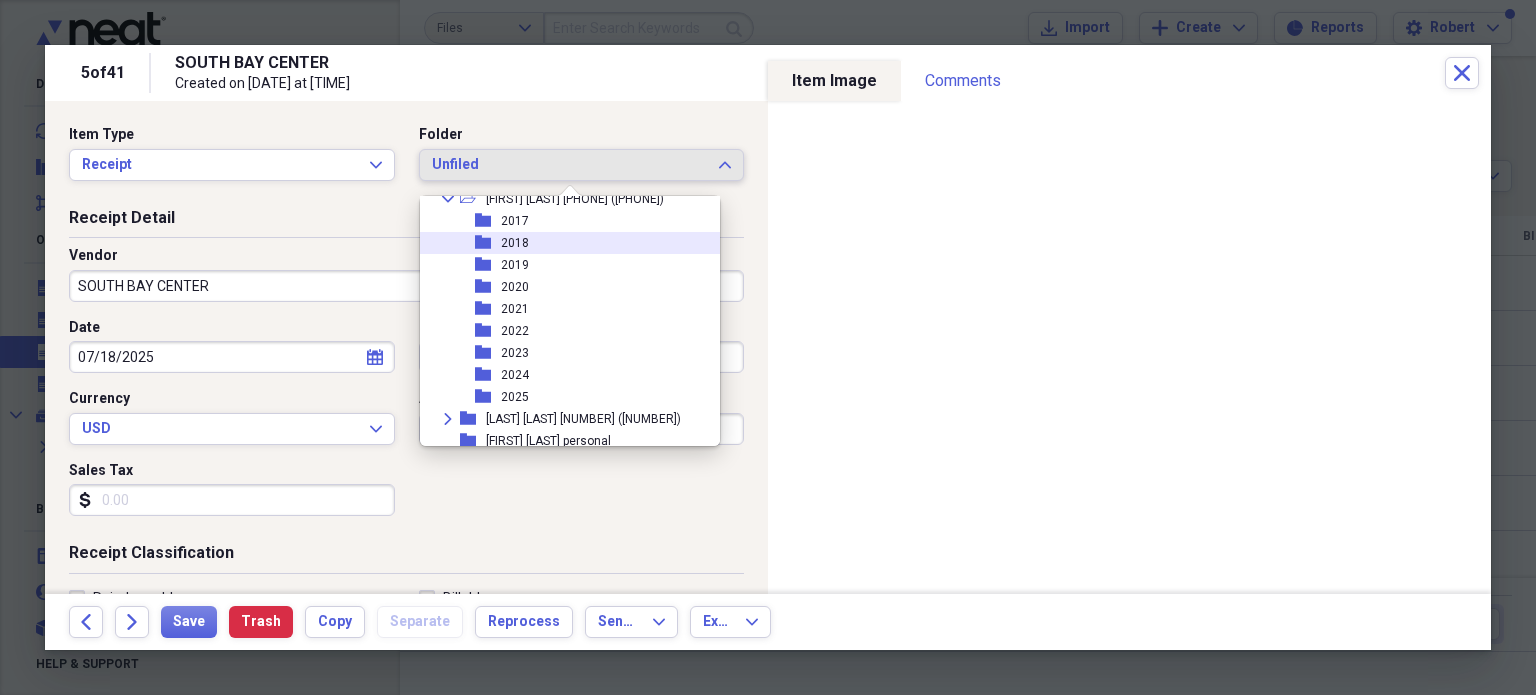scroll, scrollTop: 200, scrollLeft: 0, axis: vertical 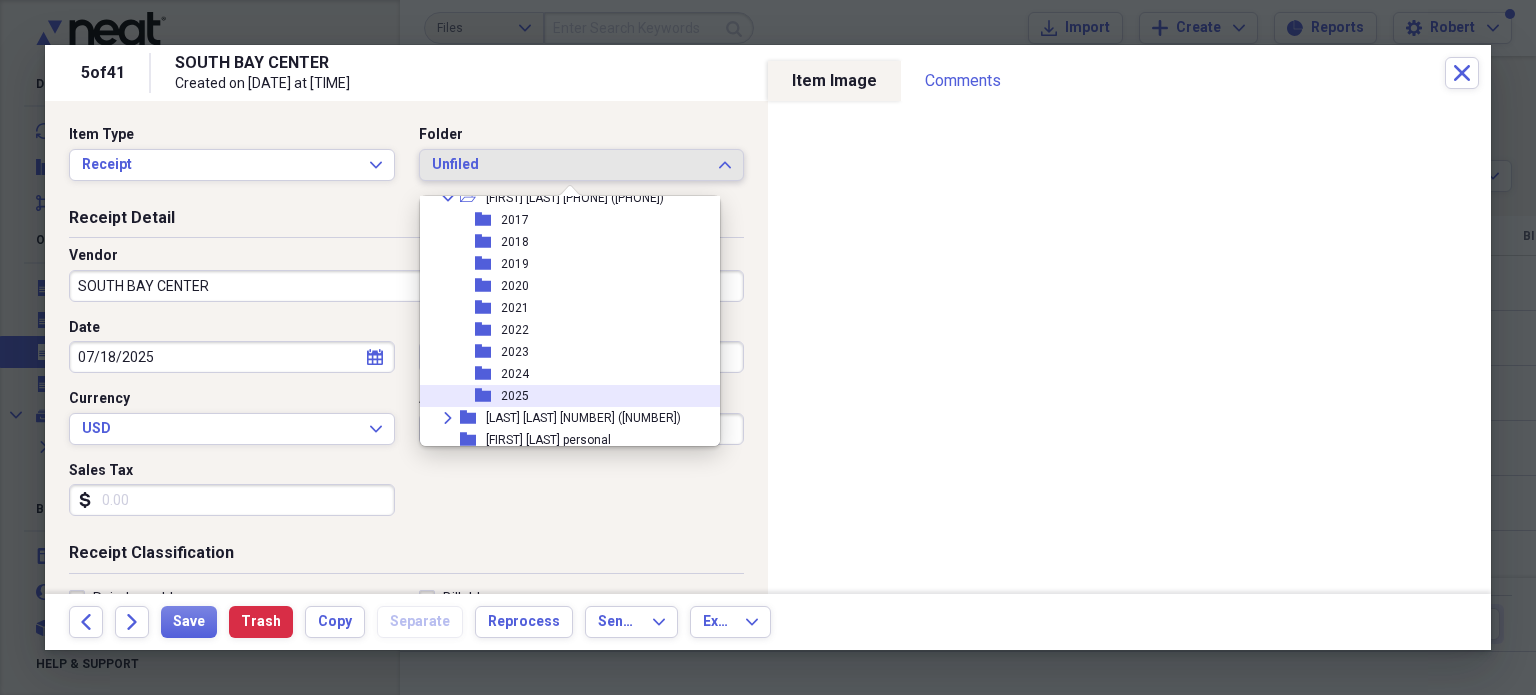 click on "2025" at bounding box center (515, 396) 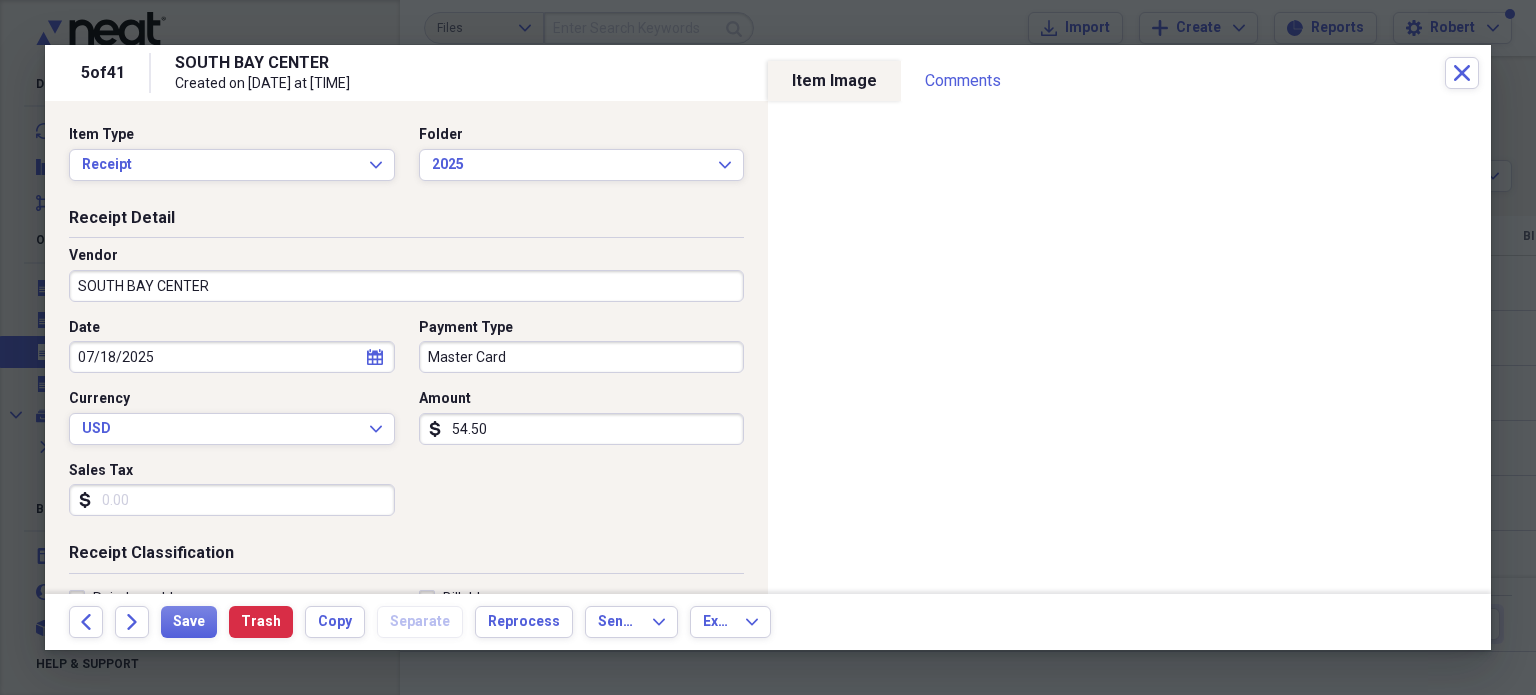 click on "SOUTH BAY CENTER" at bounding box center [406, 286] 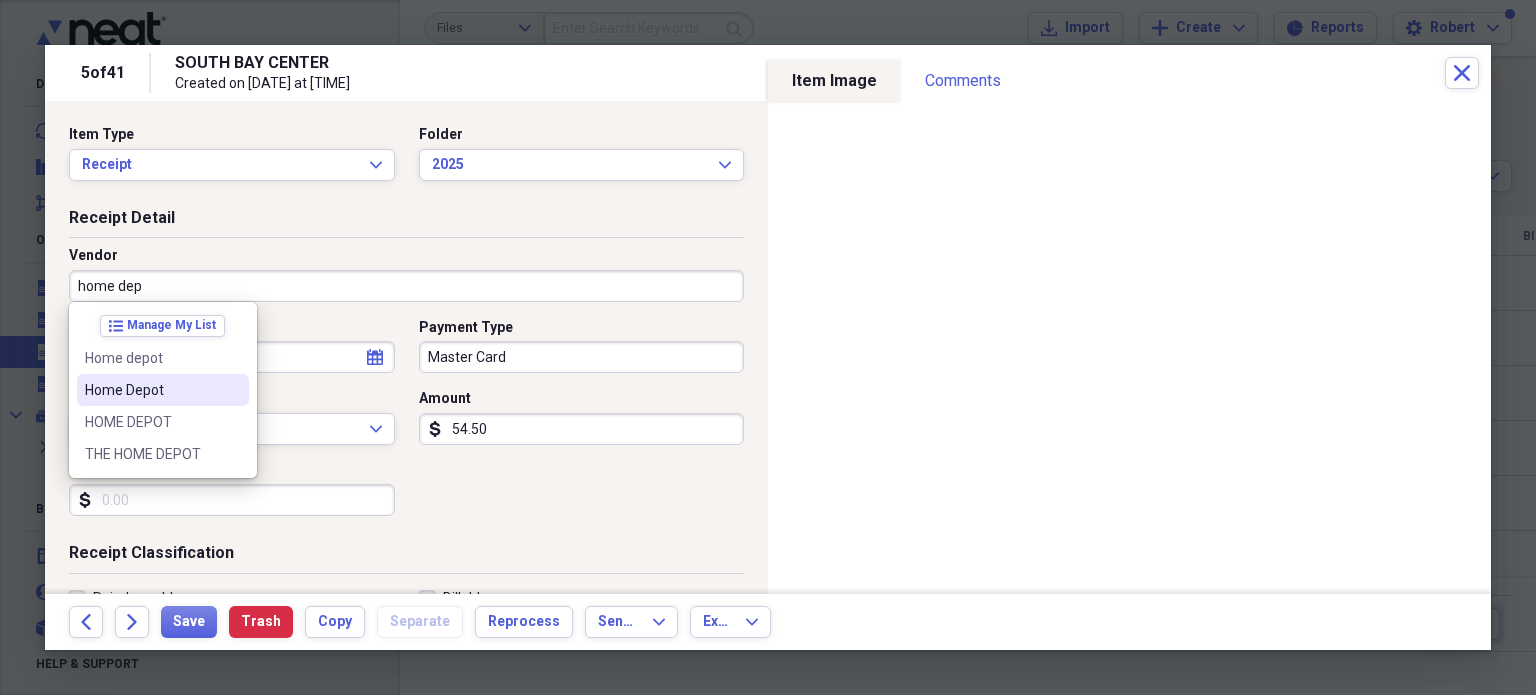 click on "Home Depot" at bounding box center (151, 390) 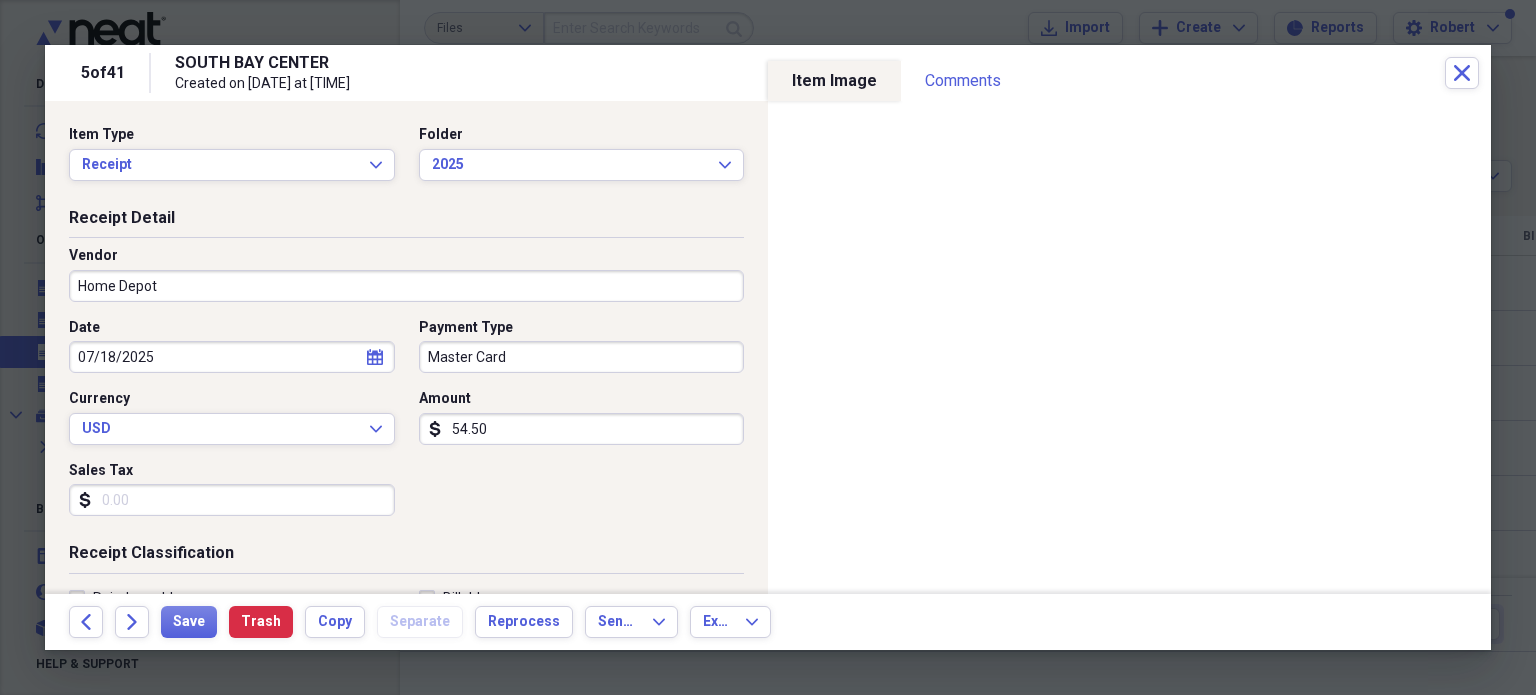 type on "Meals/Restaurant" 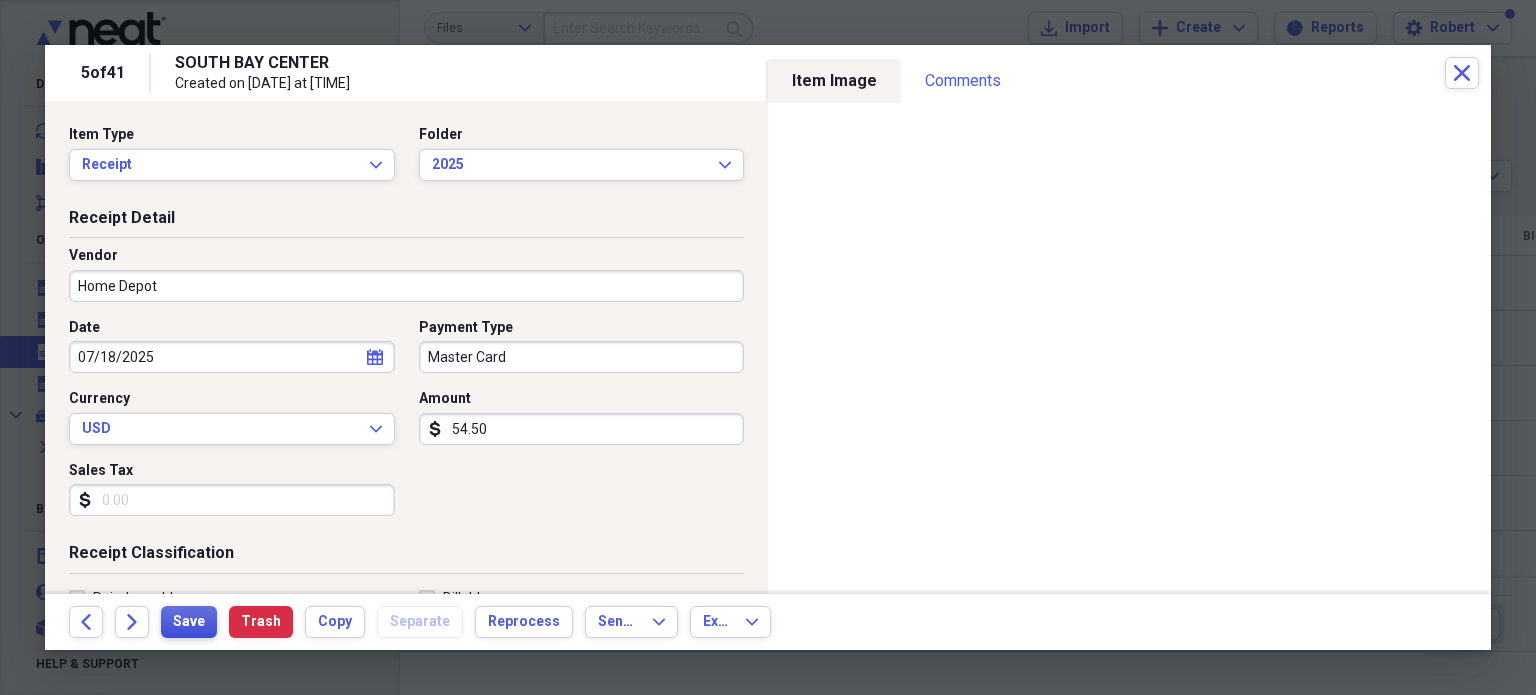 click on "Save" at bounding box center (189, 622) 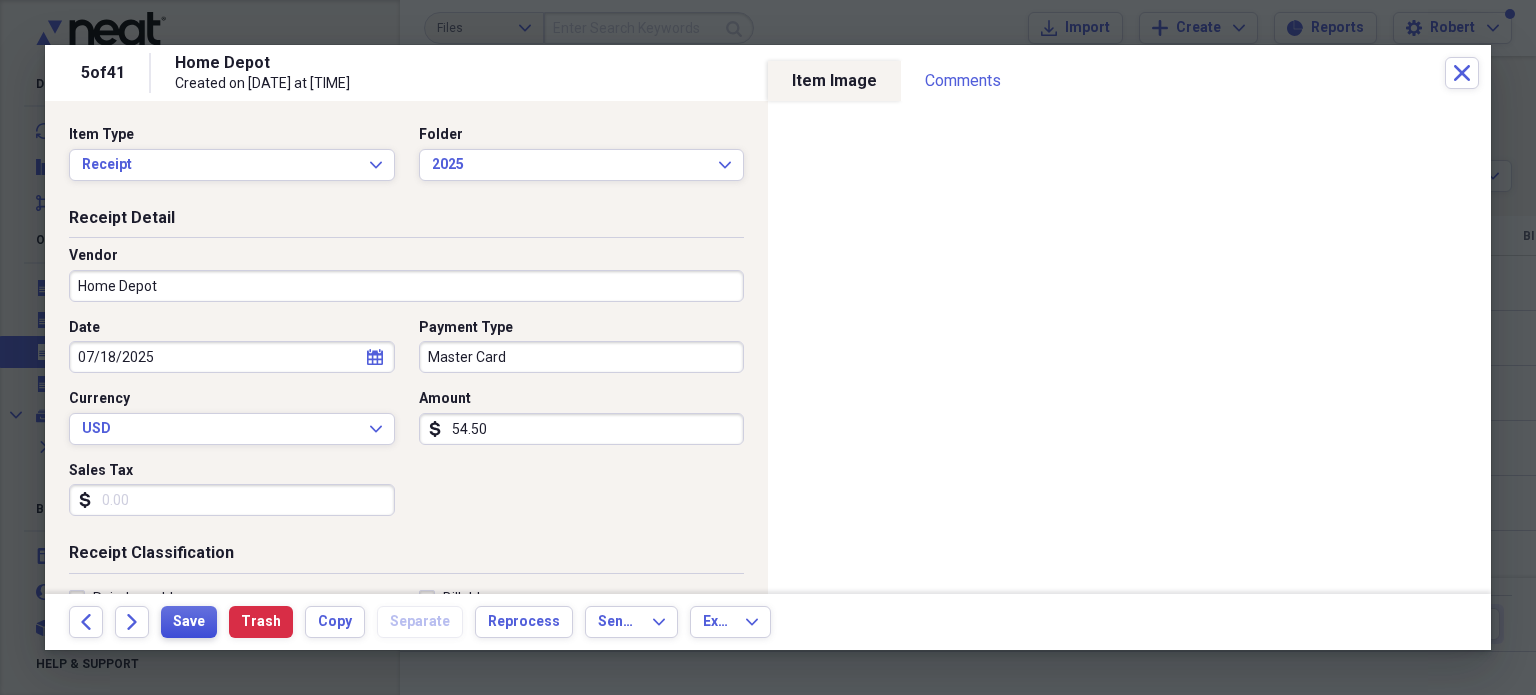 click on "Save" at bounding box center (189, 622) 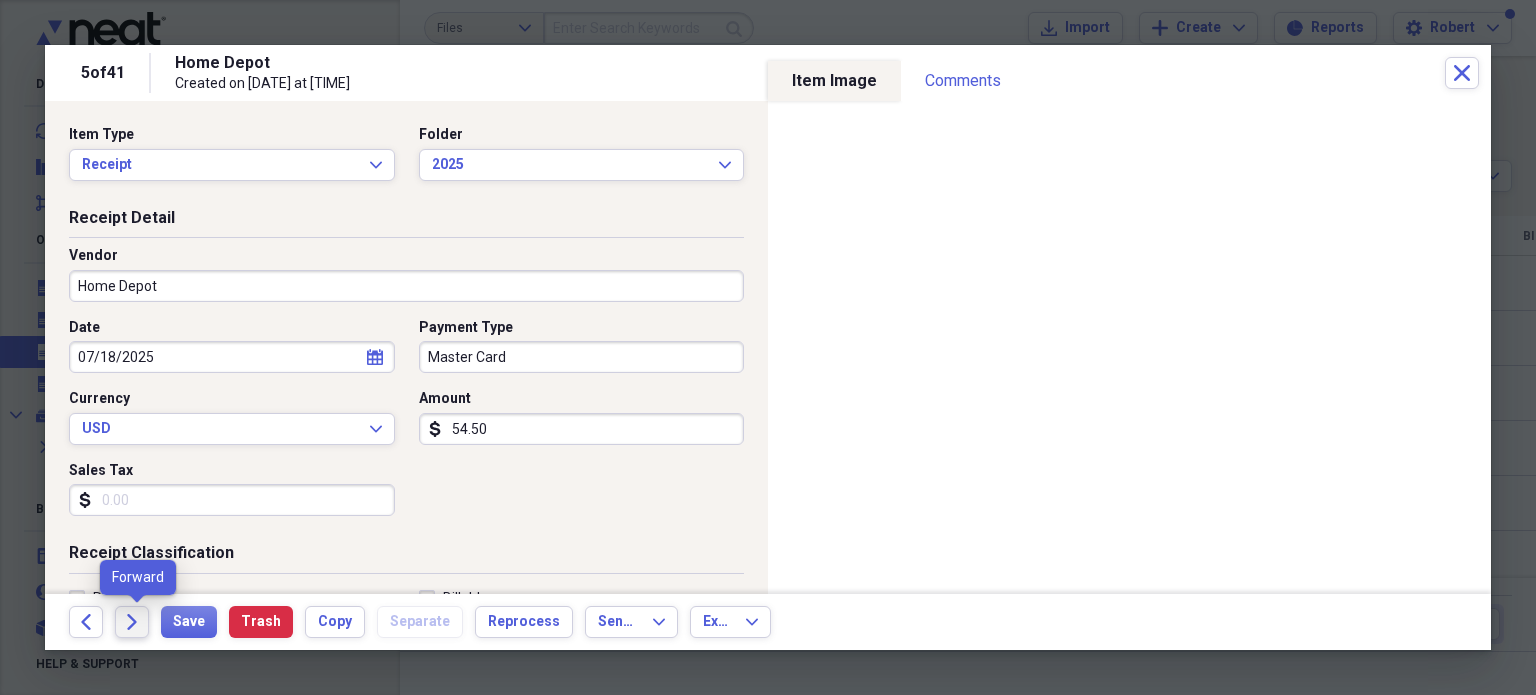 click on "Forward" 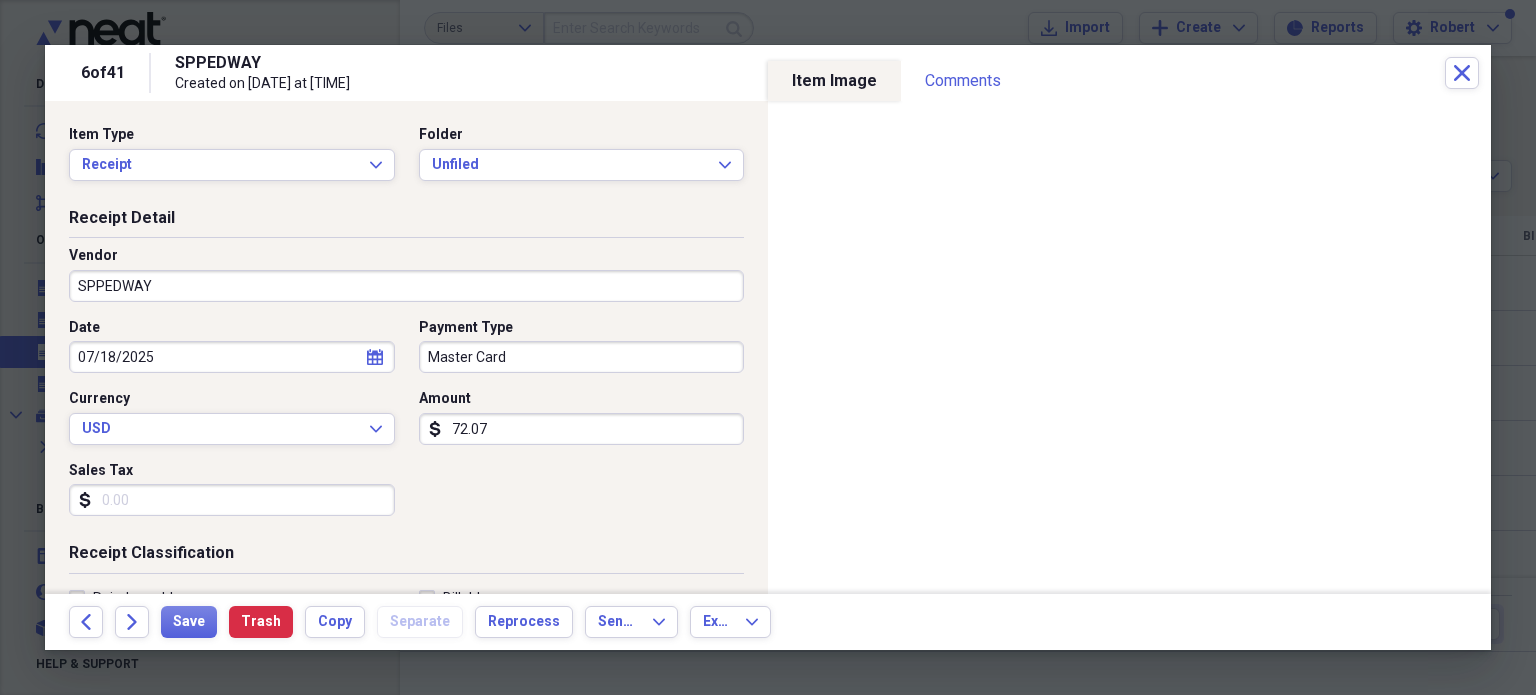 click on "SPPEDWAY" at bounding box center [406, 286] 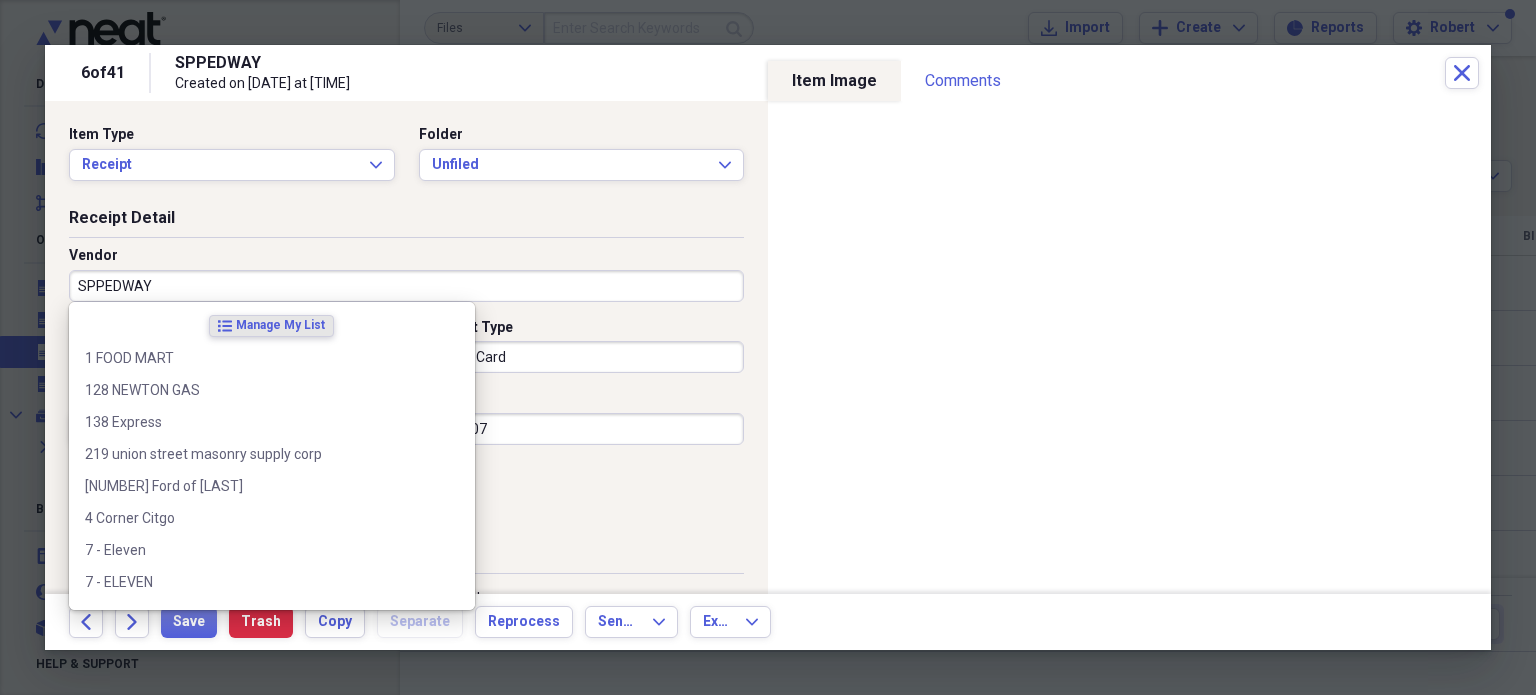 click on "SPPEDWAY" at bounding box center [406, 286] 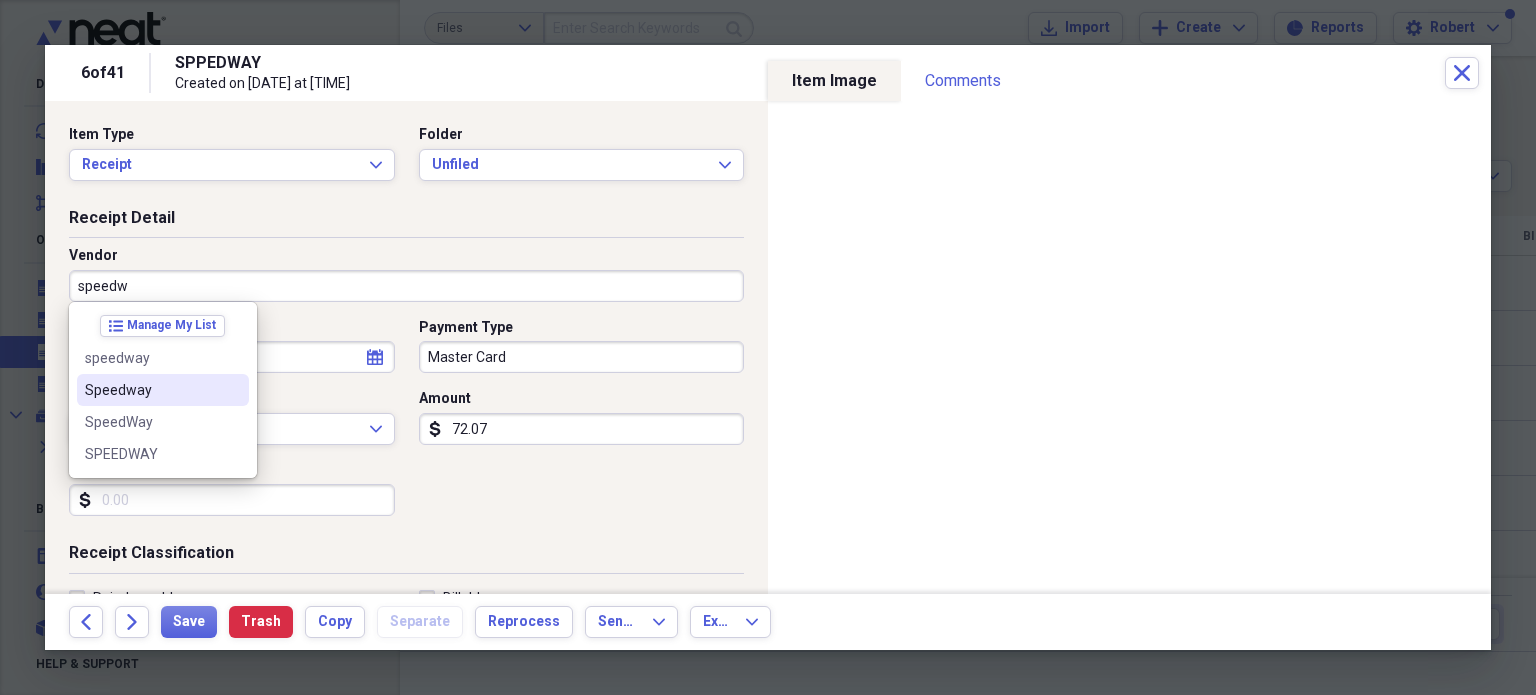 click on "Speedway" at bounding box center (151, 390) 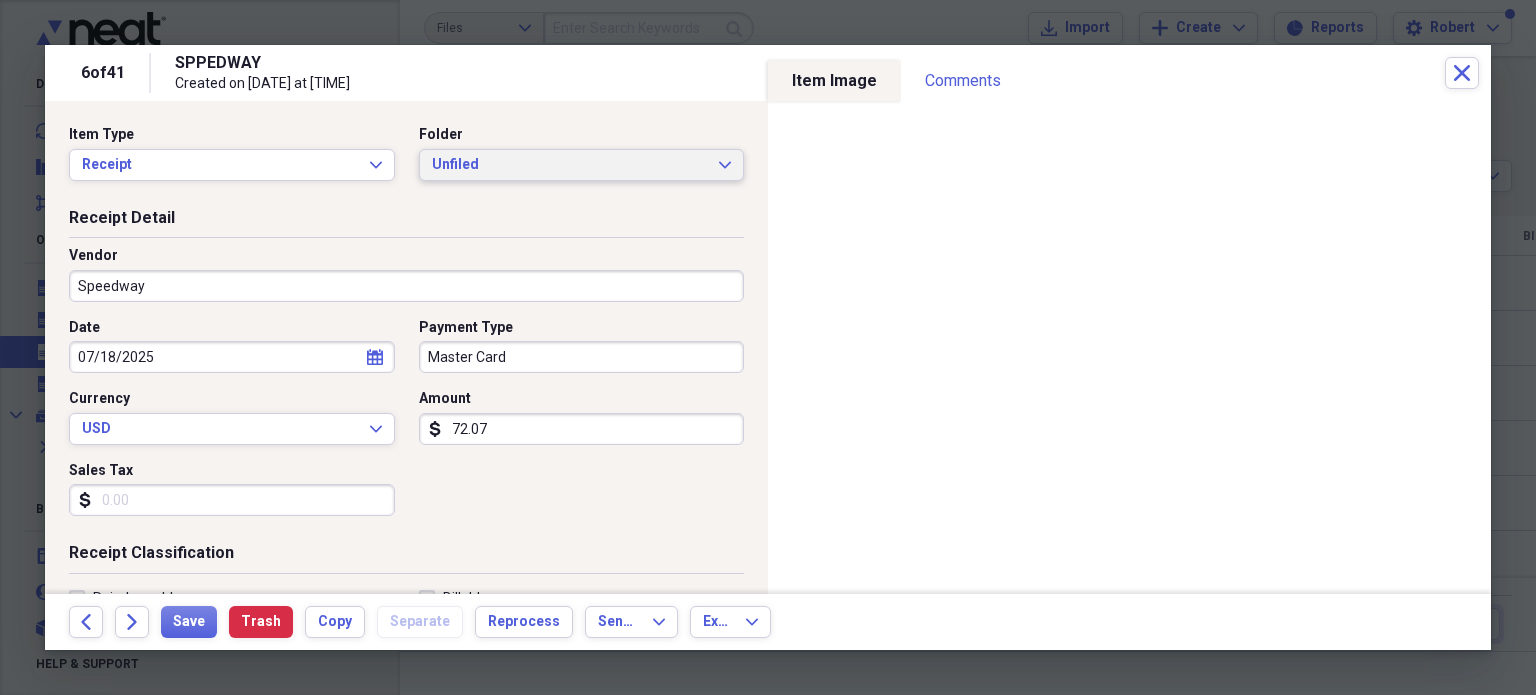click on "Expand" 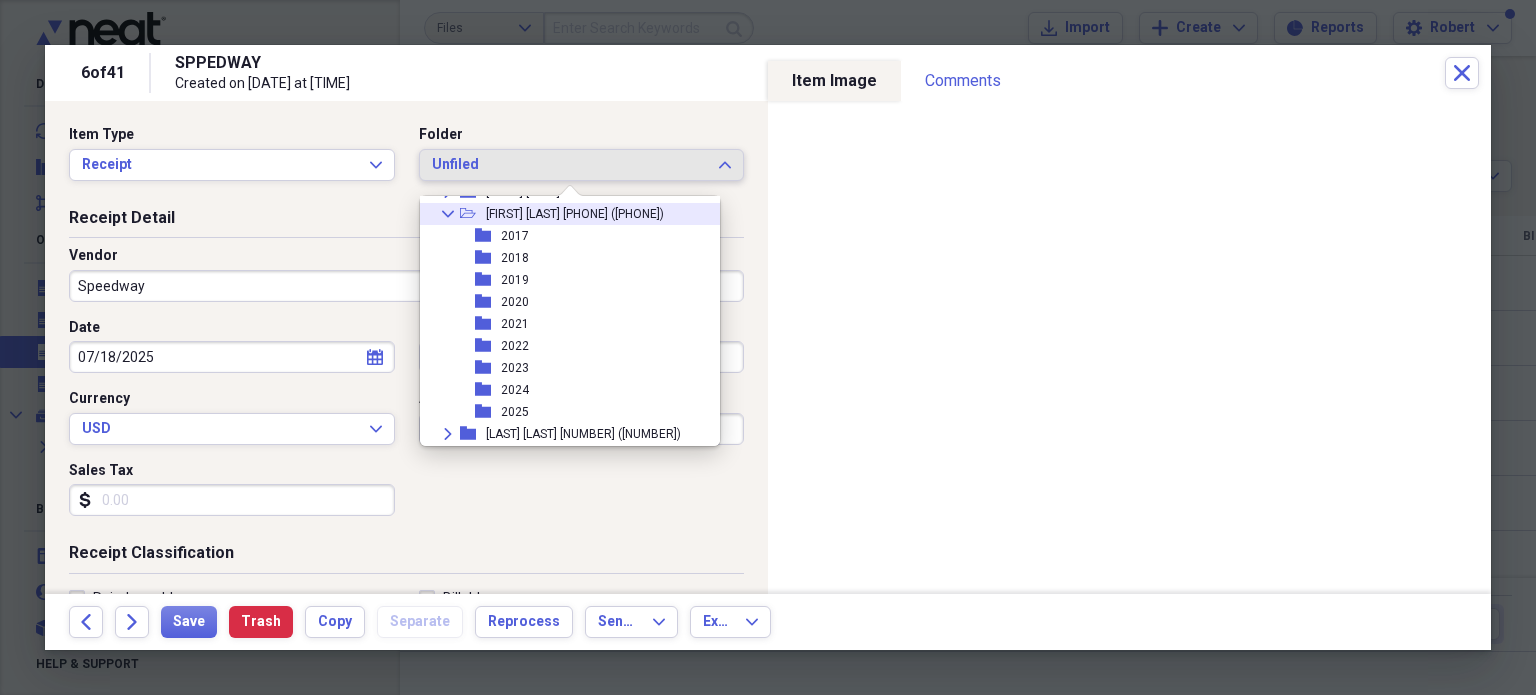scroll, scrollTop: 200, scrollLeft: 0, axis: vertical 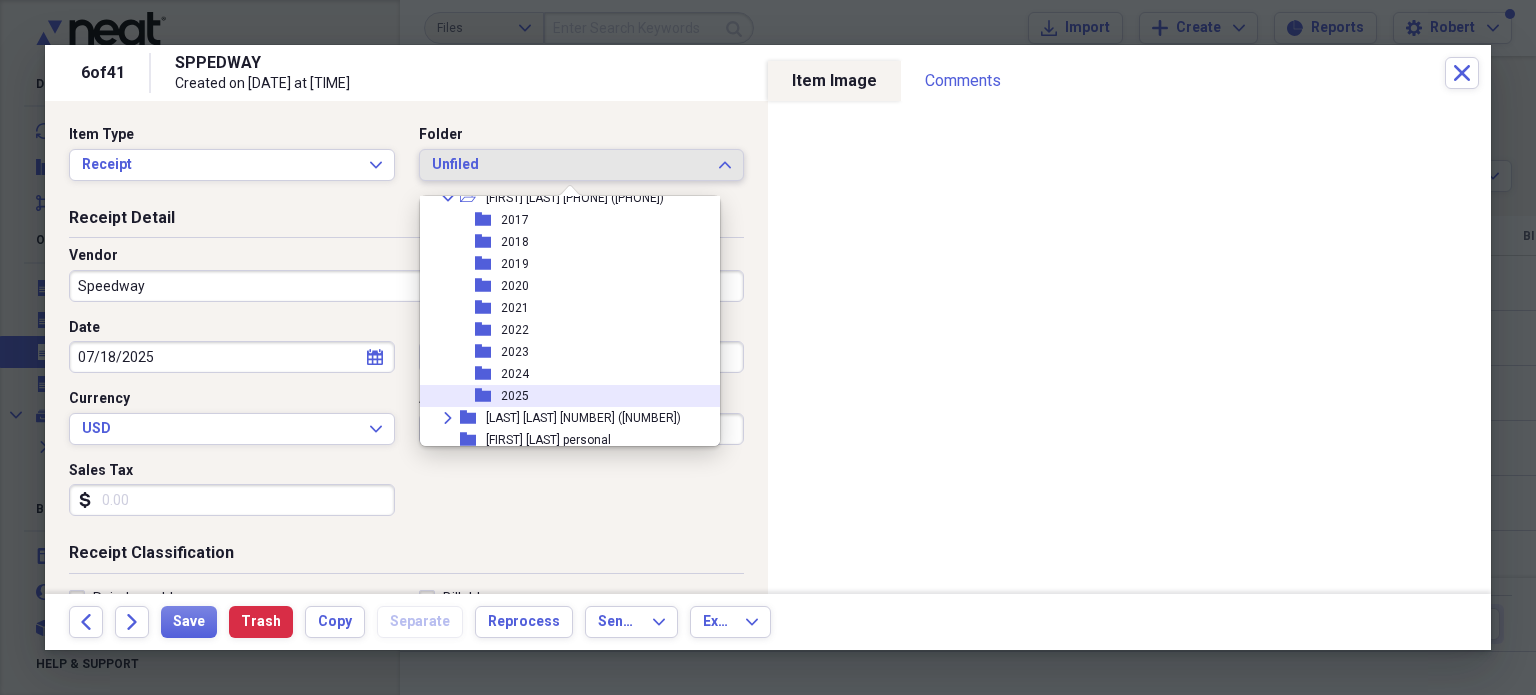 click on "2025" at bounding box center [515, 396] 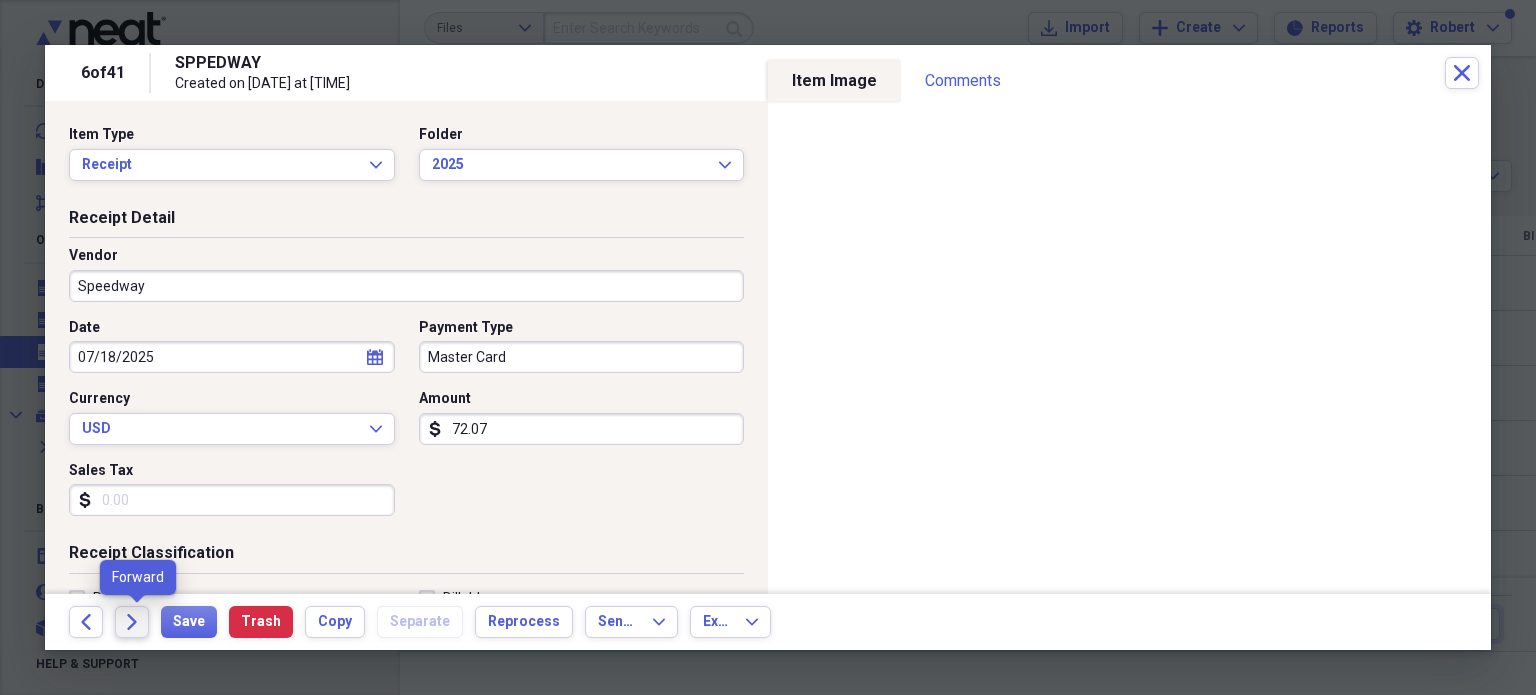 click on "Forward" 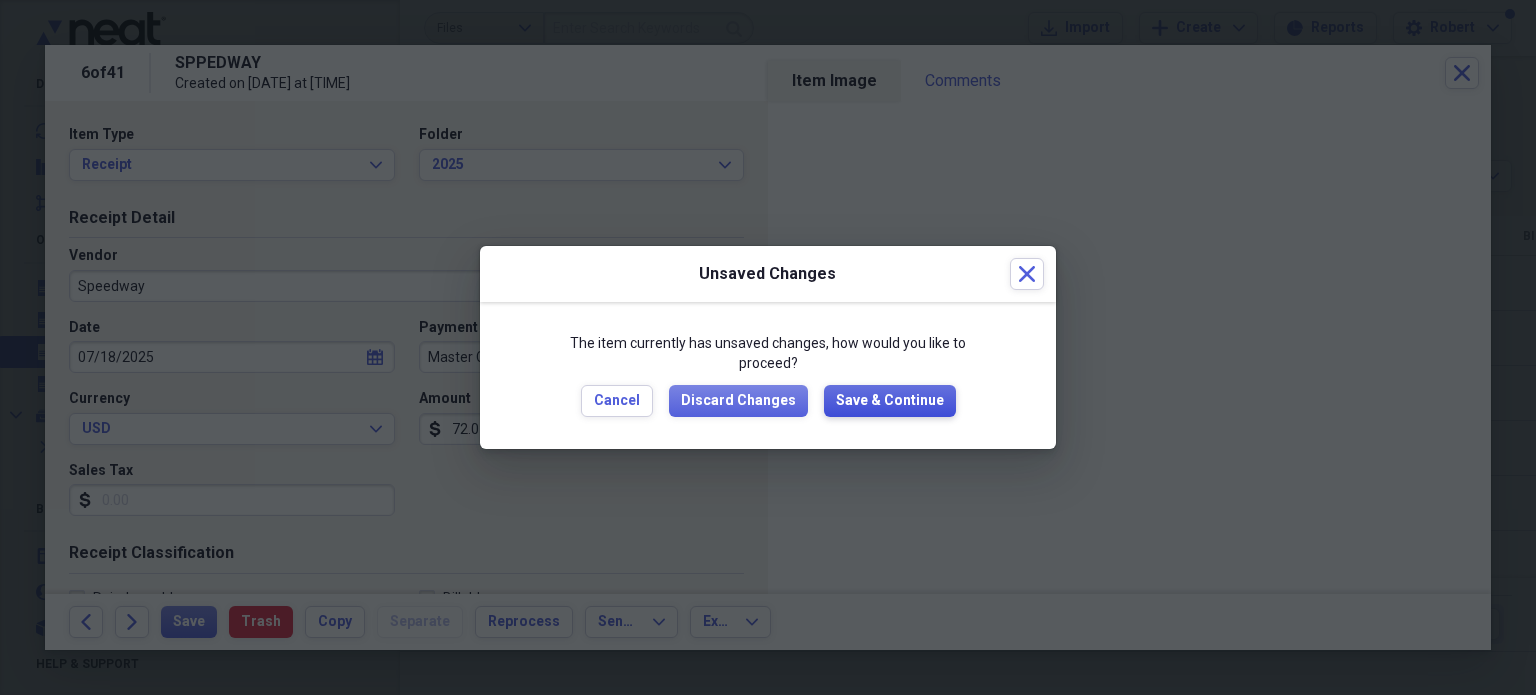 click on "Save & Continue" at bounding box center (890, 401) 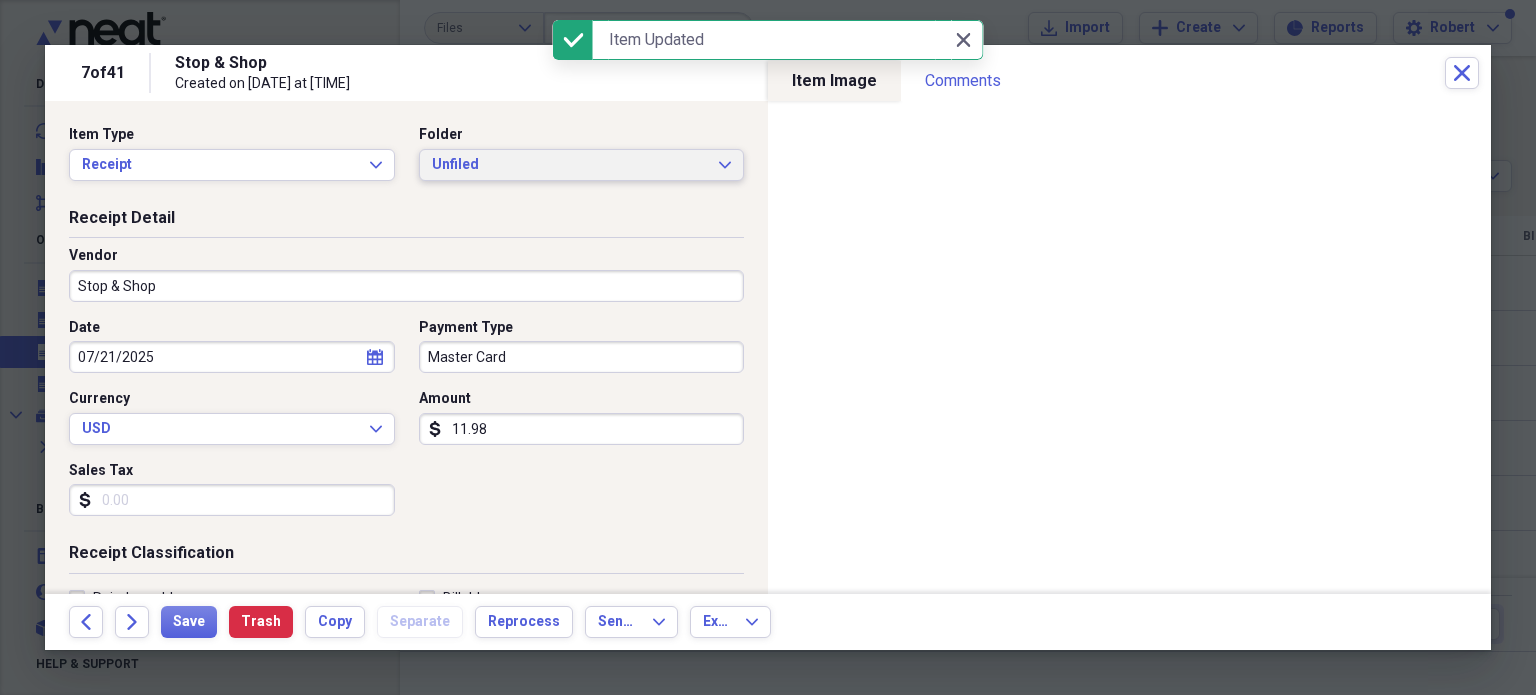 click on "Unfiled Expand" at bounding box center [582, 165] 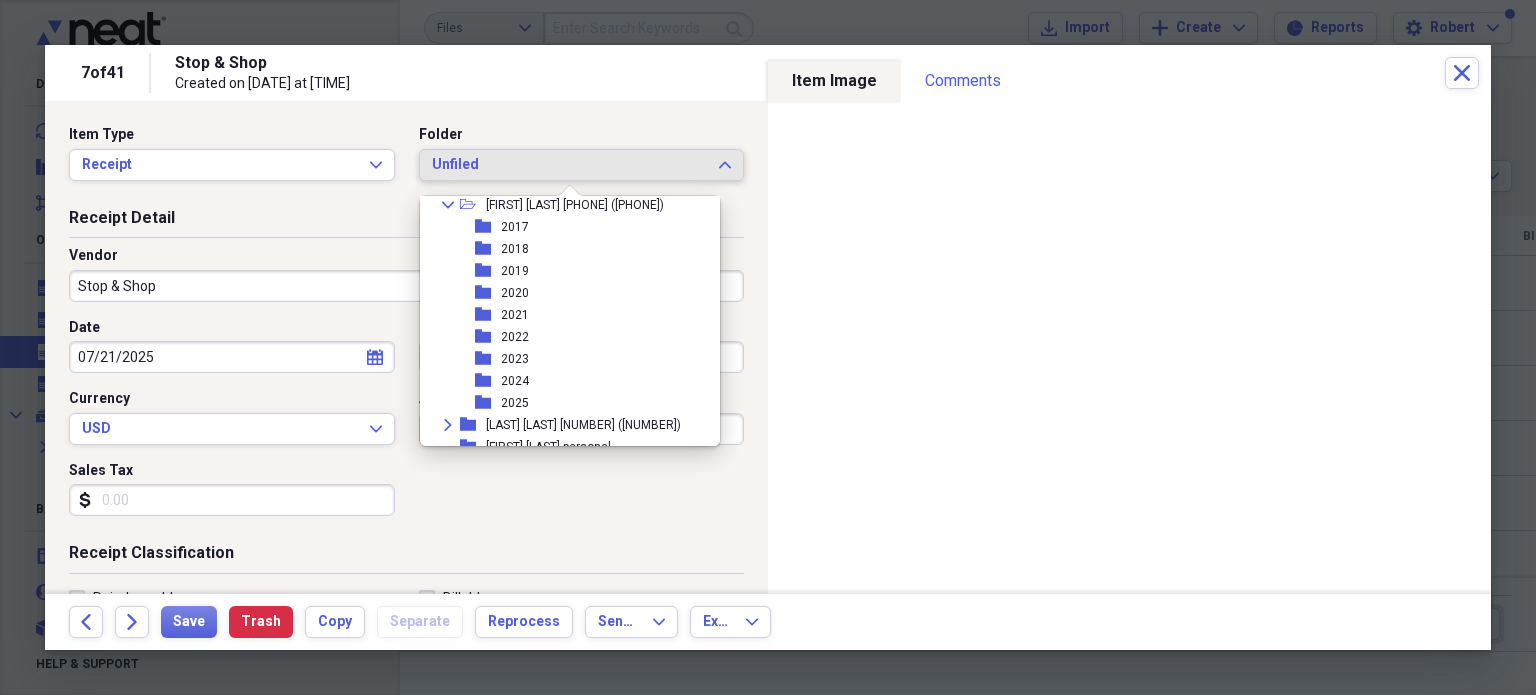 scroll, scrollTop: 200, scrollLeft: 0, axis: vertical 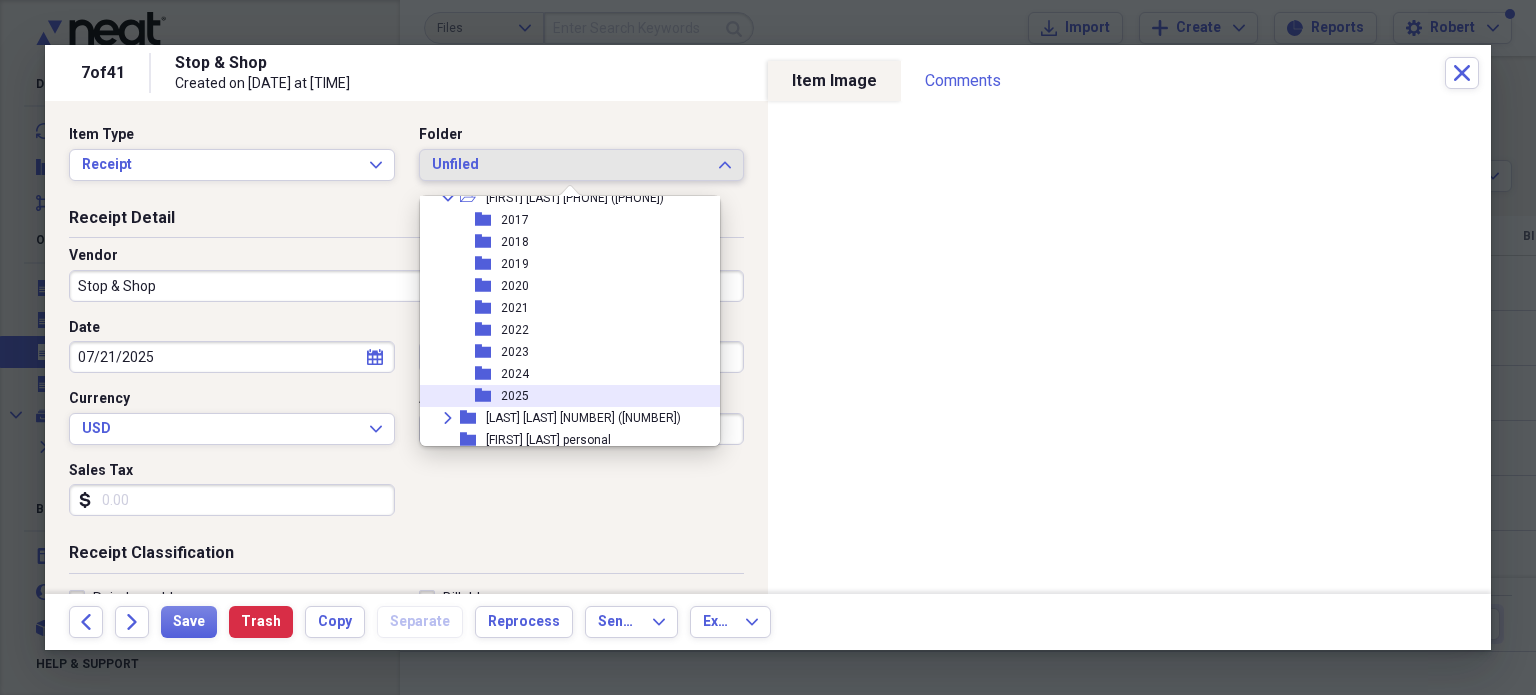 click on "2025" at bounding box center [515, 396] 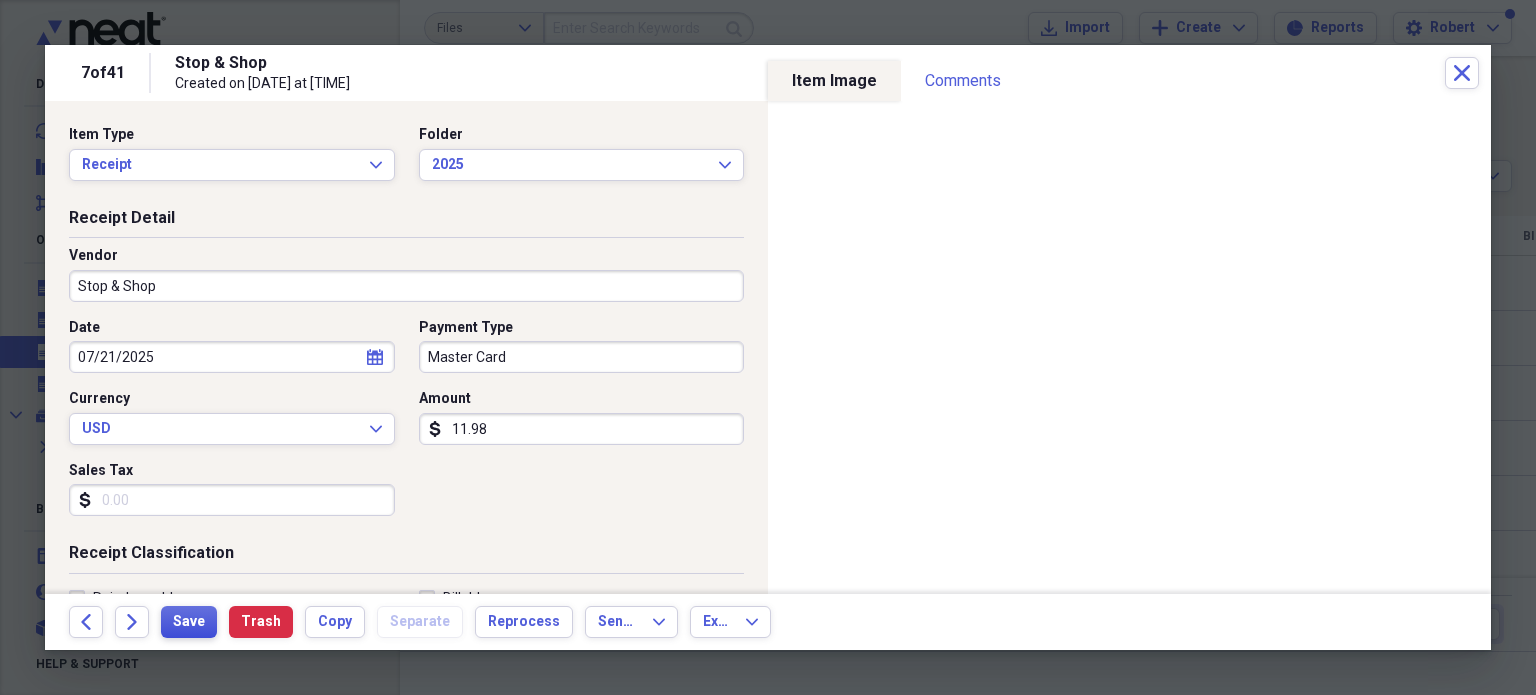 click on "Save" at bounding box center [189, 622] 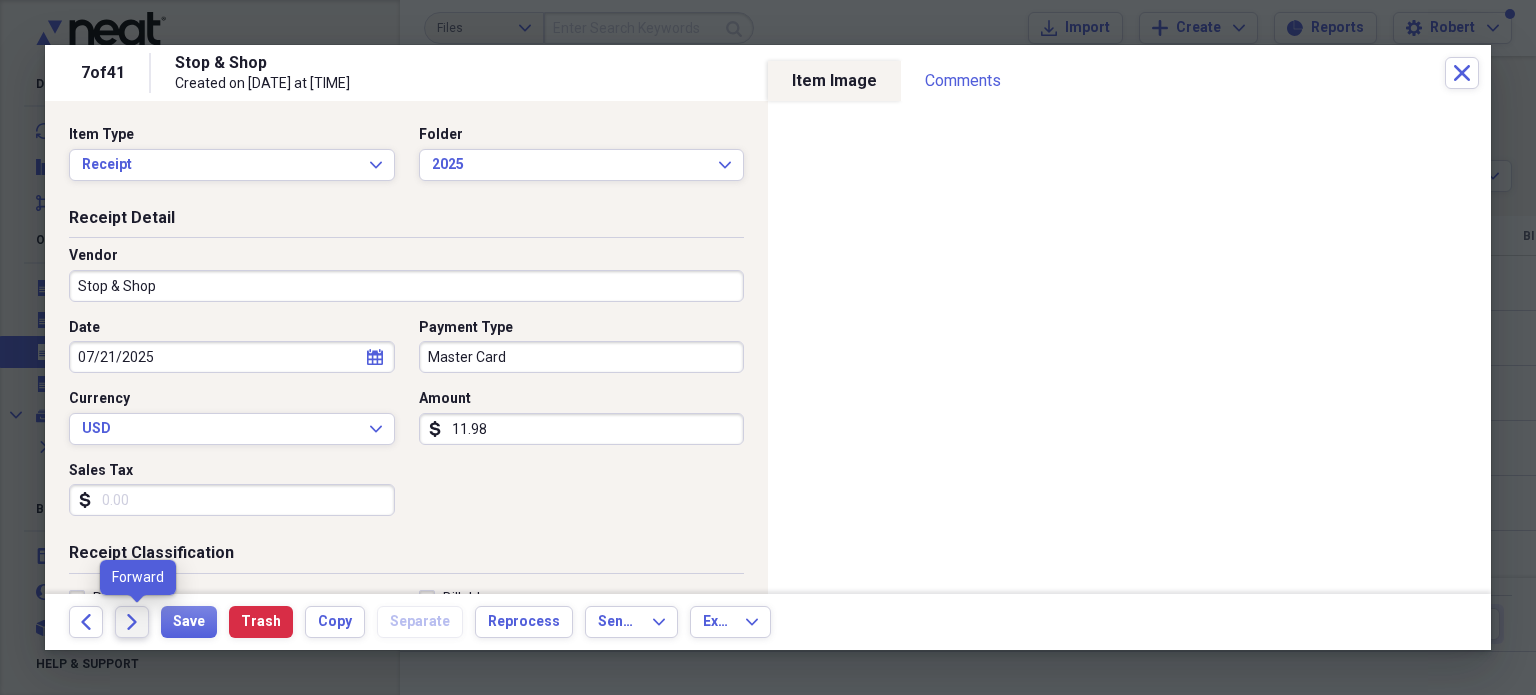 click on "Forward" 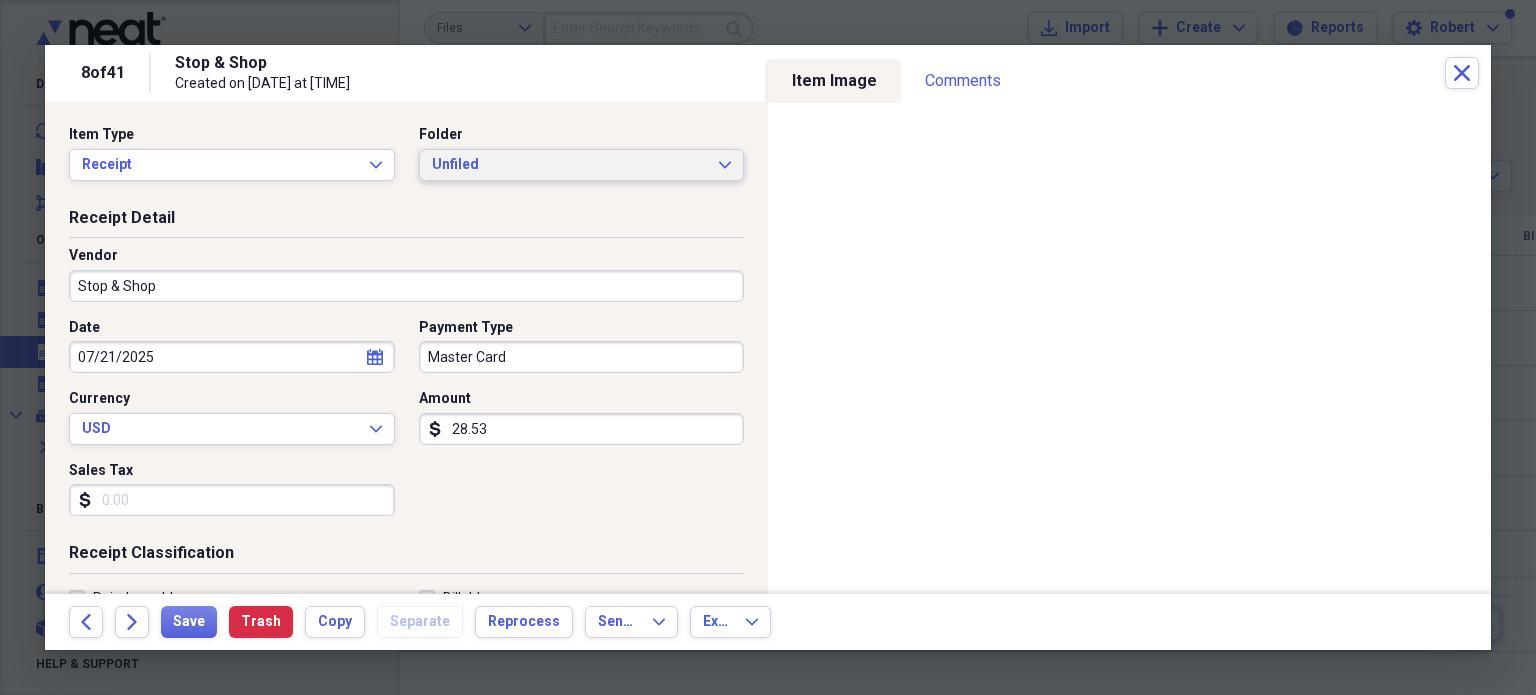 click on "Unfiled Expand" at bounding box center [582, 165] 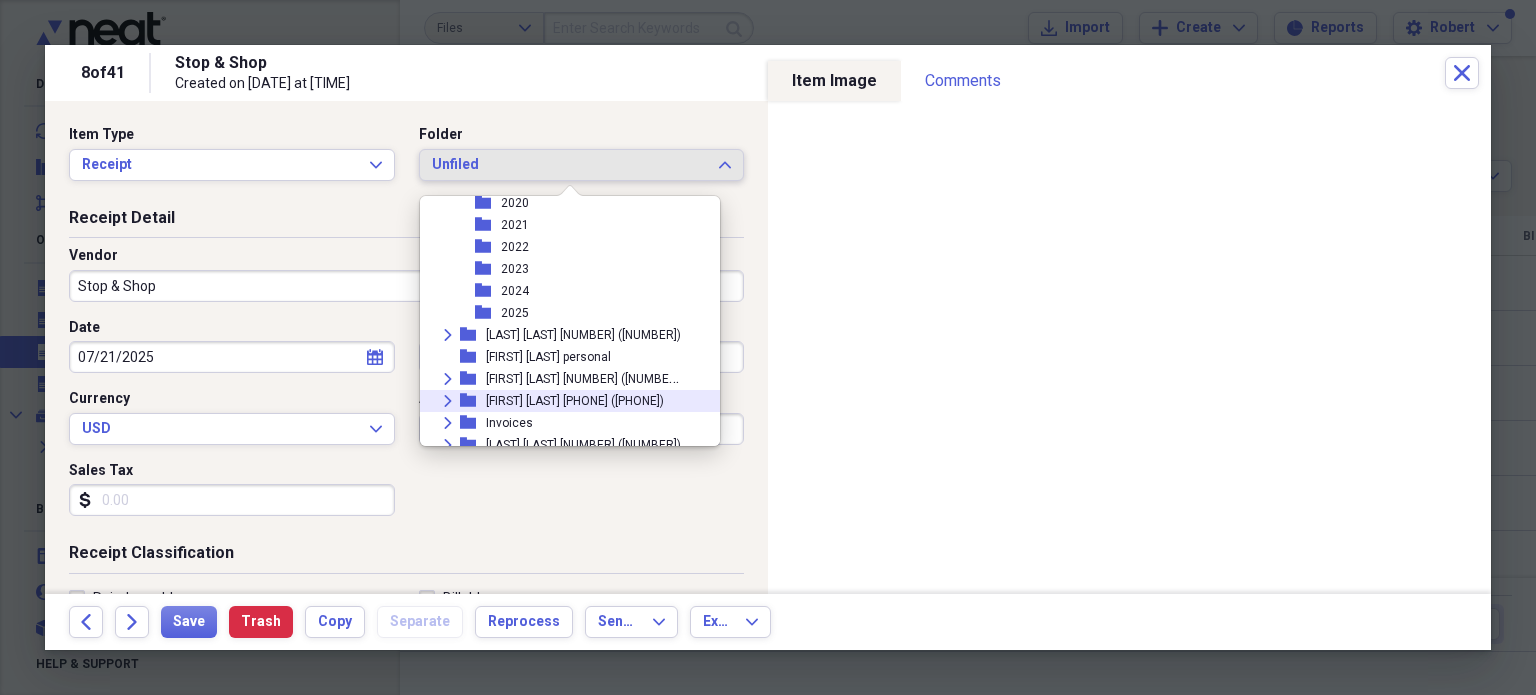 scroll, scrollTop: 300, scrollLeft: 0, axis: vertical 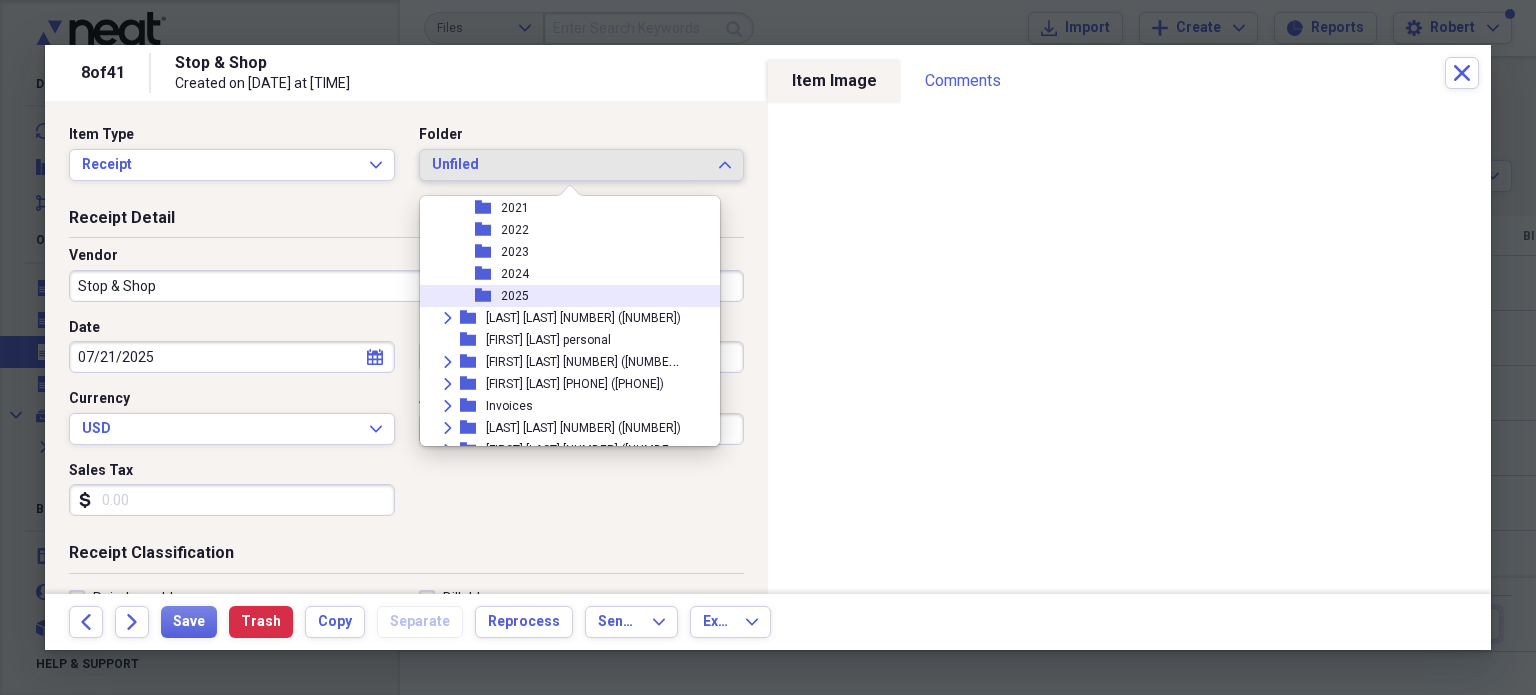 click on "folder 2025" at bounding box center [562, 296] 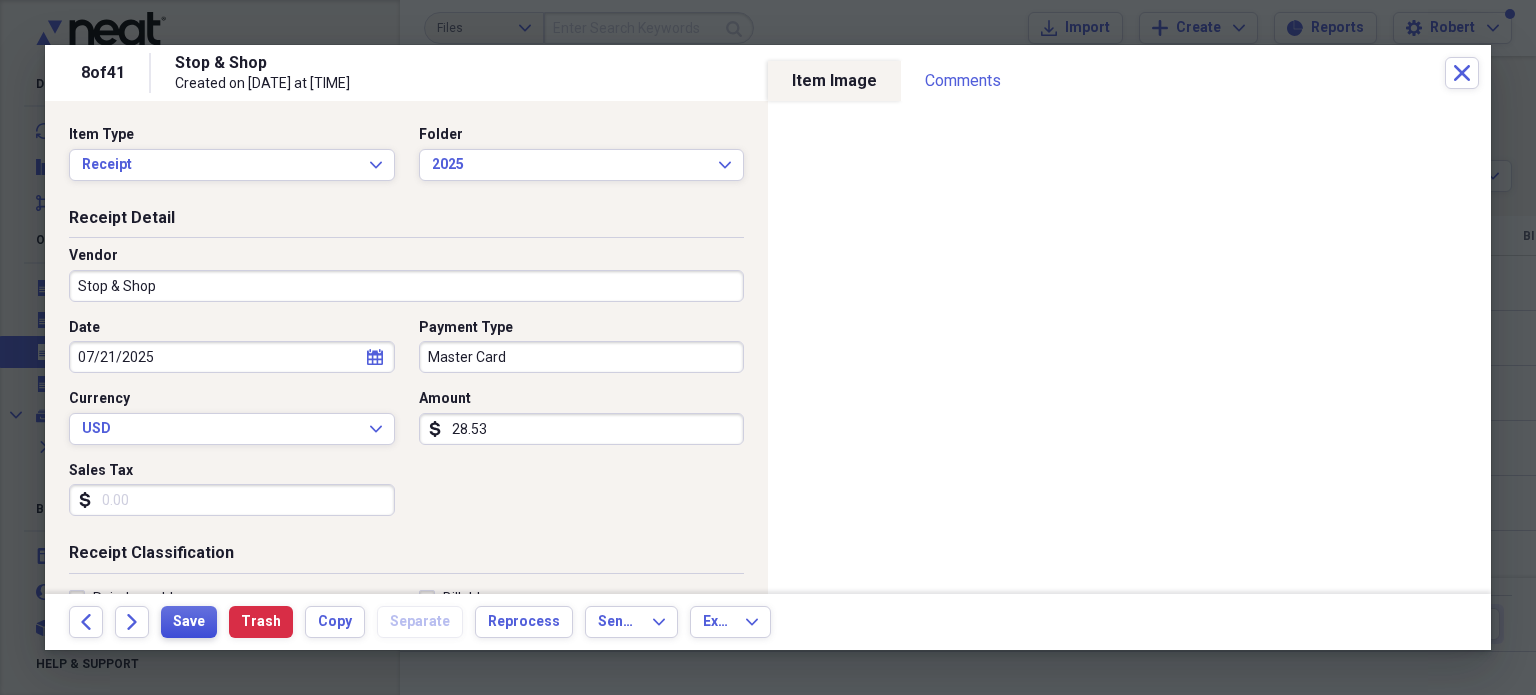 click on "Save" at bounding box center [189, 622] 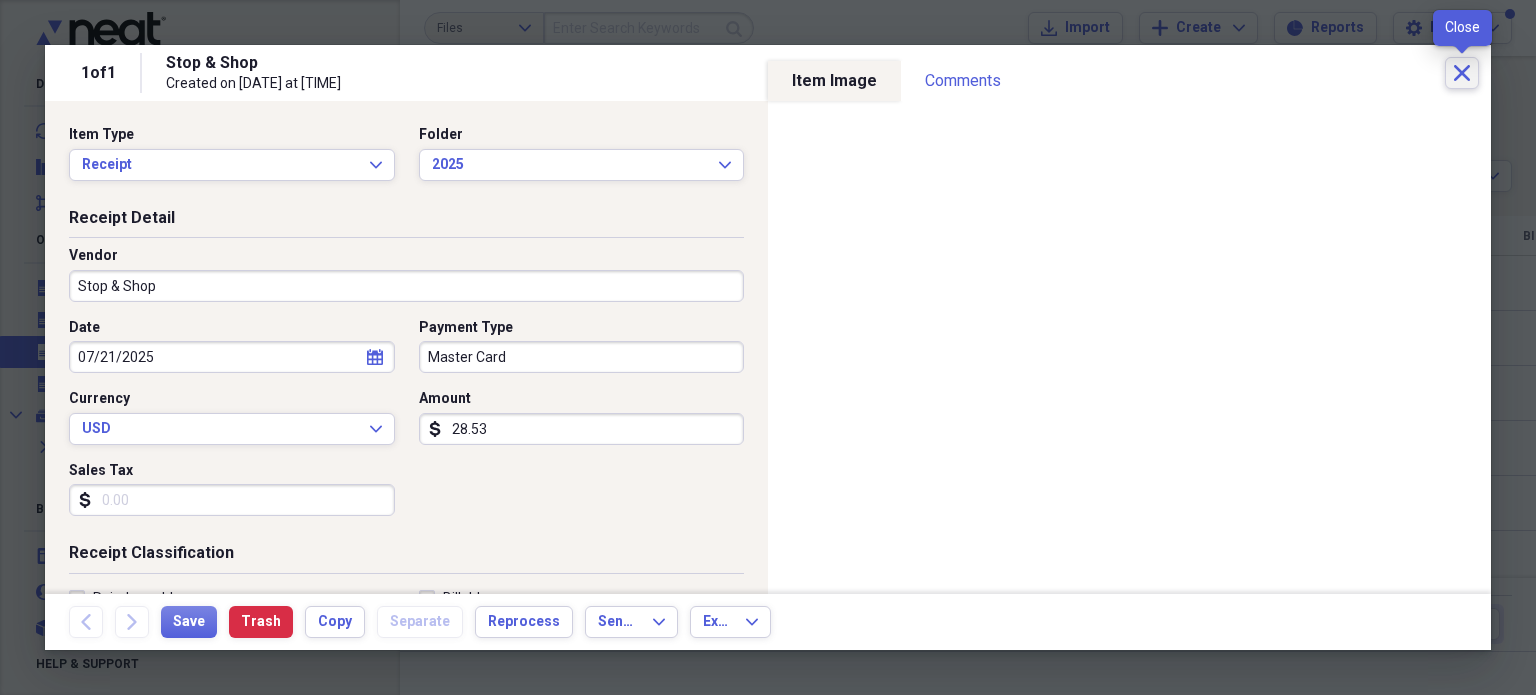 click on "Close" at bounding box center [1462, 73] 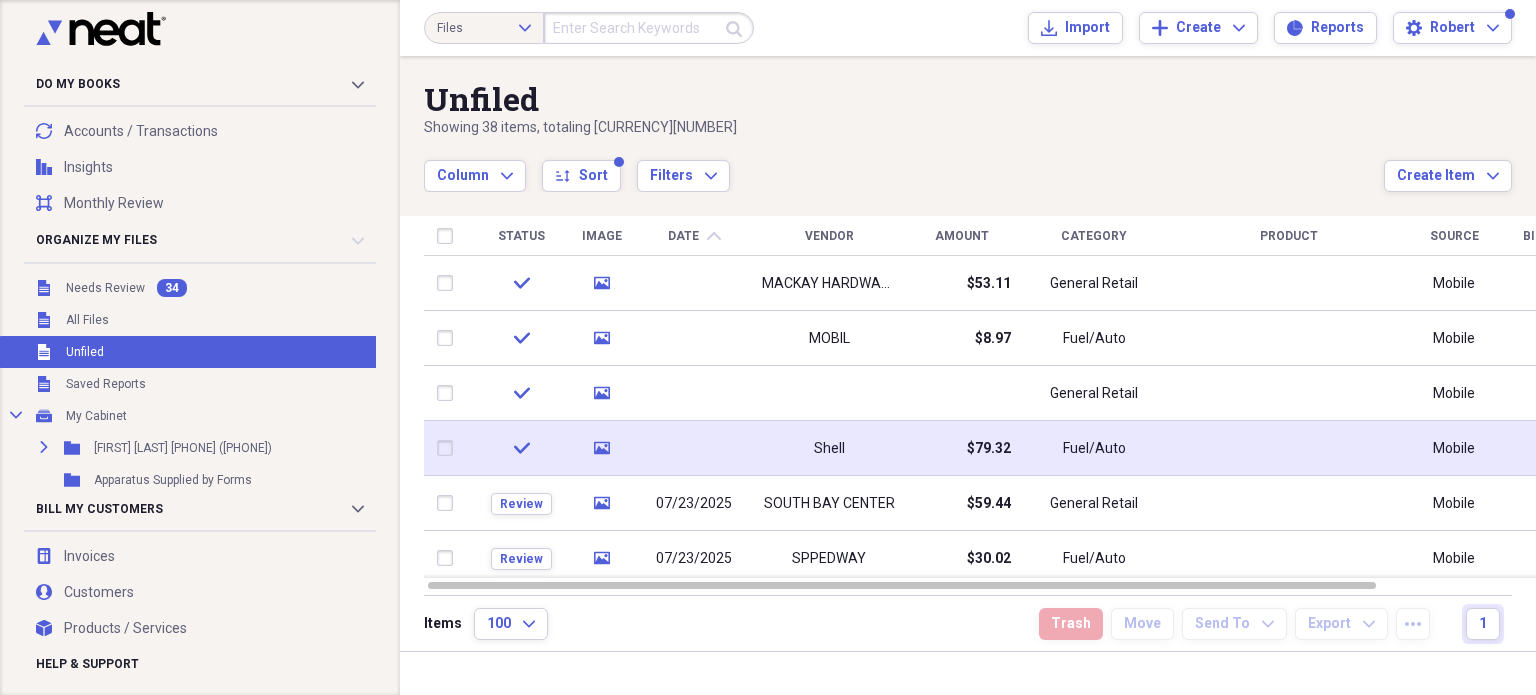 click on "$79.32" at bounding box center (961, 448) 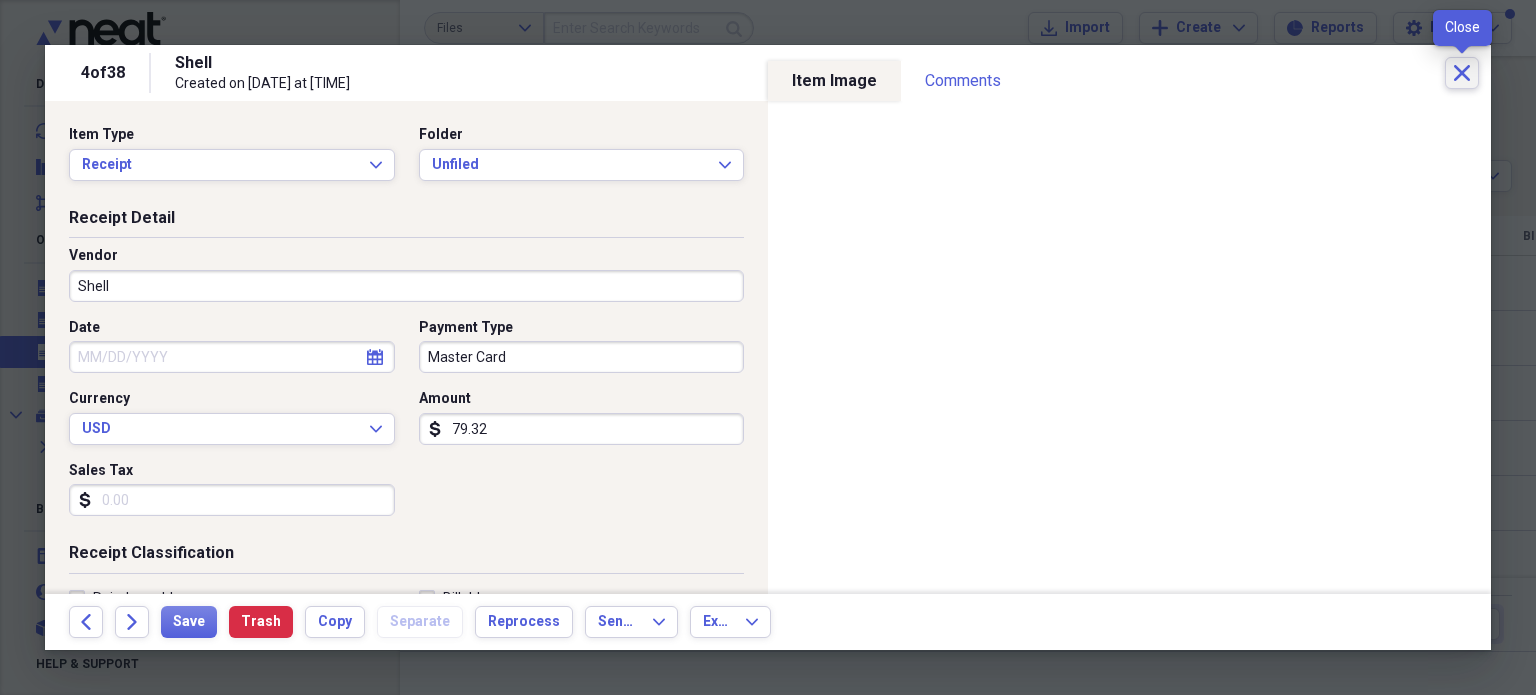 click on "Close" at bounding box center [1462, 73] 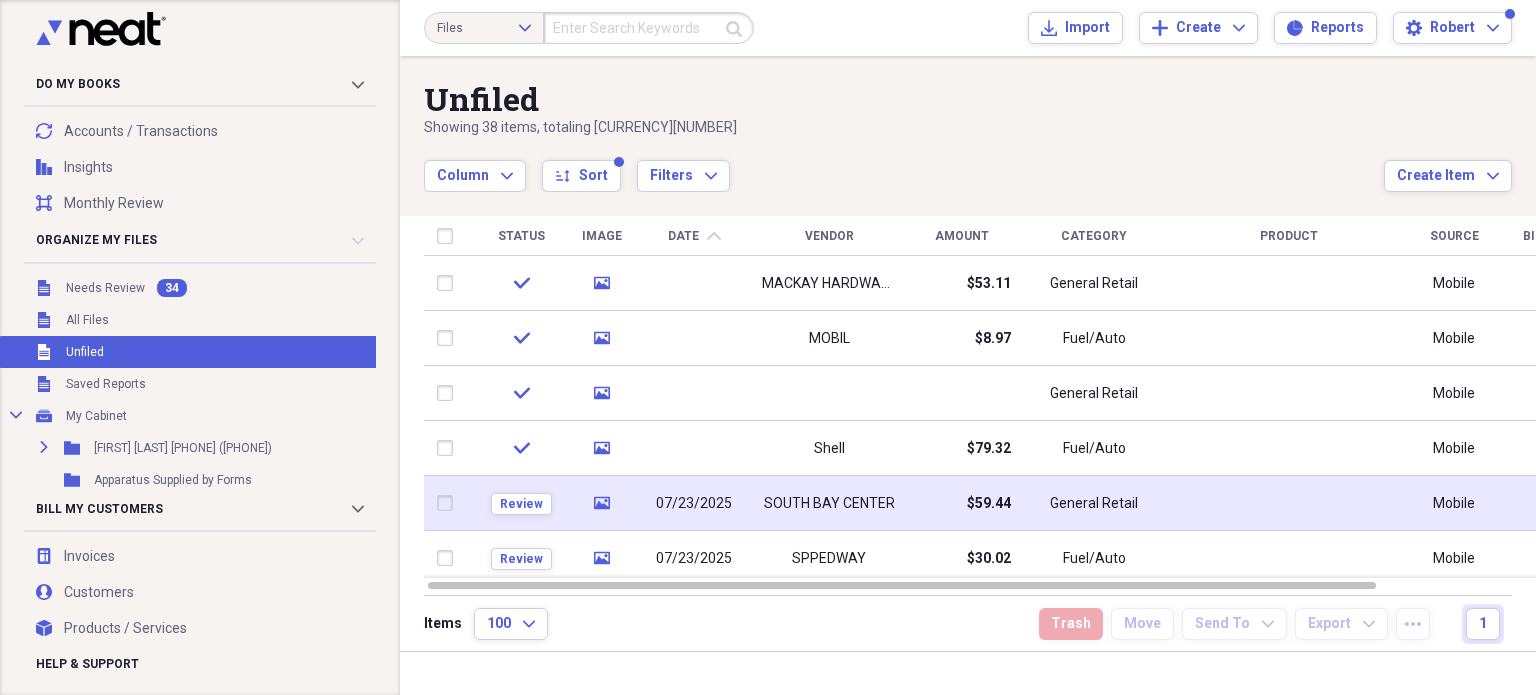 click on "$59.44" at bounding box center [961, 503] 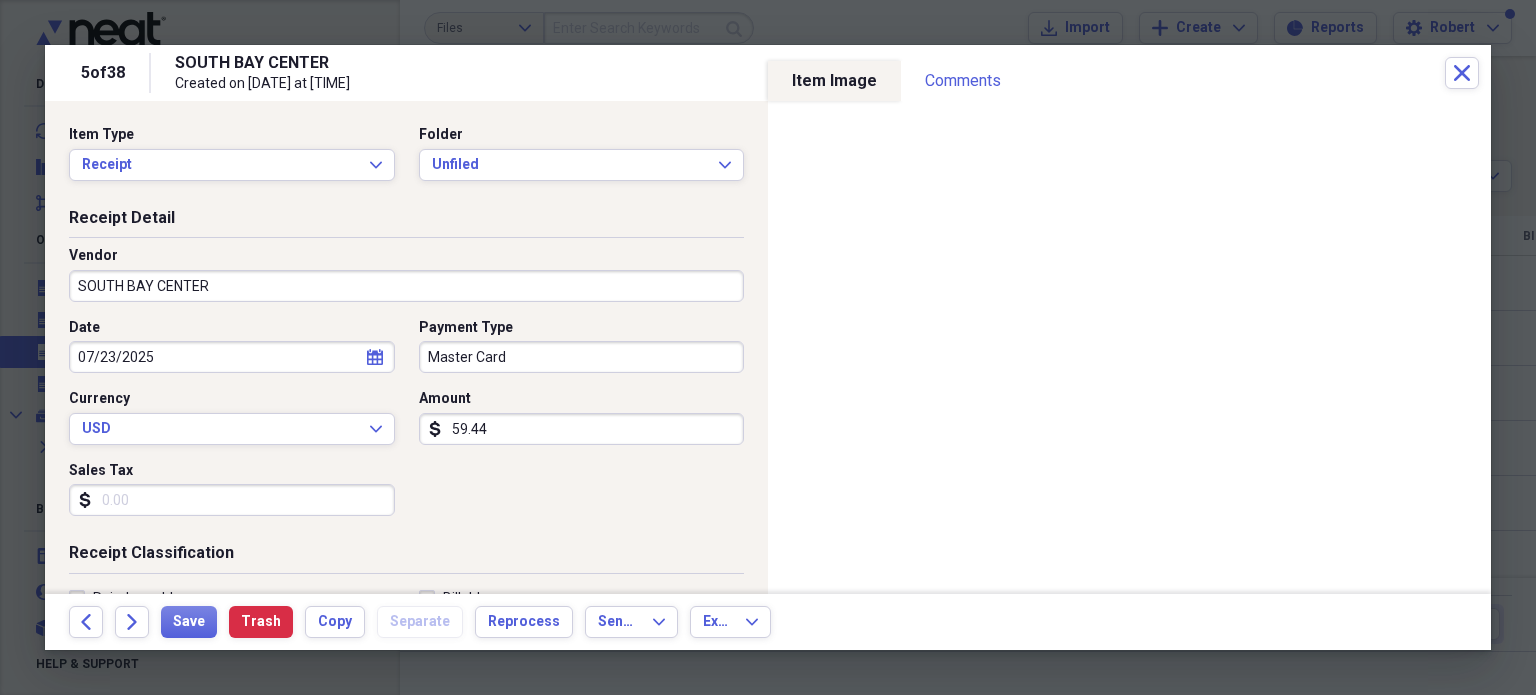 click on "SOUTH BAY CENTER" at bounding box center (406, 286) 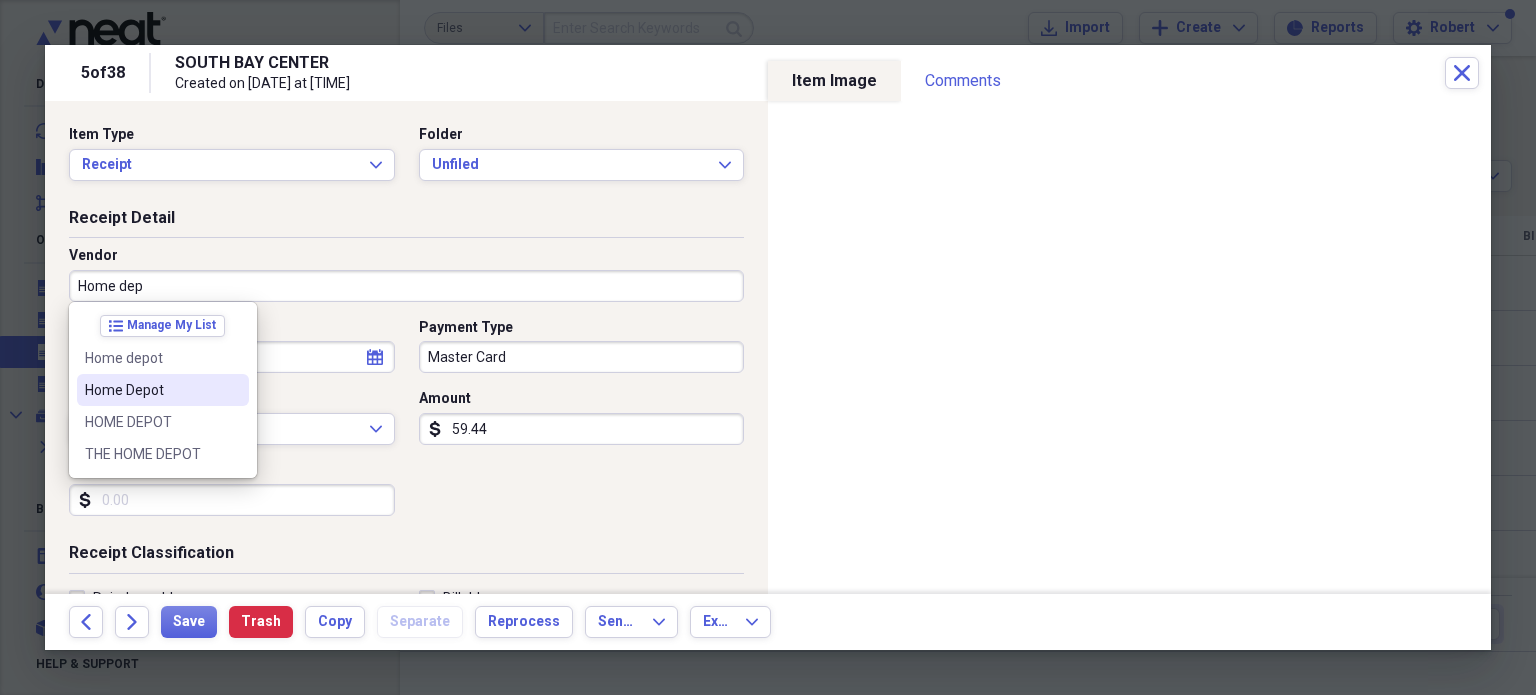 click on "Home Depot" at bounding box center (151, 390) 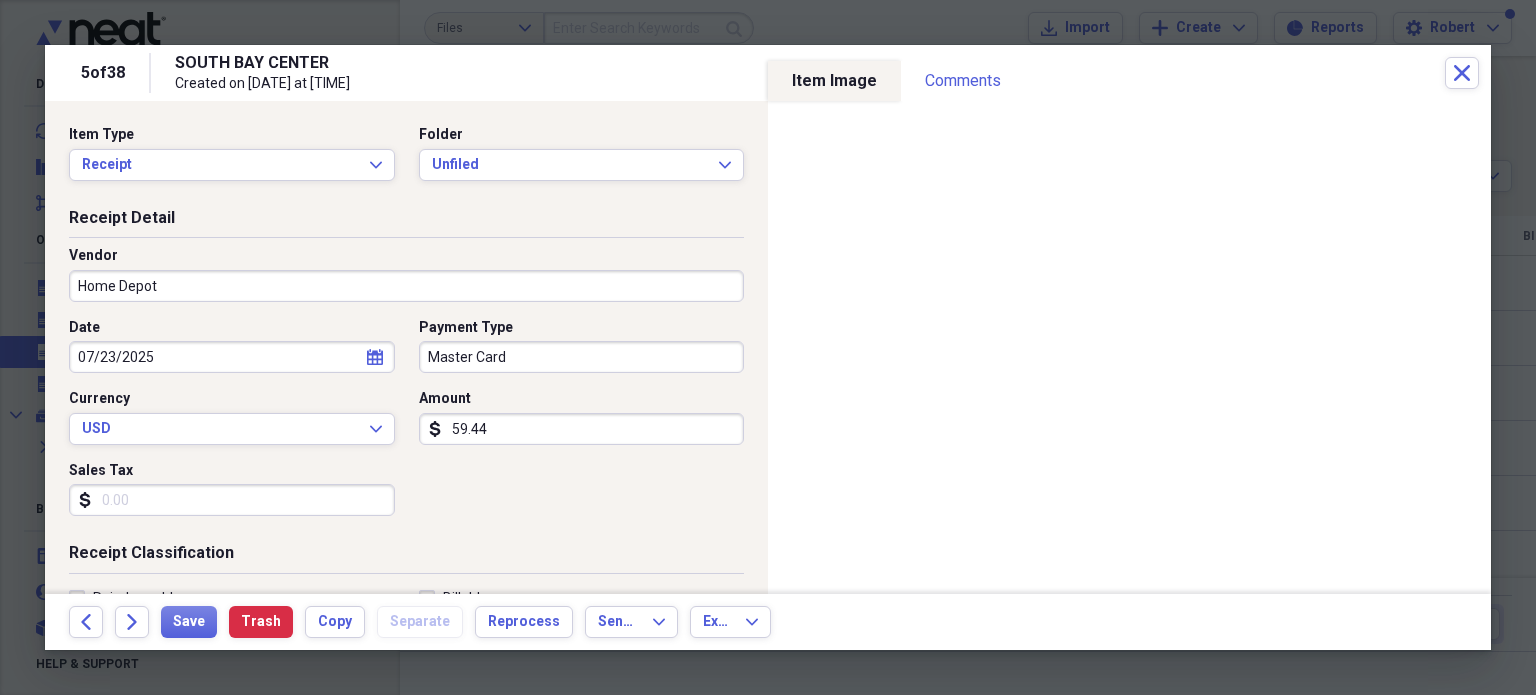 type on "Meals/Restaurant" 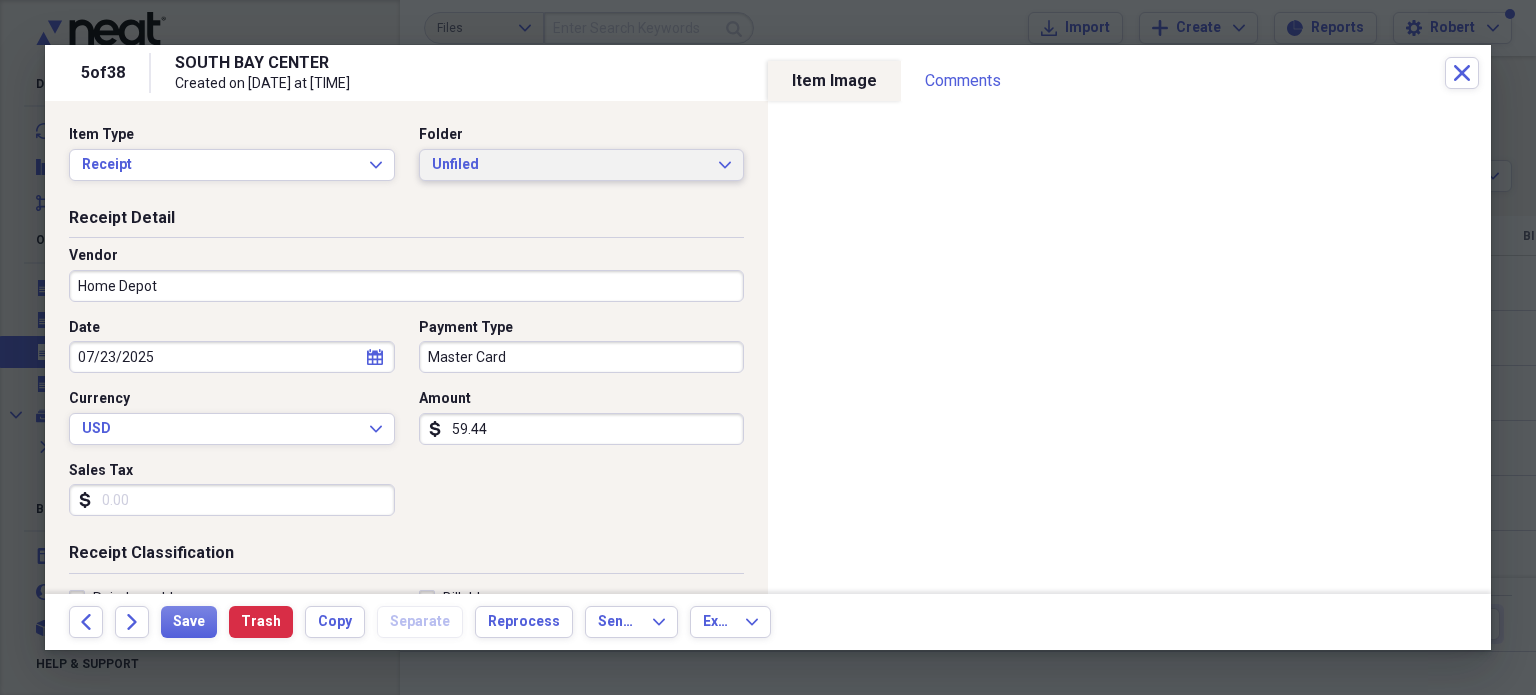 click on "Expand" 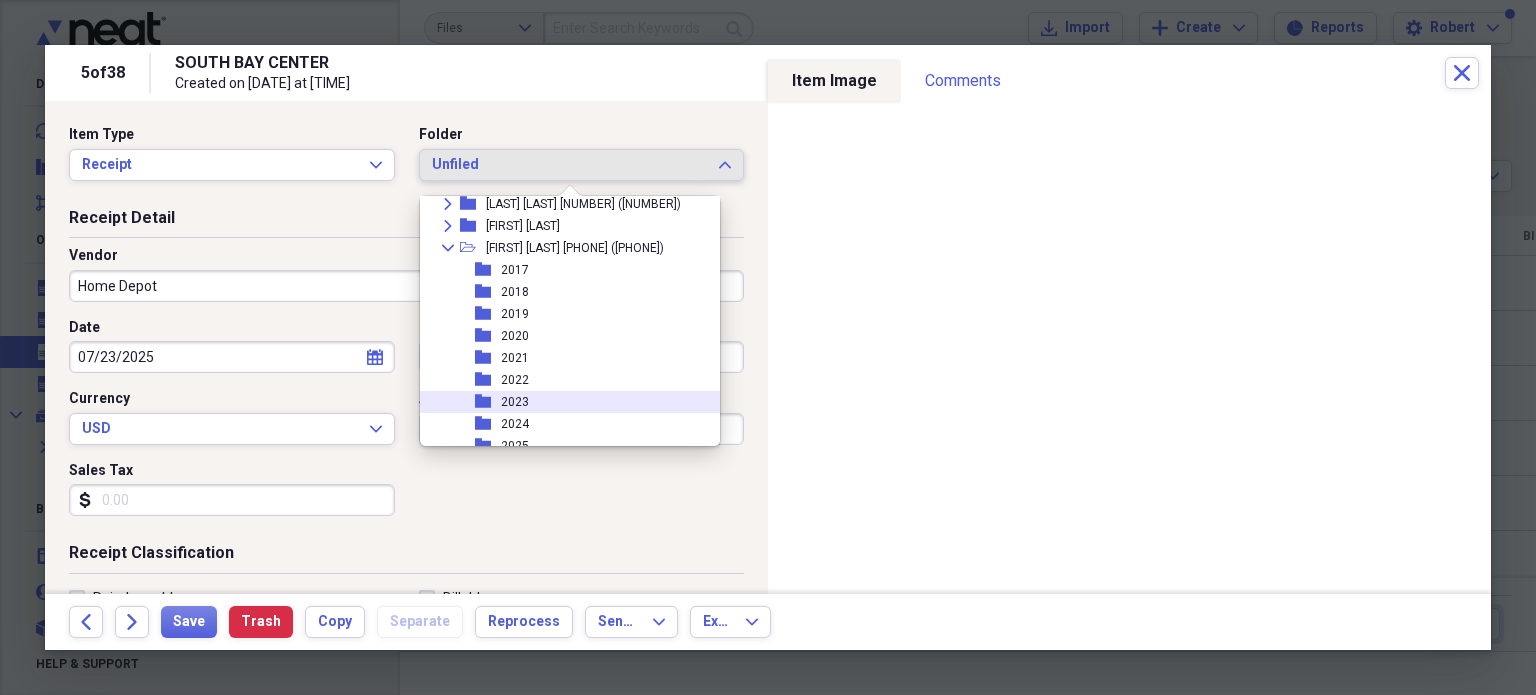 scroll, scrollTop: 200, scrollLeft: 0, axis: vertical 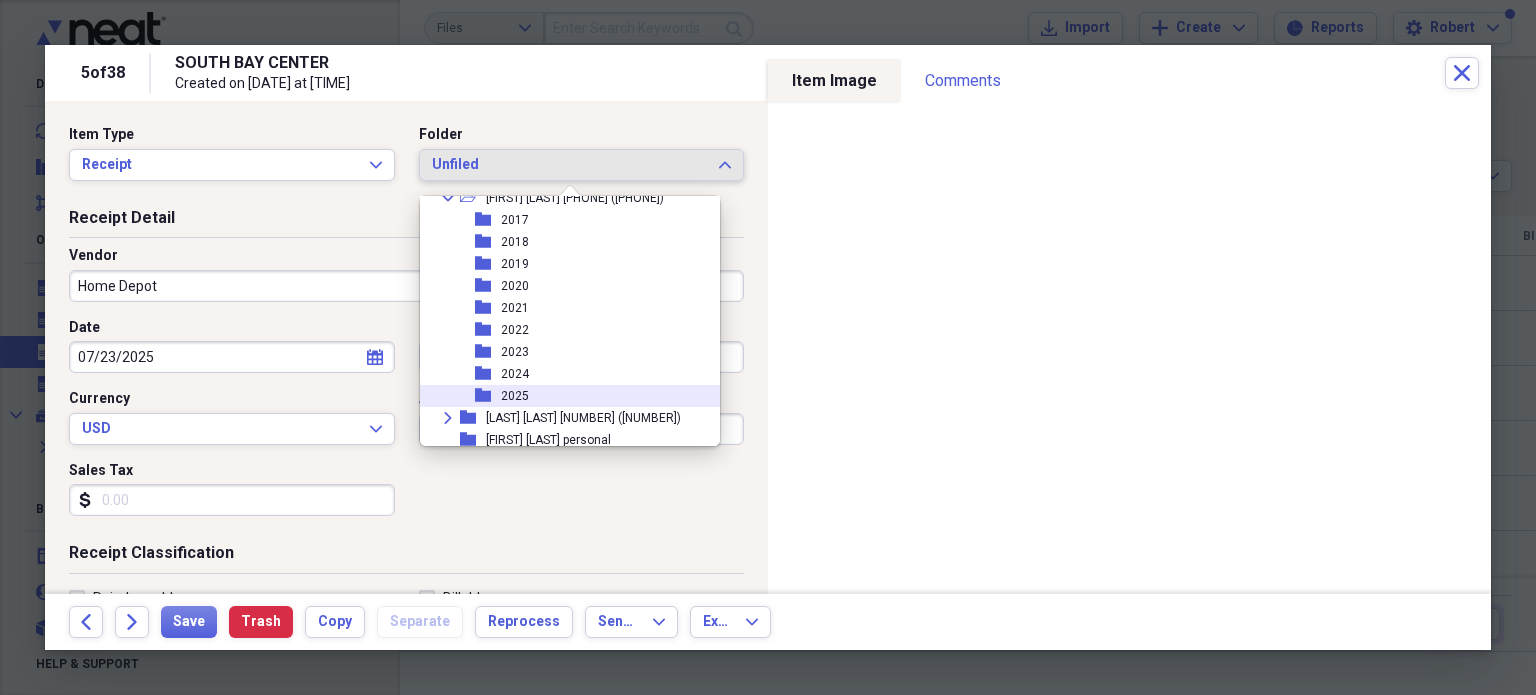 drag, startPoint x: 510, startPoint y: 393, endPoint x: 468, endPoint y: 407, distance: 44.27189 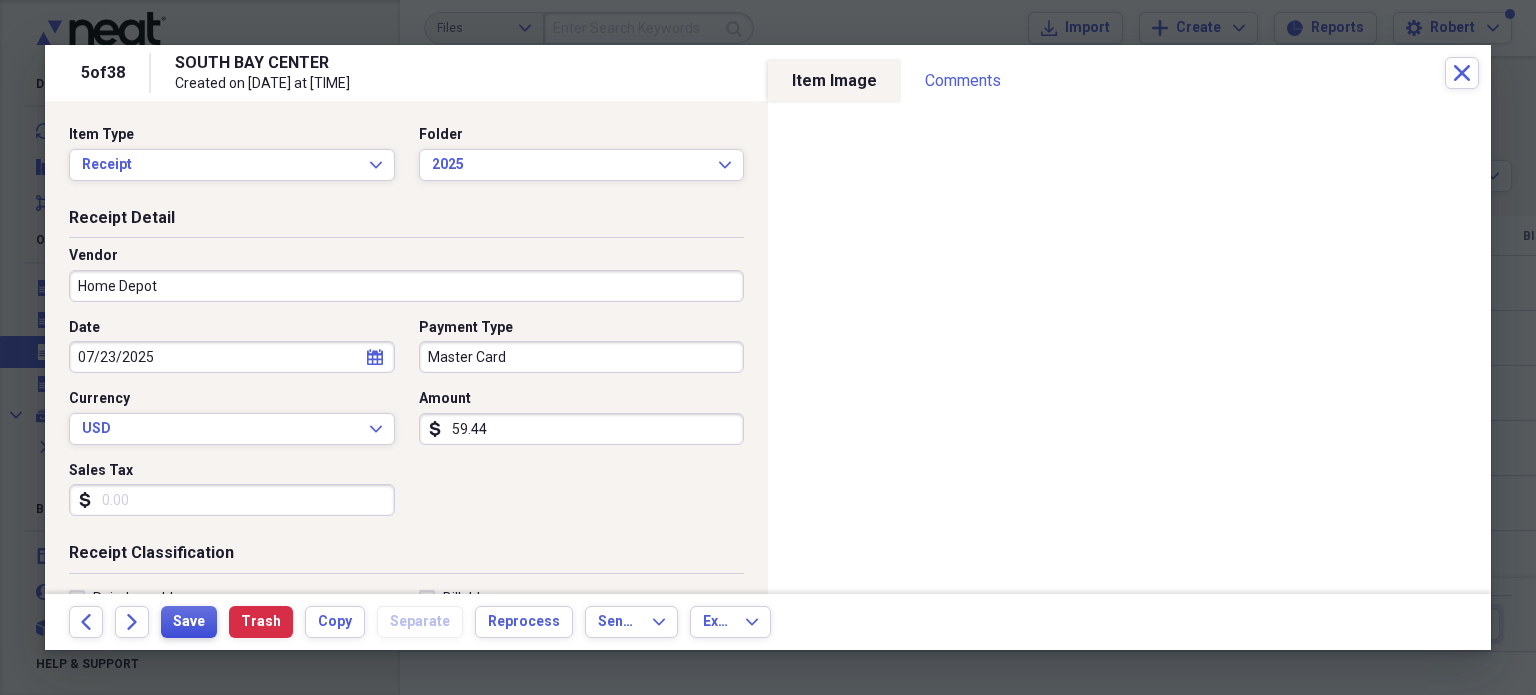 click on "Save" at bounding box center [189, 622] 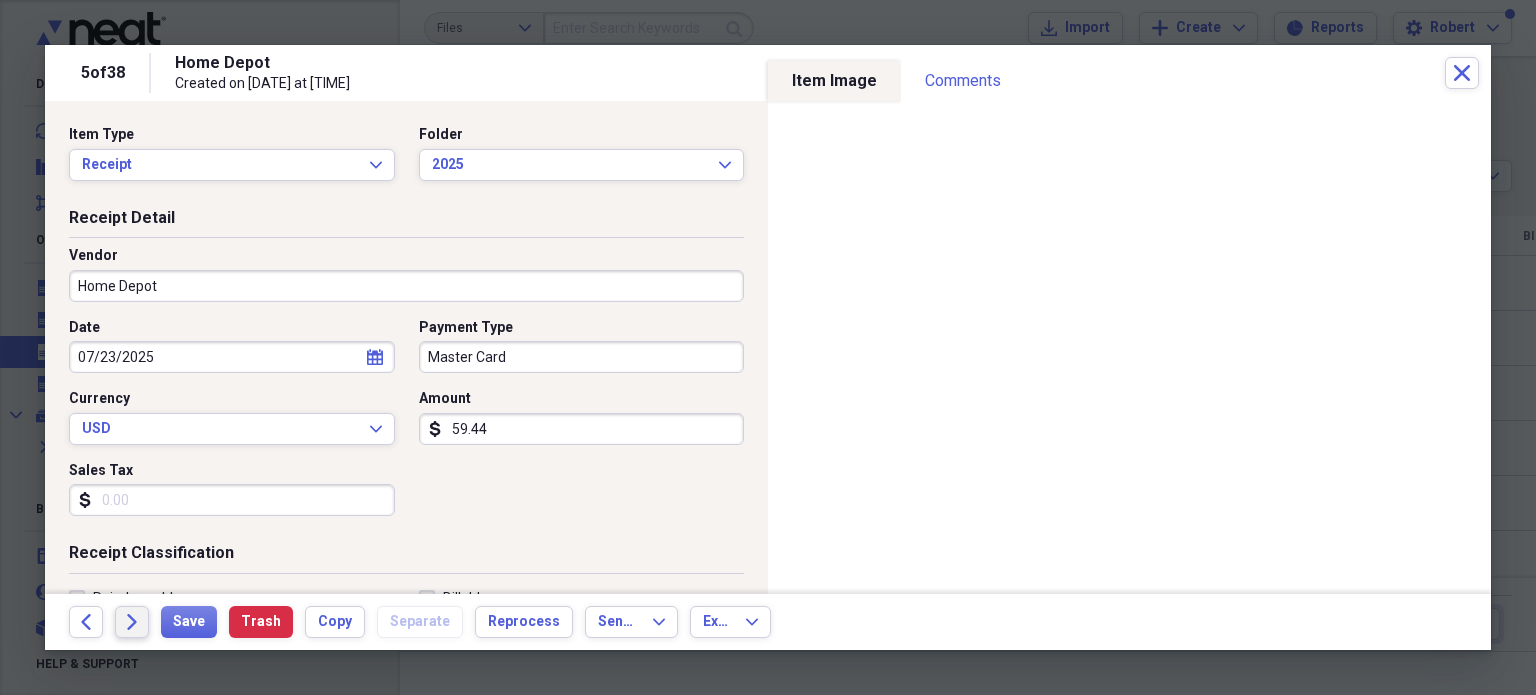 click on "Forward" 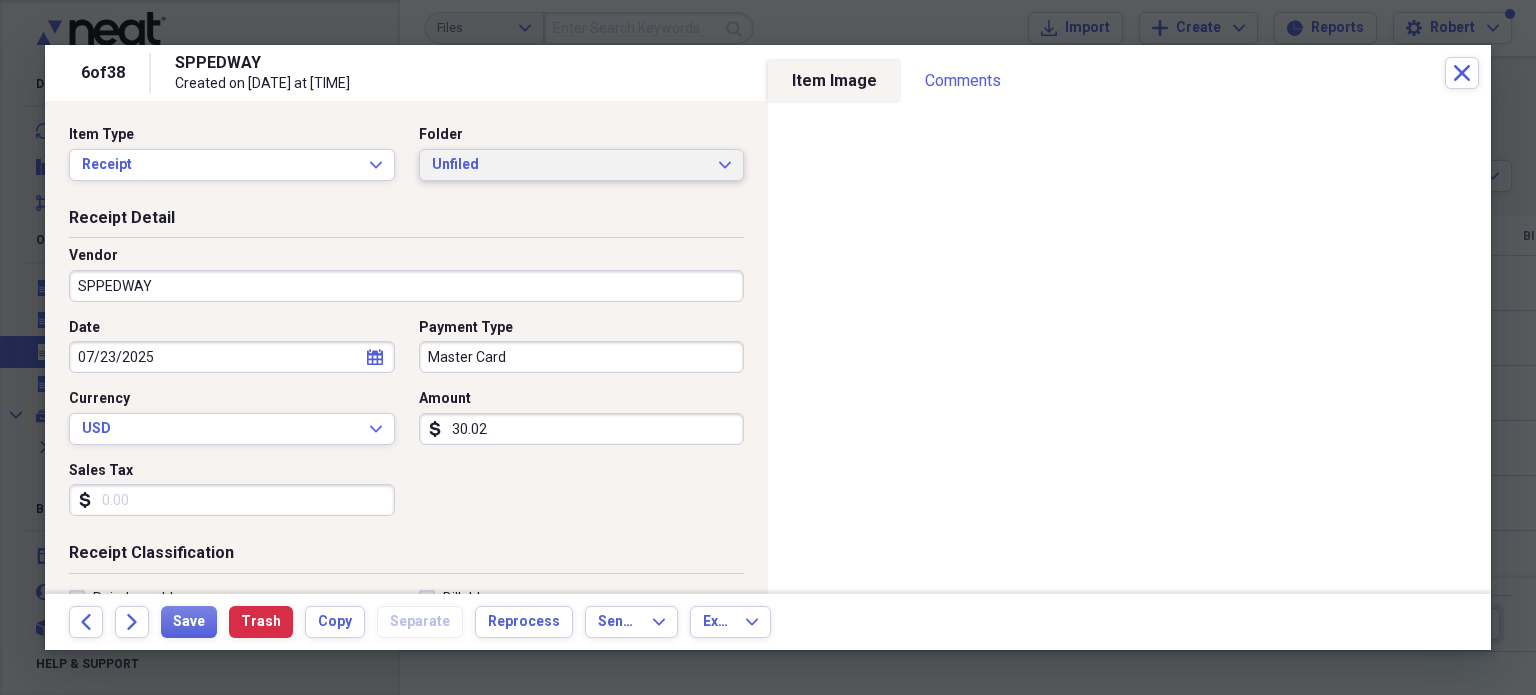 click on "Unfiled Expand" at bounding box center (582, 165) 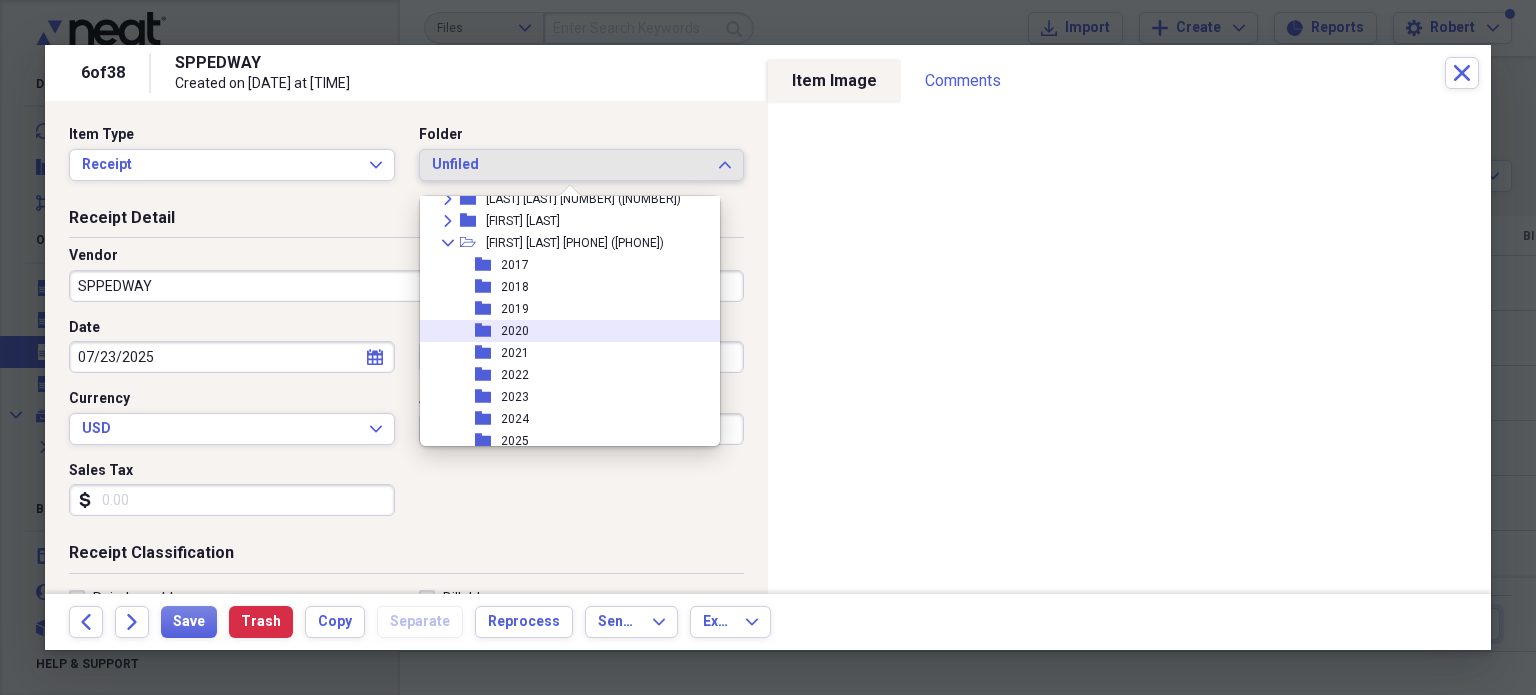 scroll, scrollTop: 200, scrollLeft: 0, axis: vertical 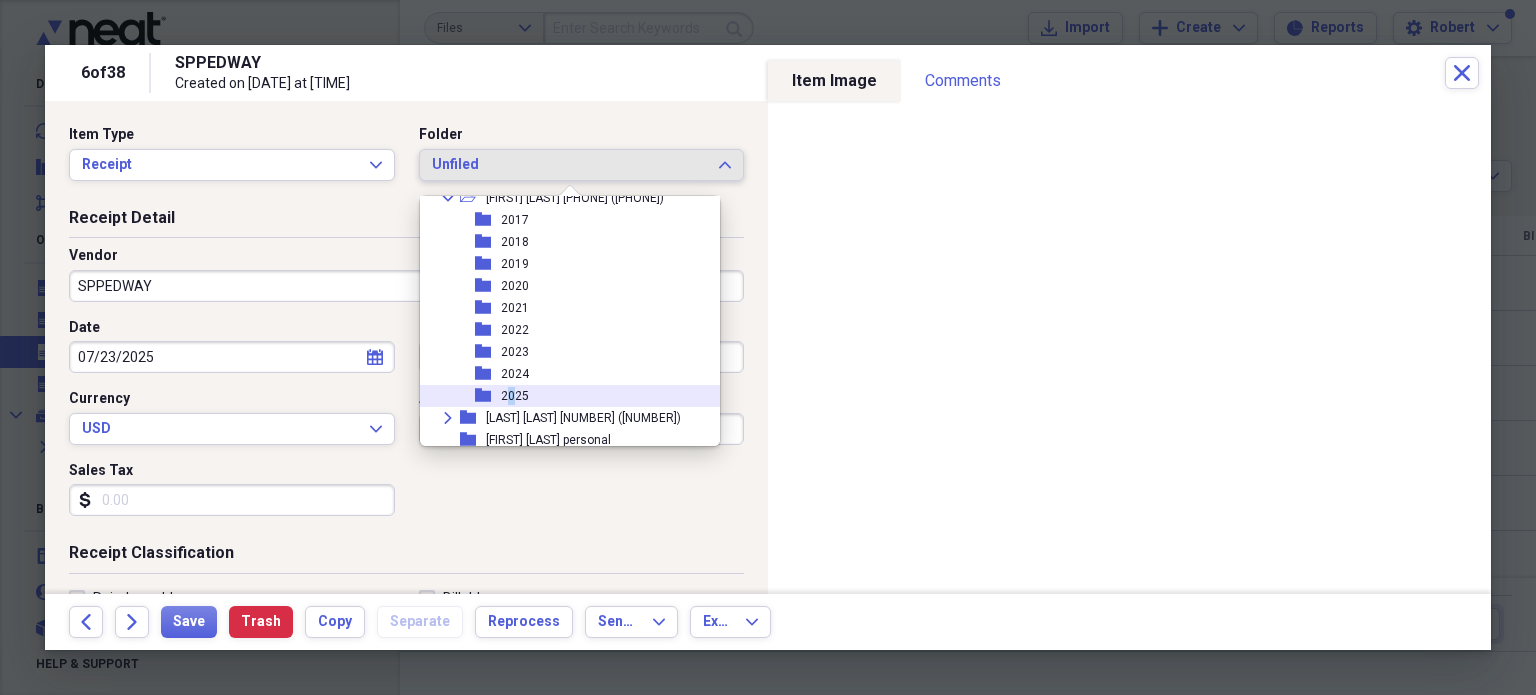click on "2025" at bounding box center [515, 396] 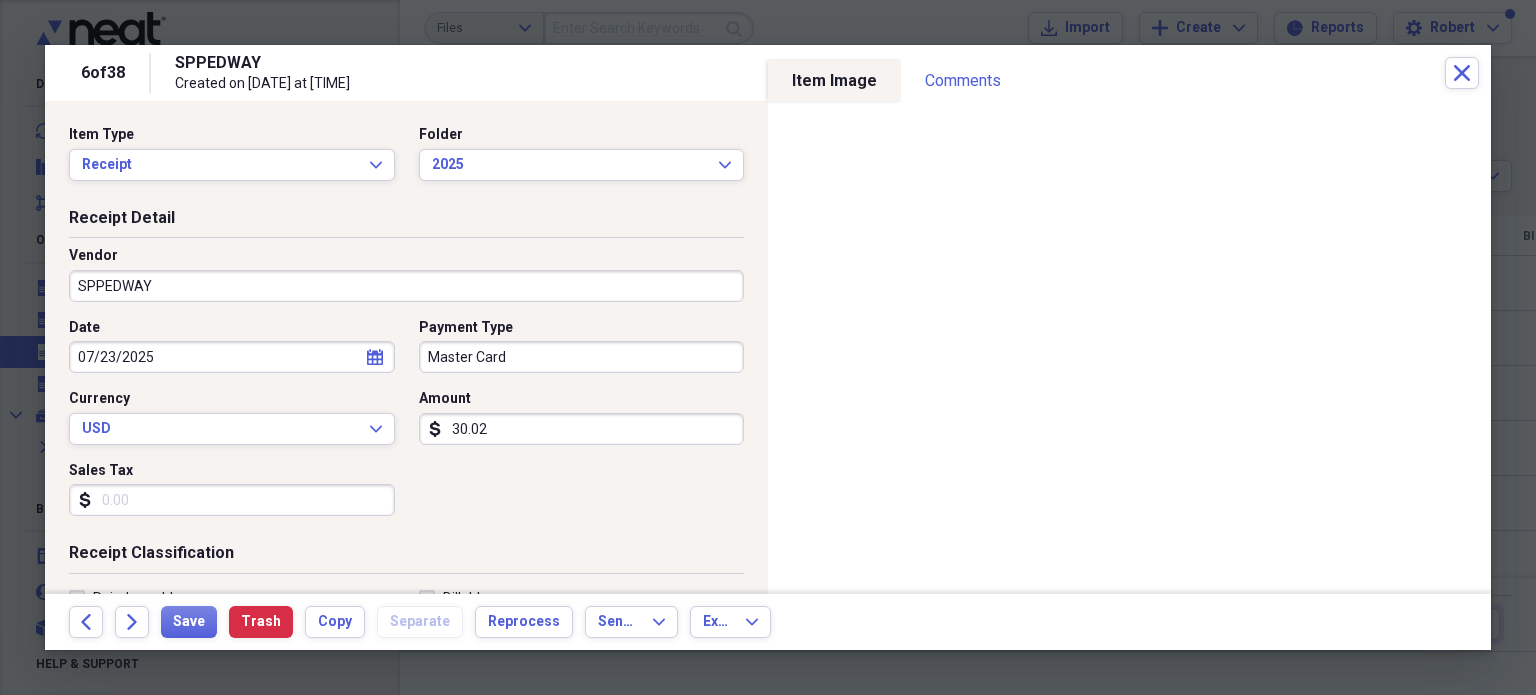 click on "SPPEDWAY" at bounding box center [406, 286] 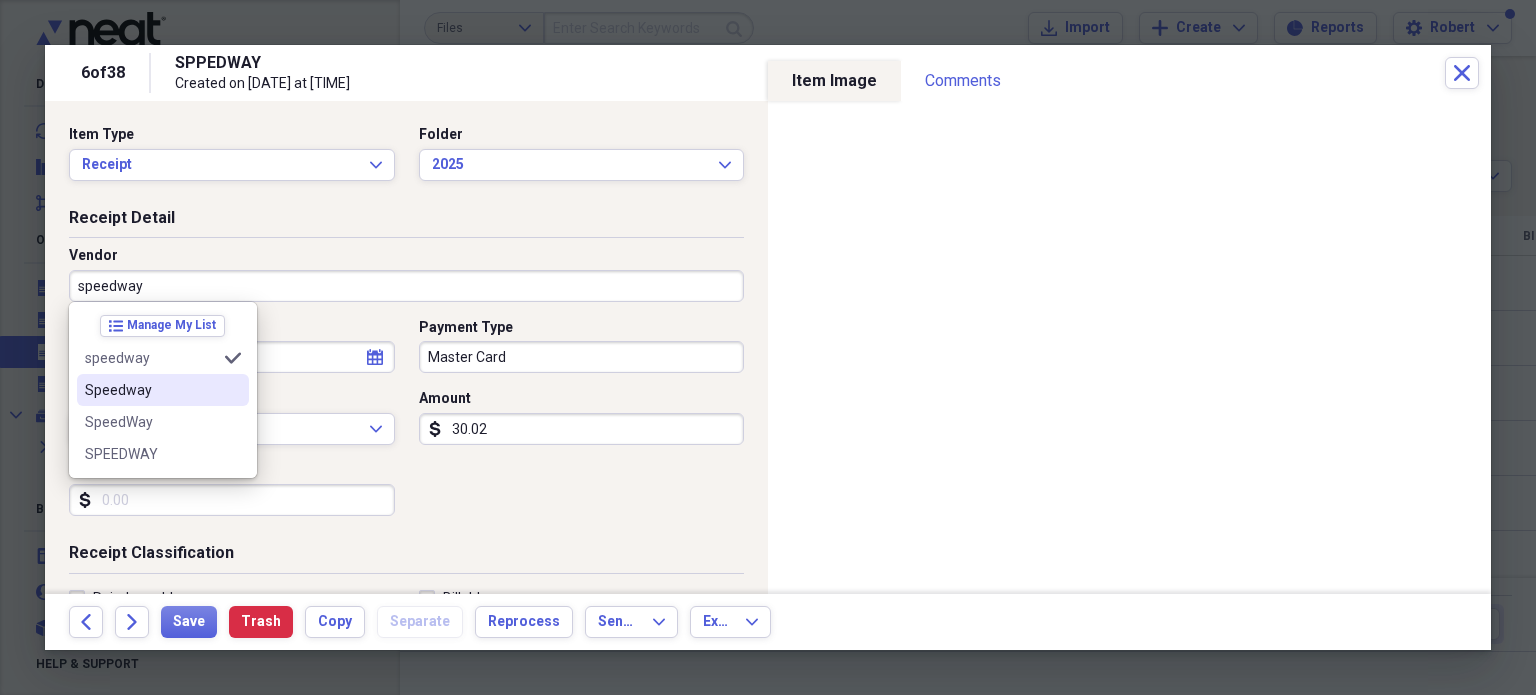 click on "Speedway" at bounding box center [151, 390] 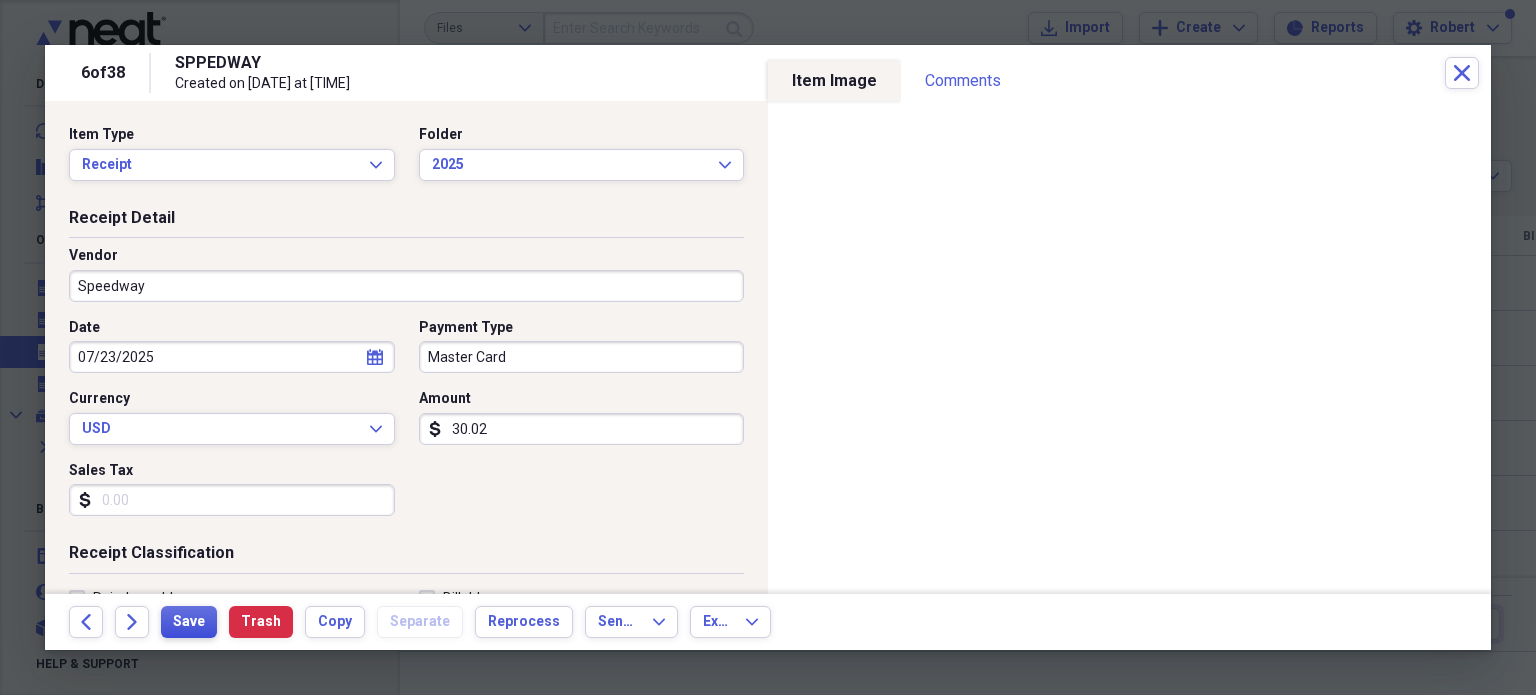 click on "Save" at bounding box center (189, 622) 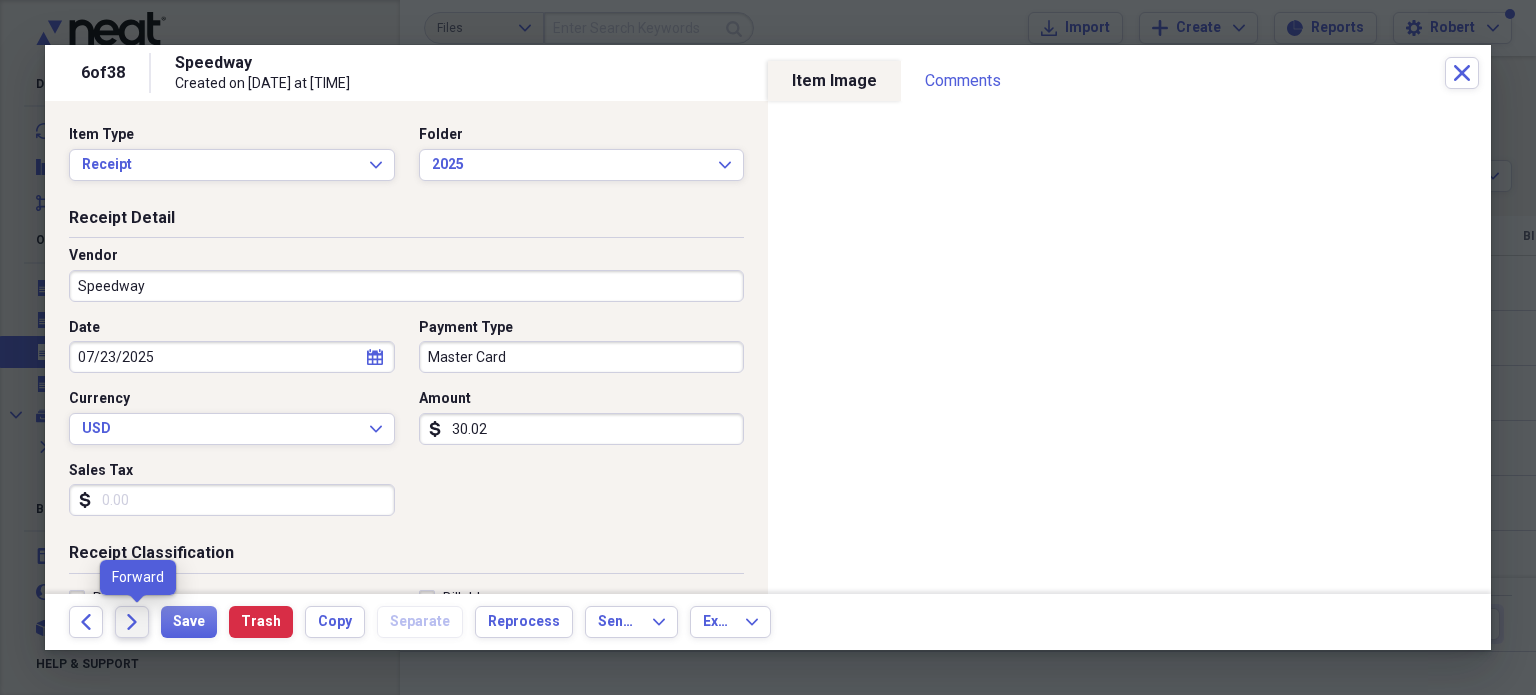 click on "Forward" 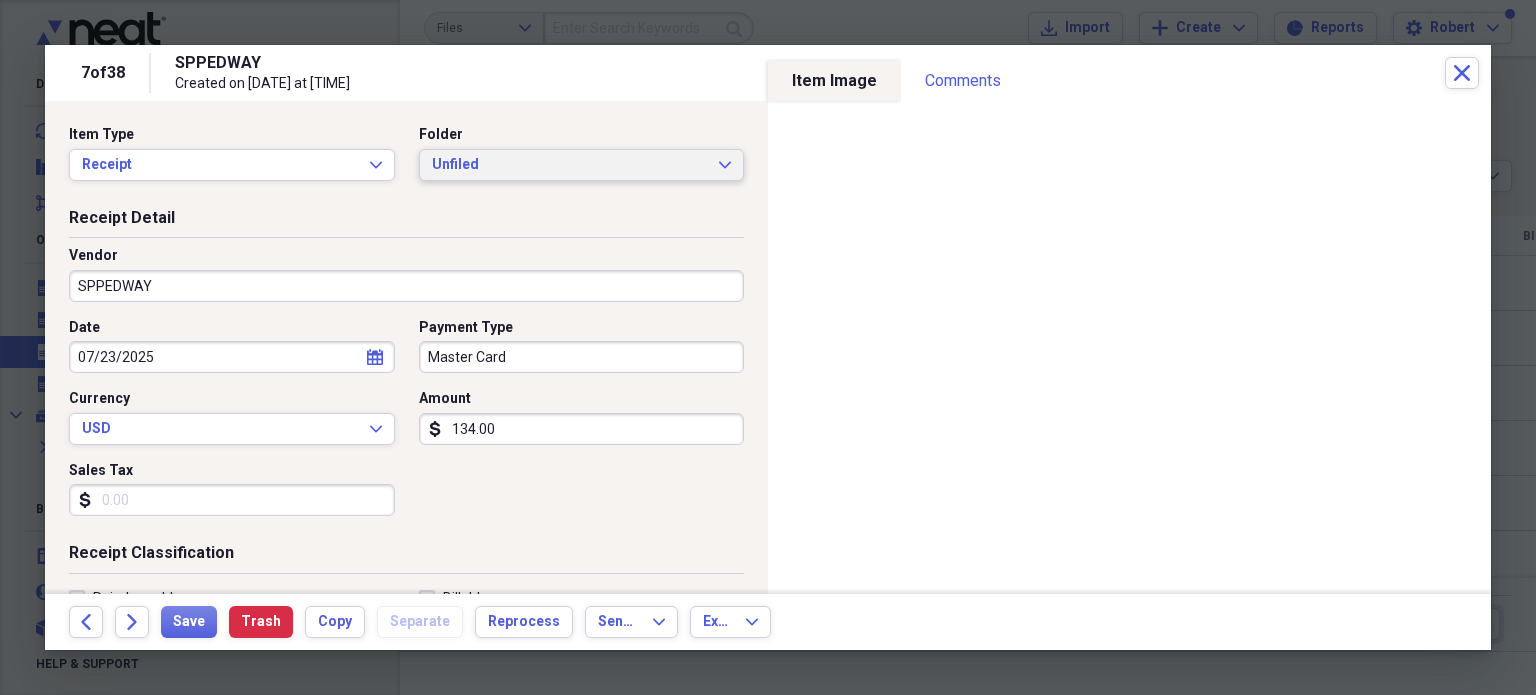 click on "Expand" 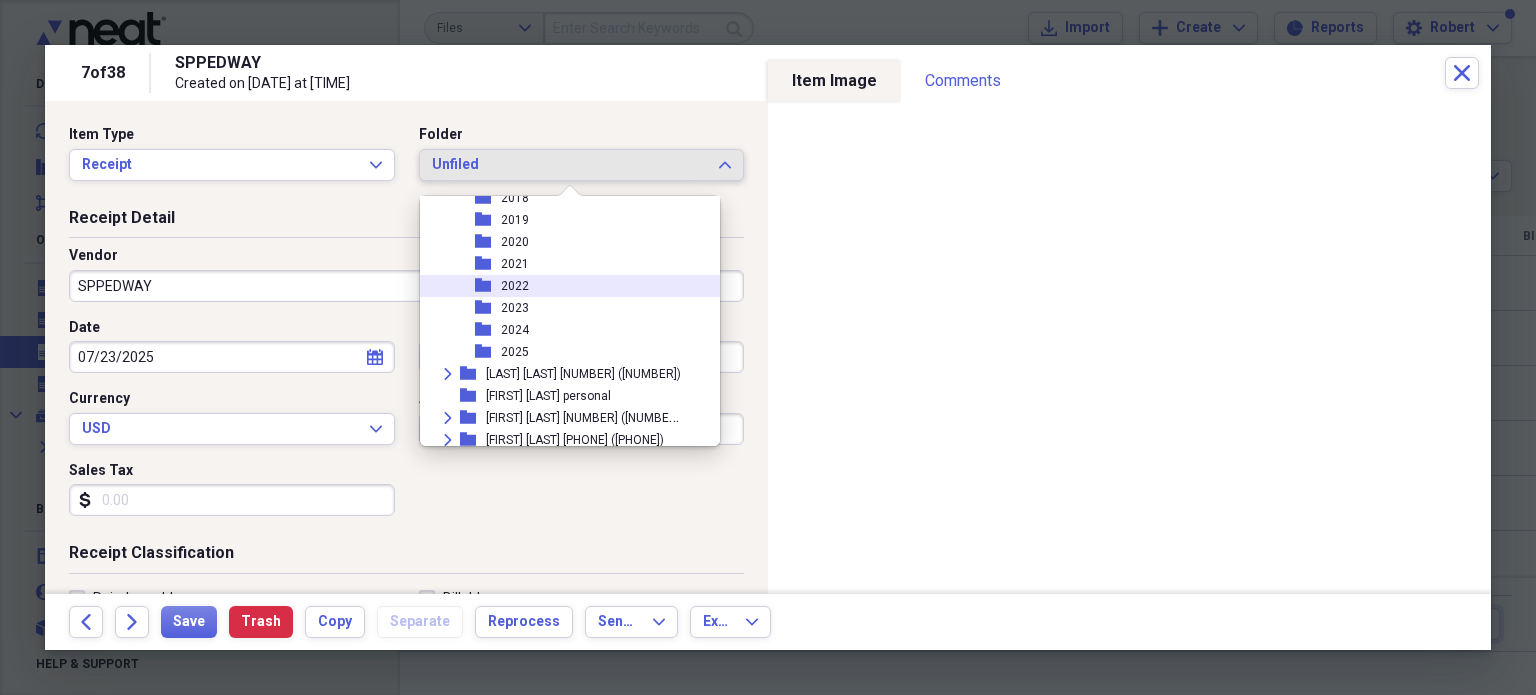 scroll, scrollTop: 300, scrollLeft: 0, axis: vertical 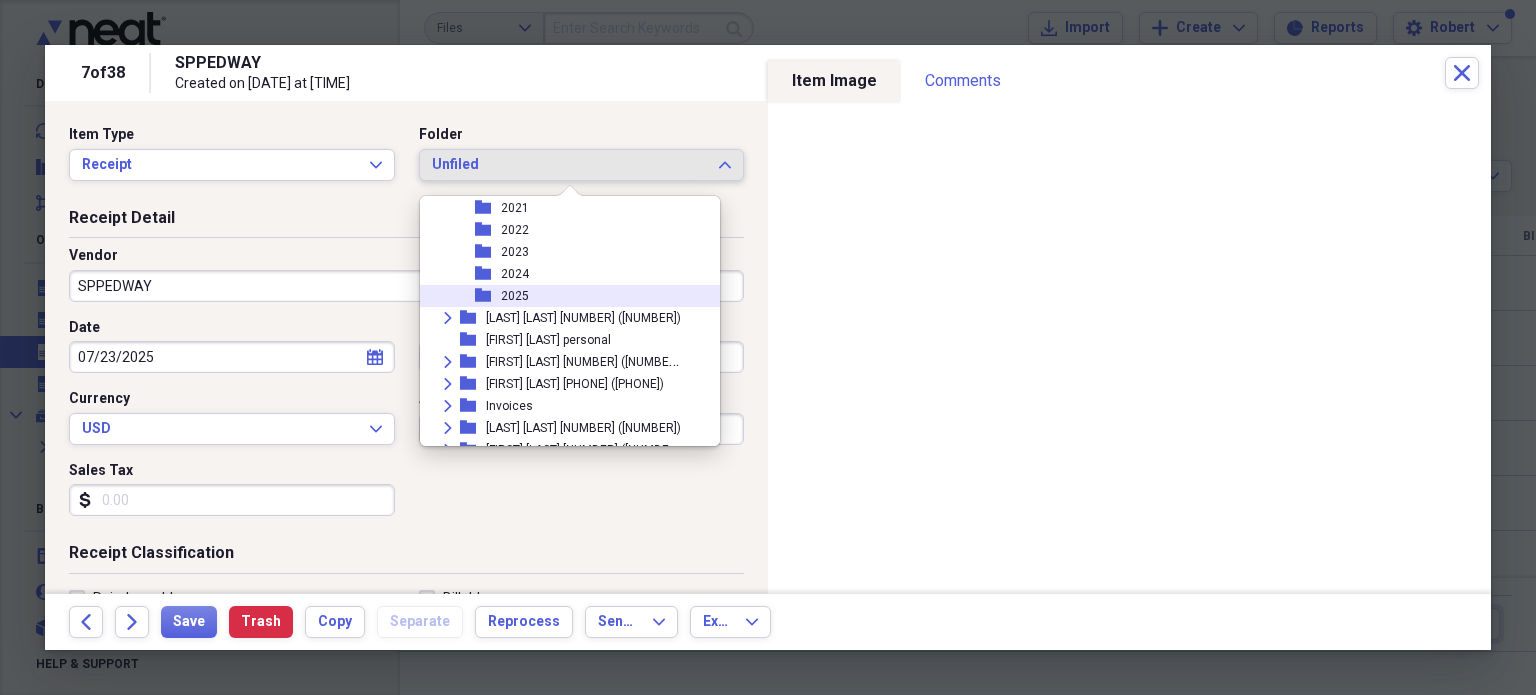 click on "2025" at bounding box center (515, 296) 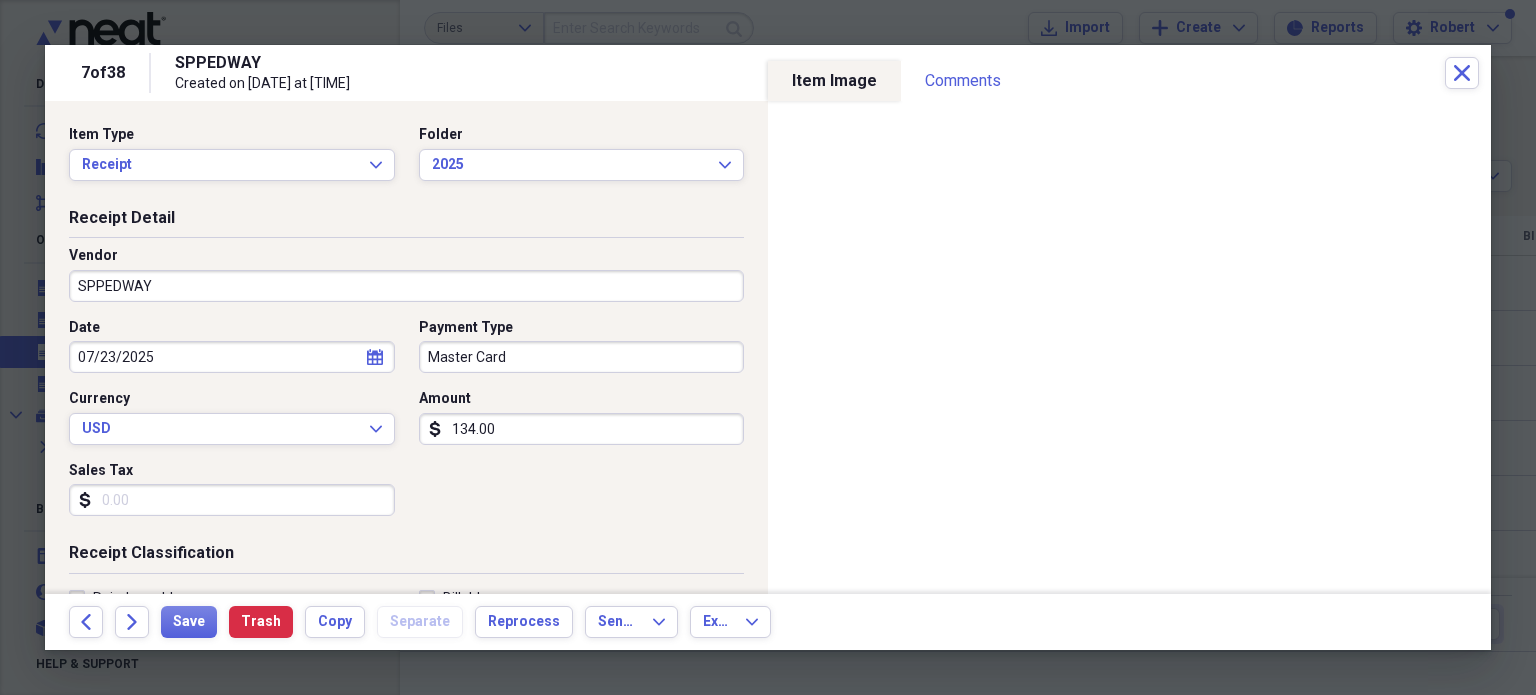 click on "SPPEDWAY" at bounding box center (406, 286) 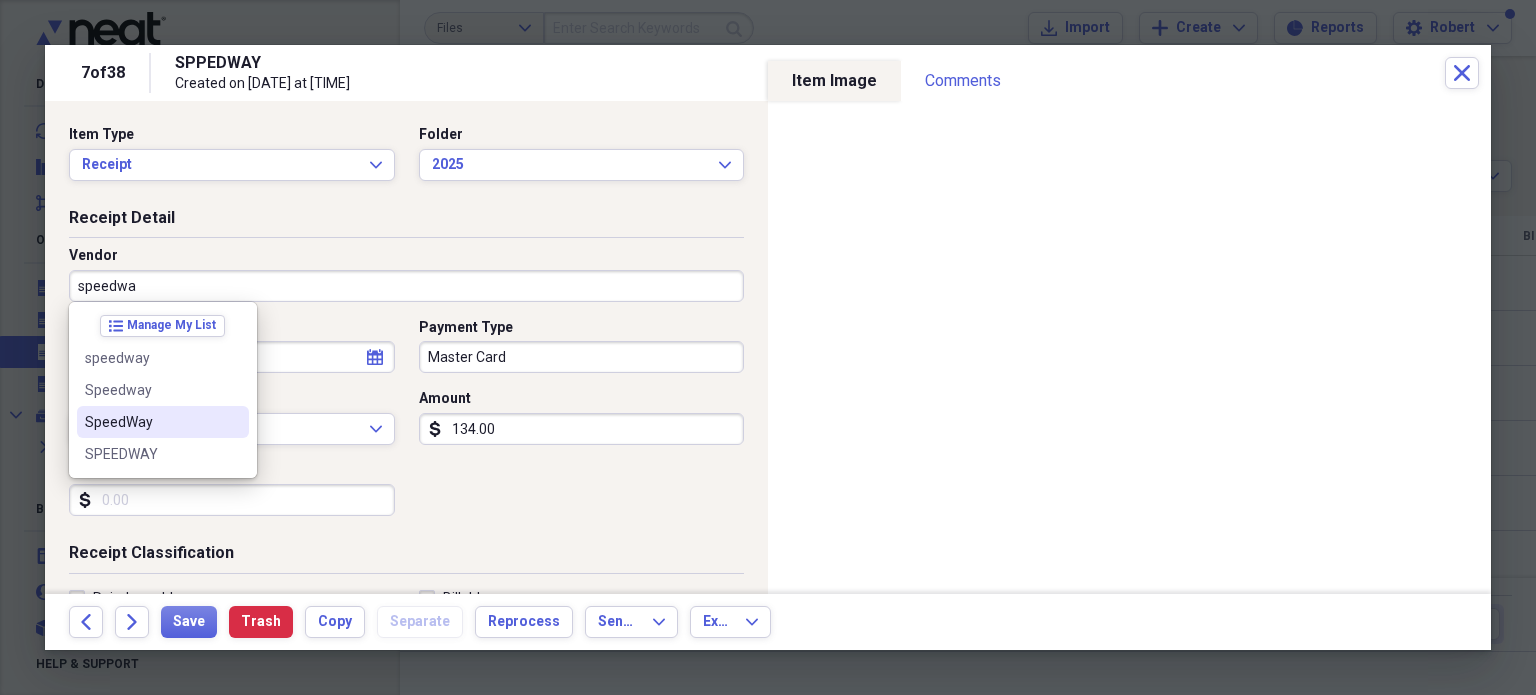 click on "SpeedWay" at bounding box center [151, 422] 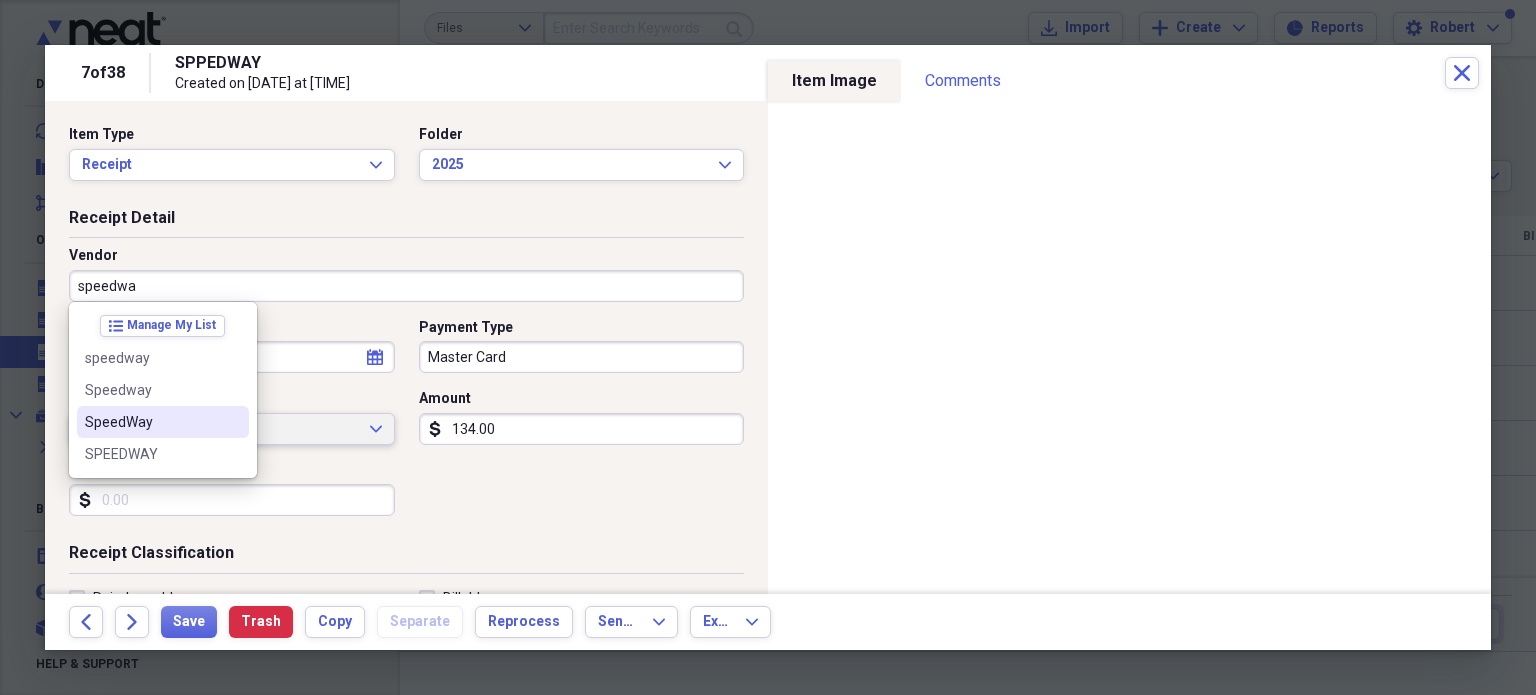type on "SpeedWay" 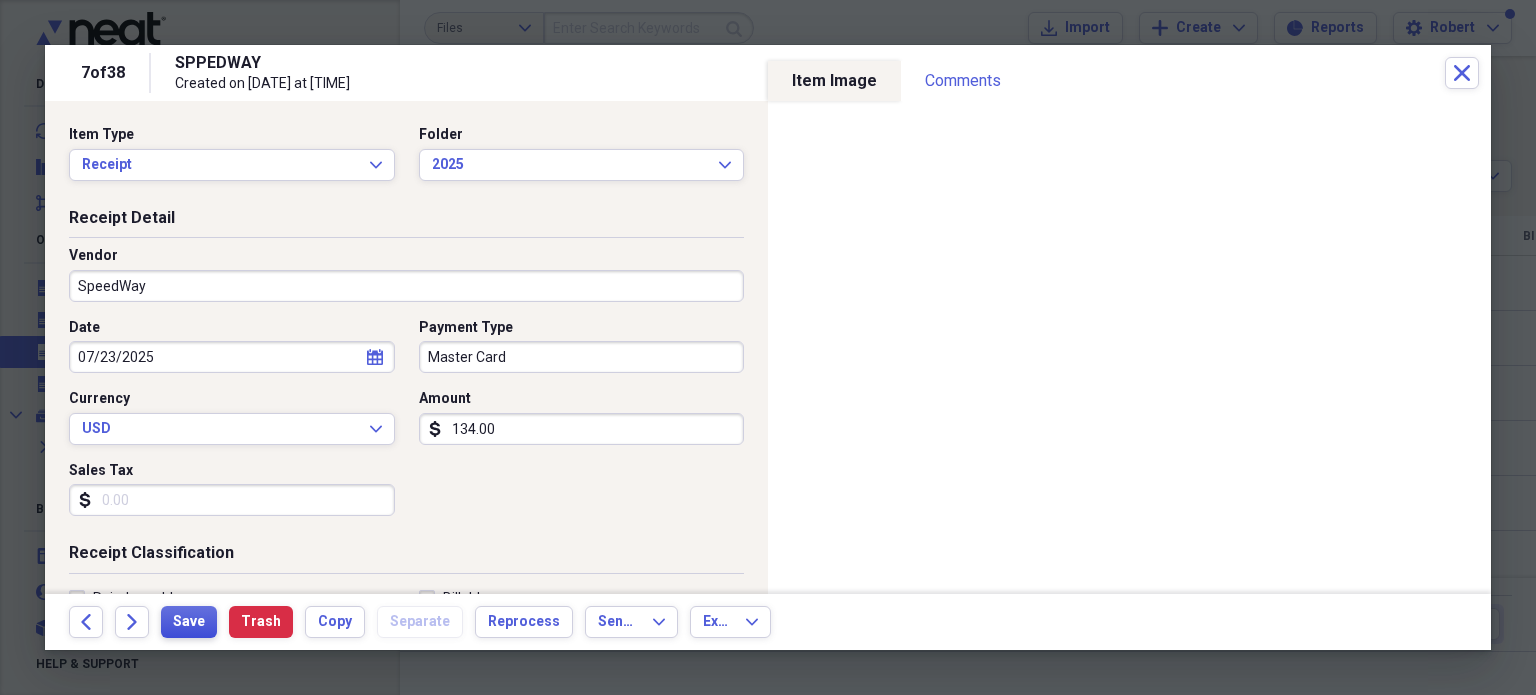 click on "Save" at bounding box center [189, 622] 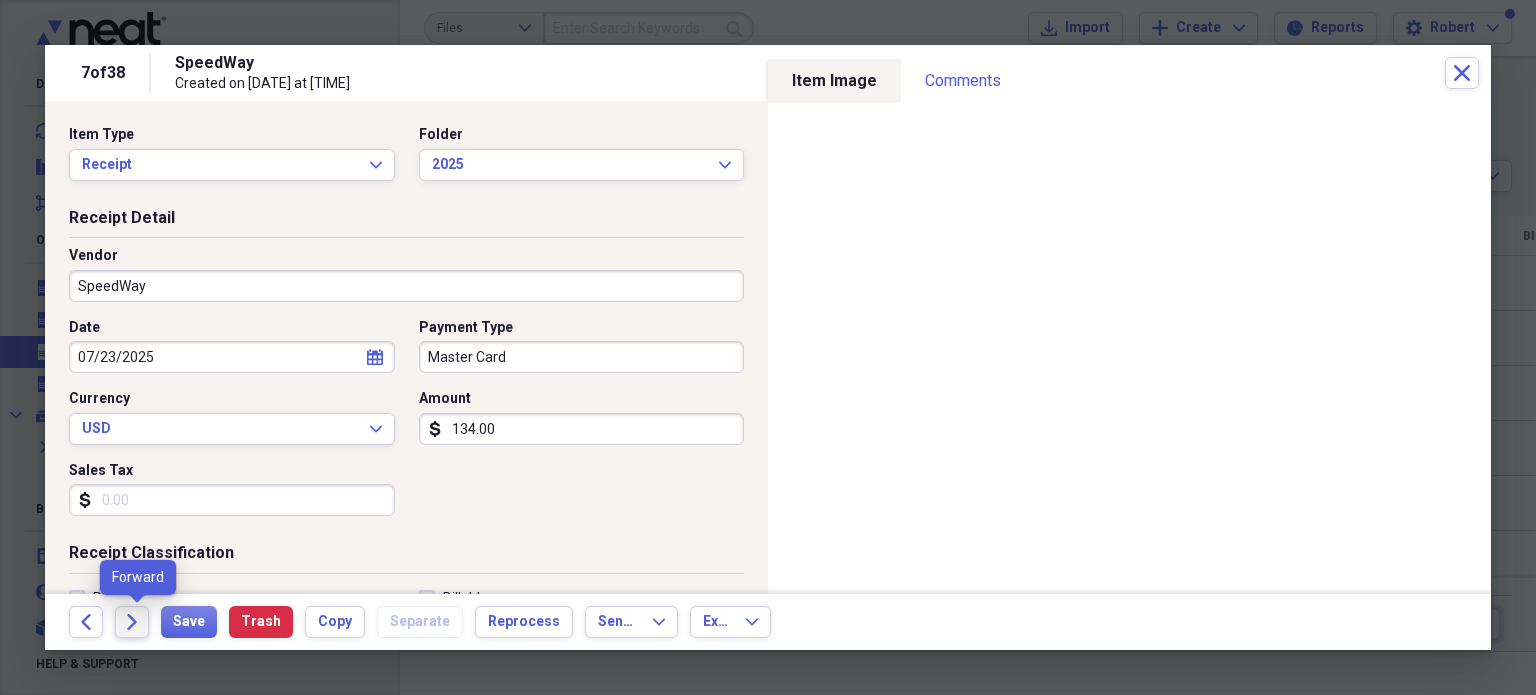 click 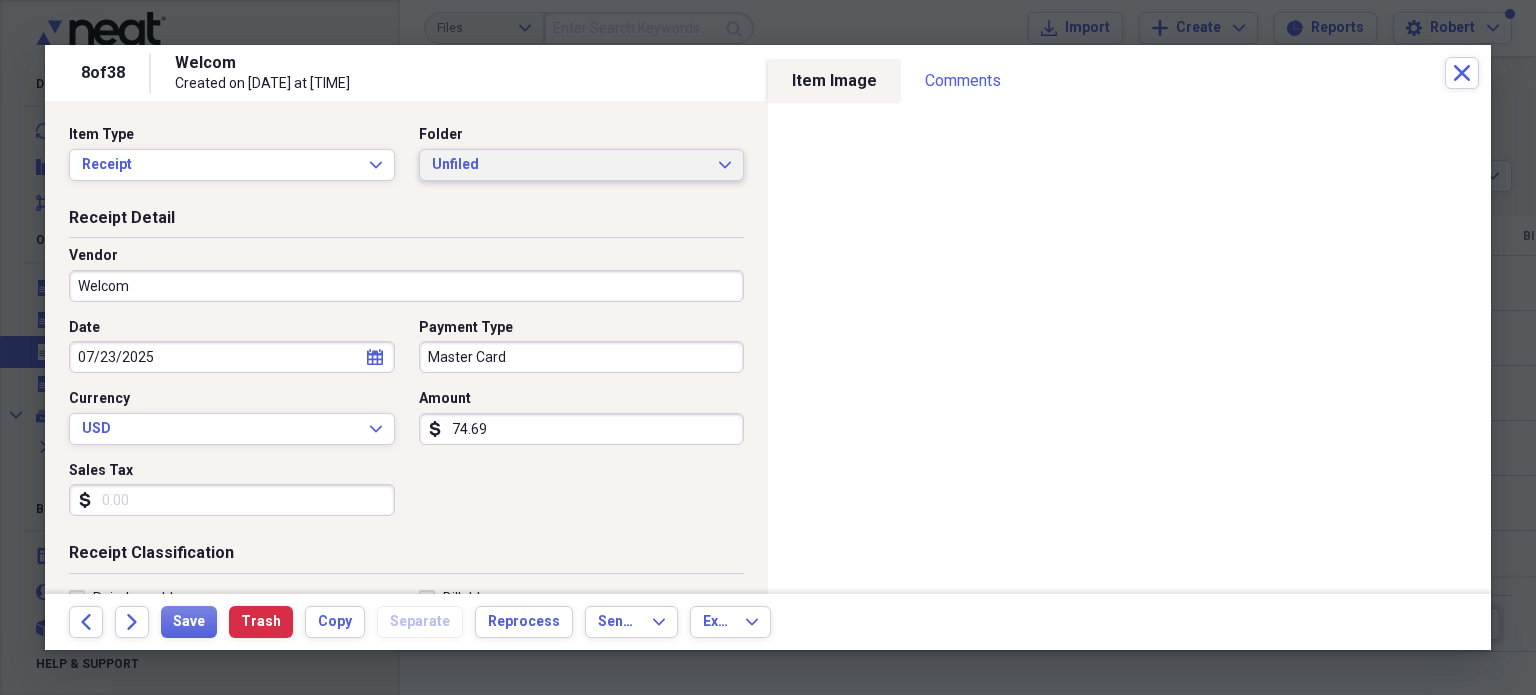click on "Expand" 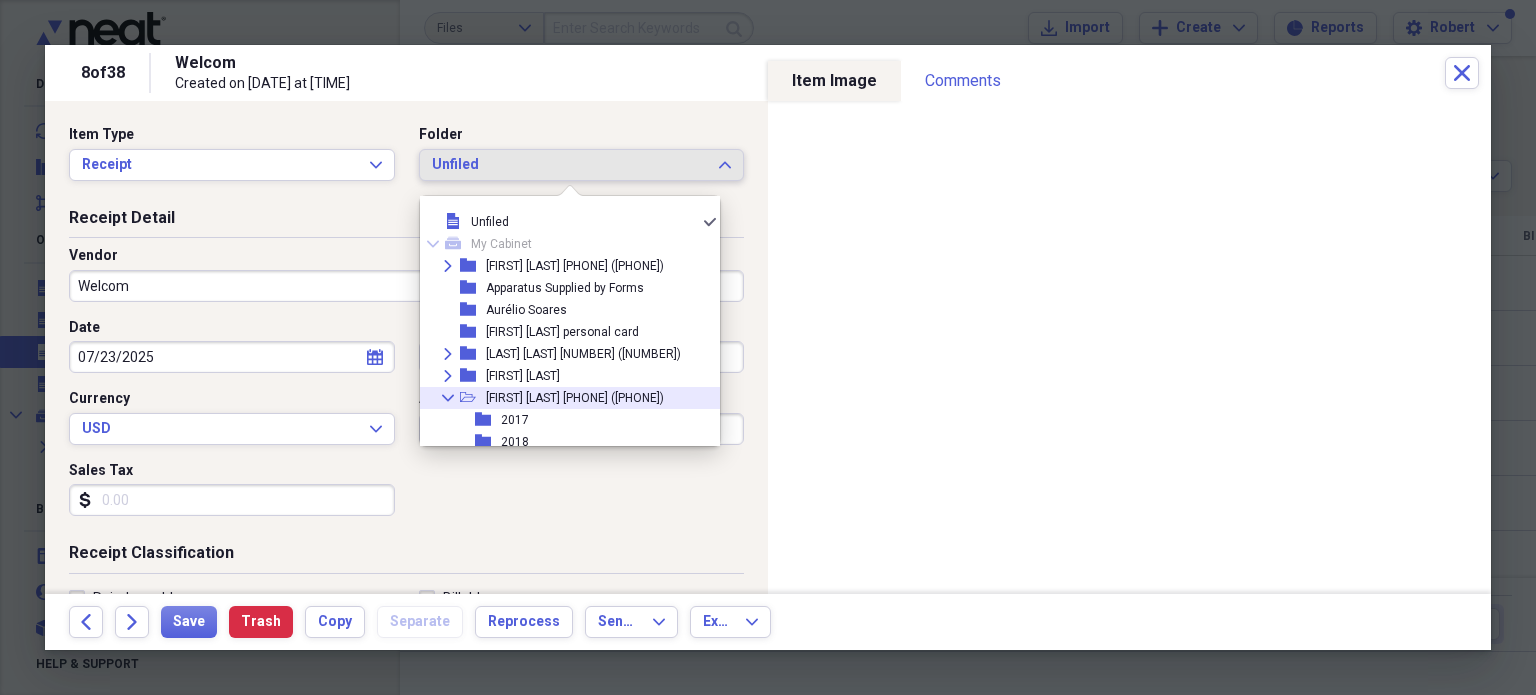 click on "Collapse" 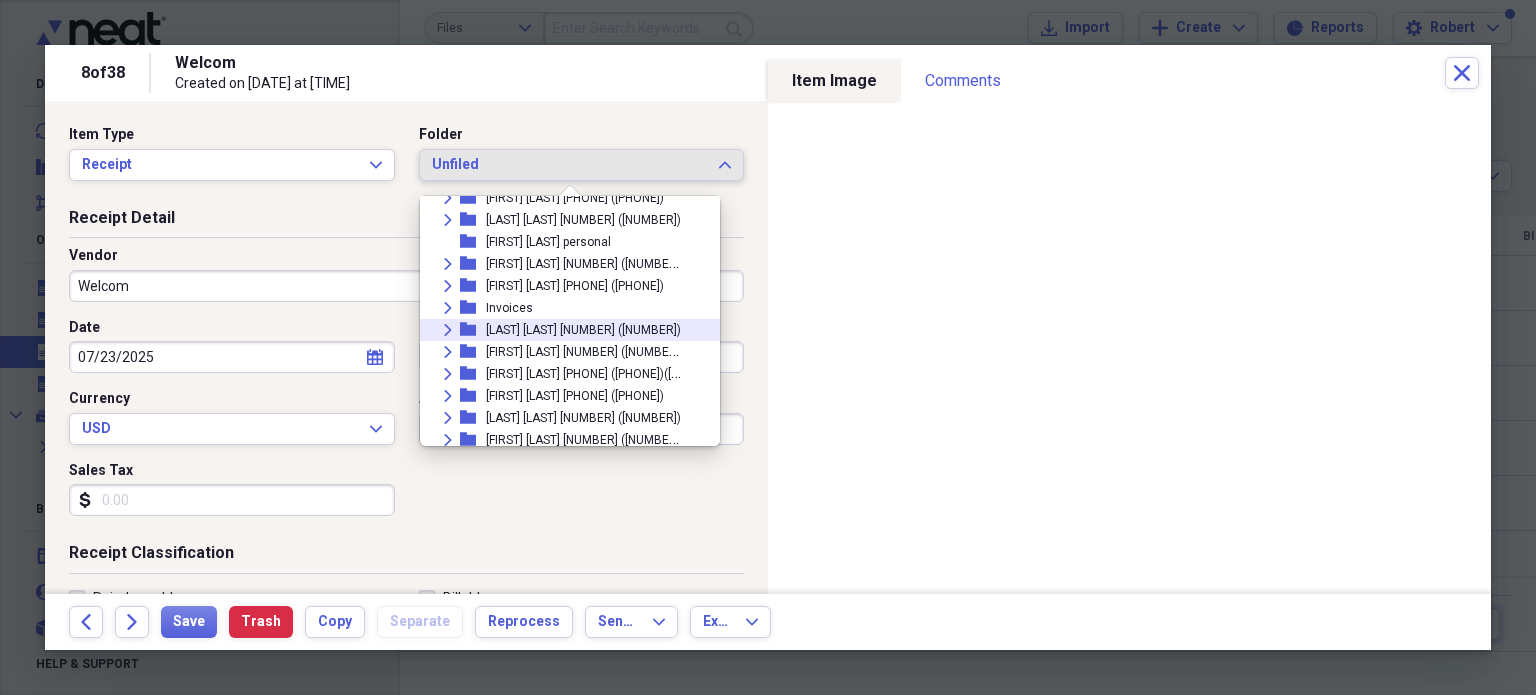 scroll, scrollTop: 100, scrollLeft: 0, axis: vertical 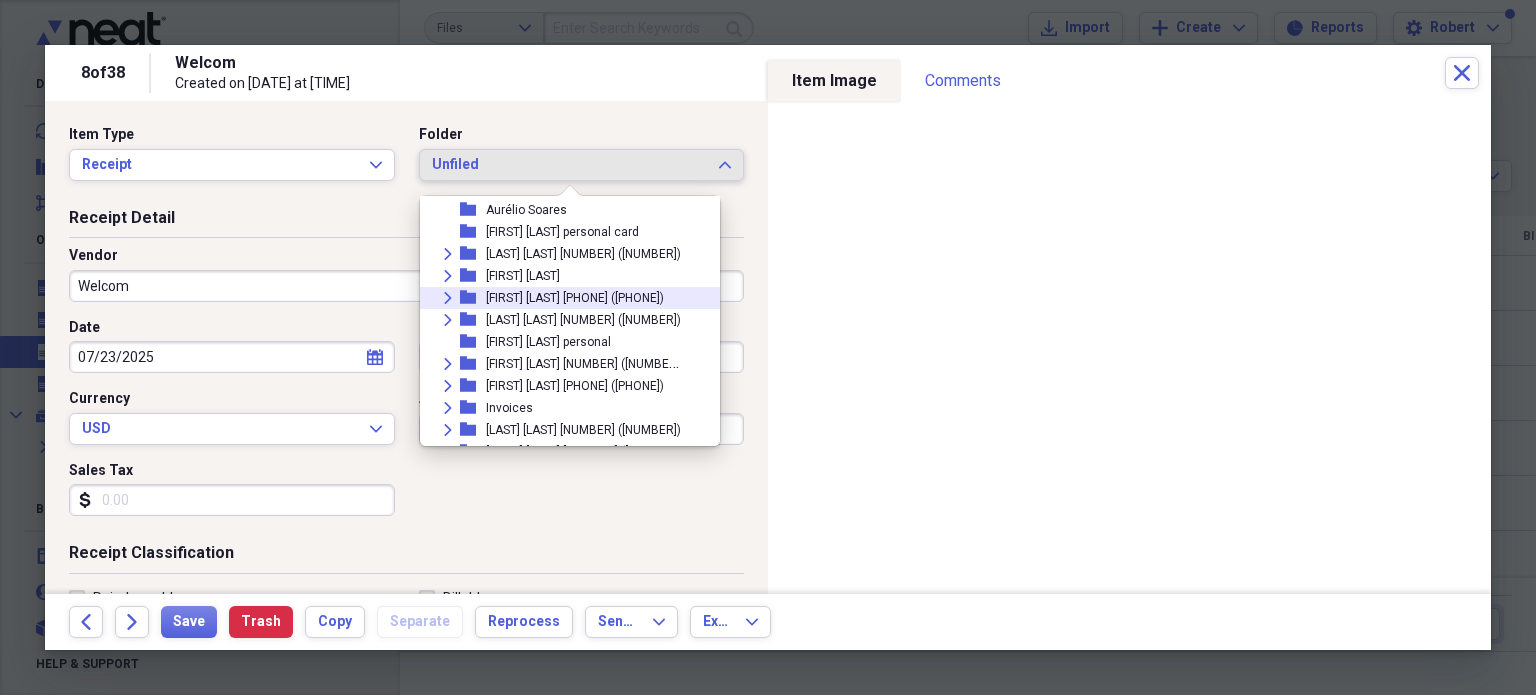 click on "Expand" at bounding box center [448, 298] 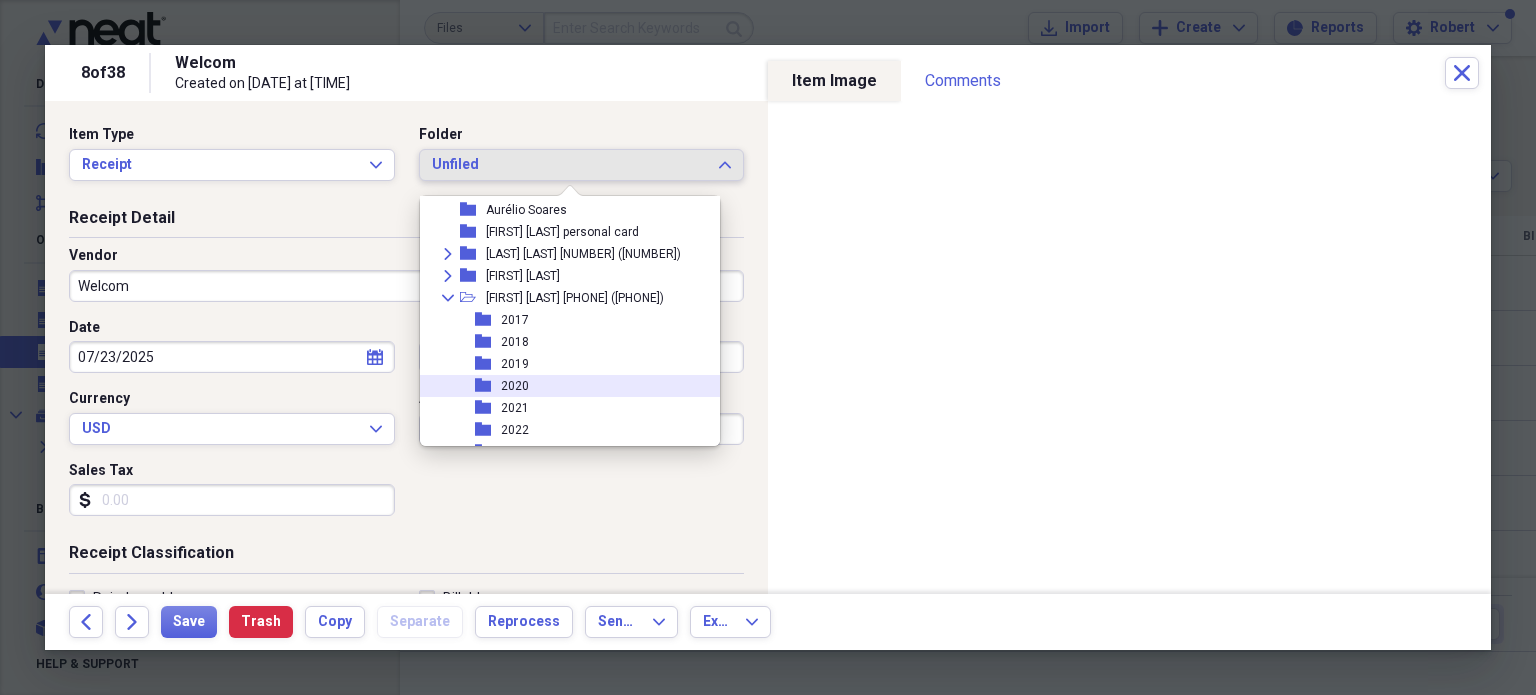 scroll, scrollTop: 200, scrollLeft: 0, axis: vertical 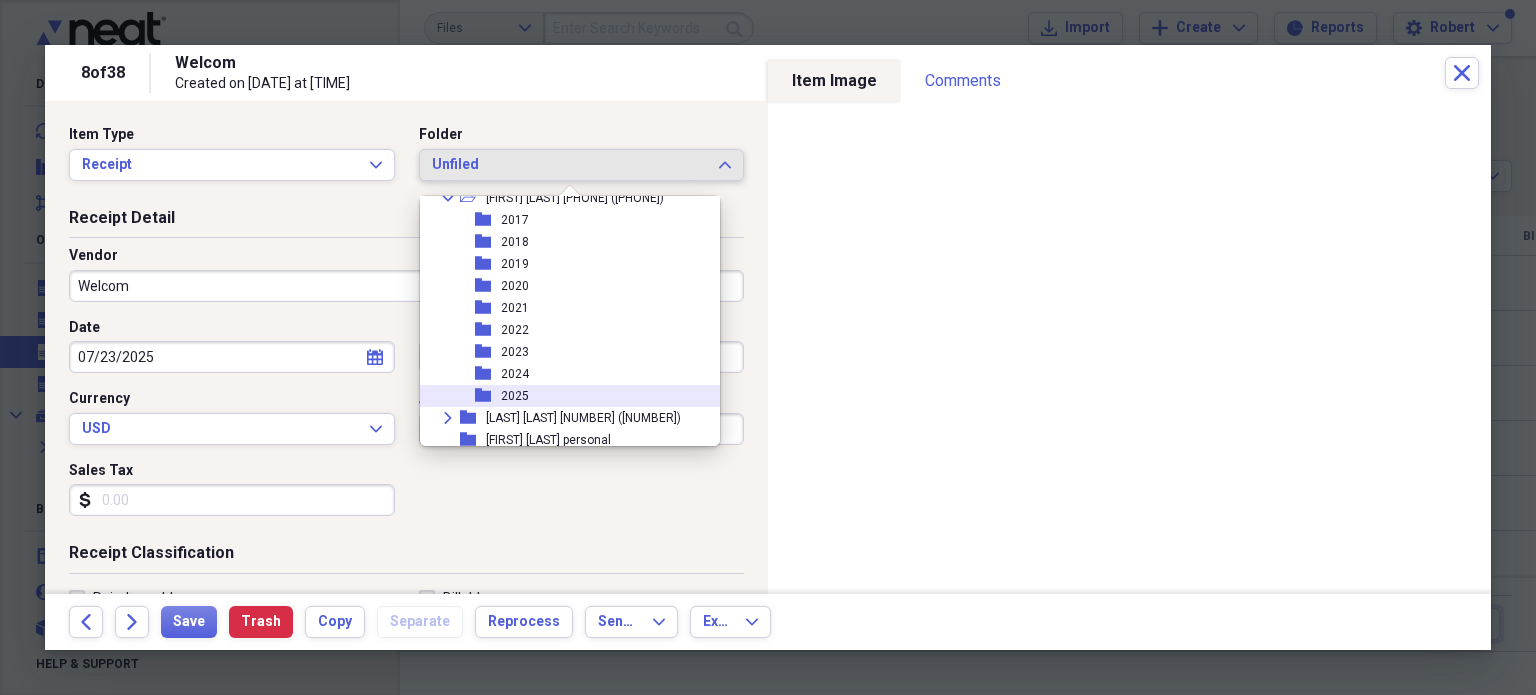click on "2025" at bounding box center (515, 396) 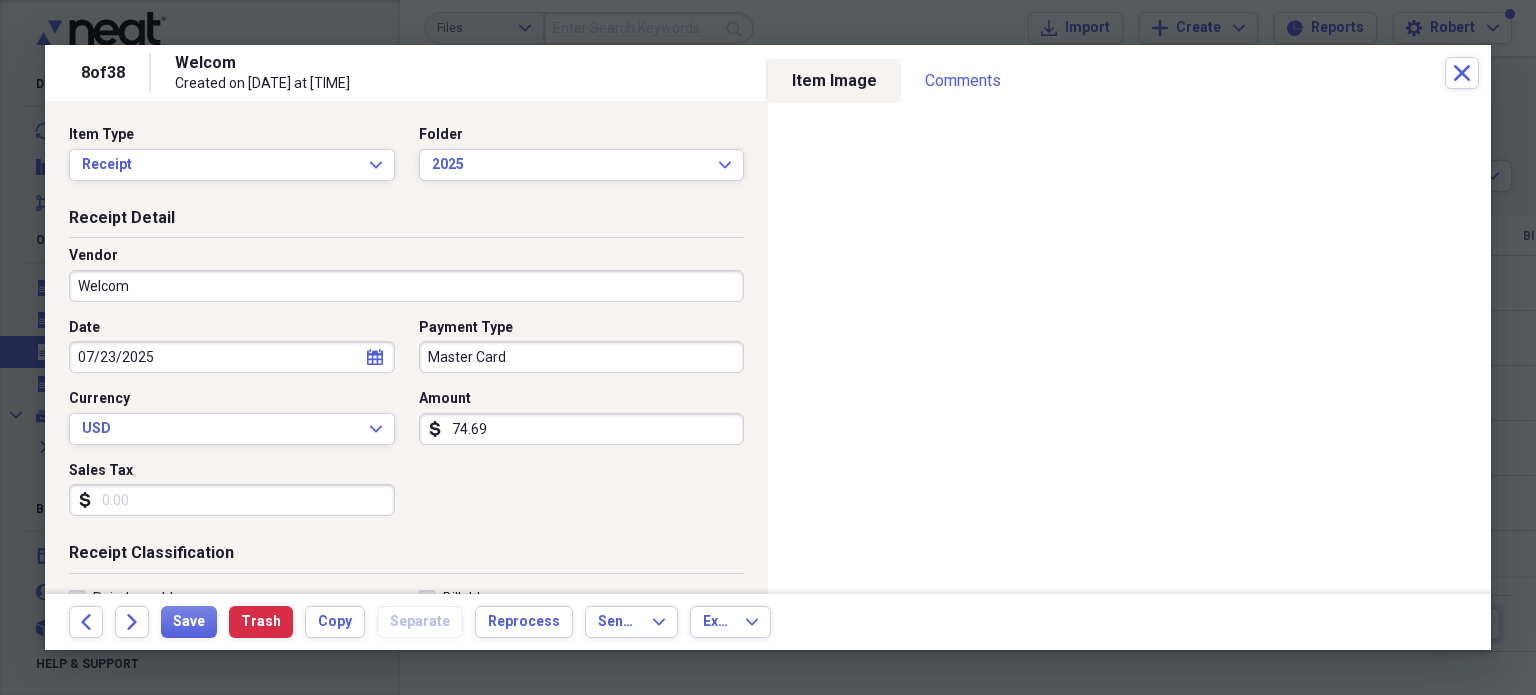click on "Welcom" at bounding box center (406, 286) 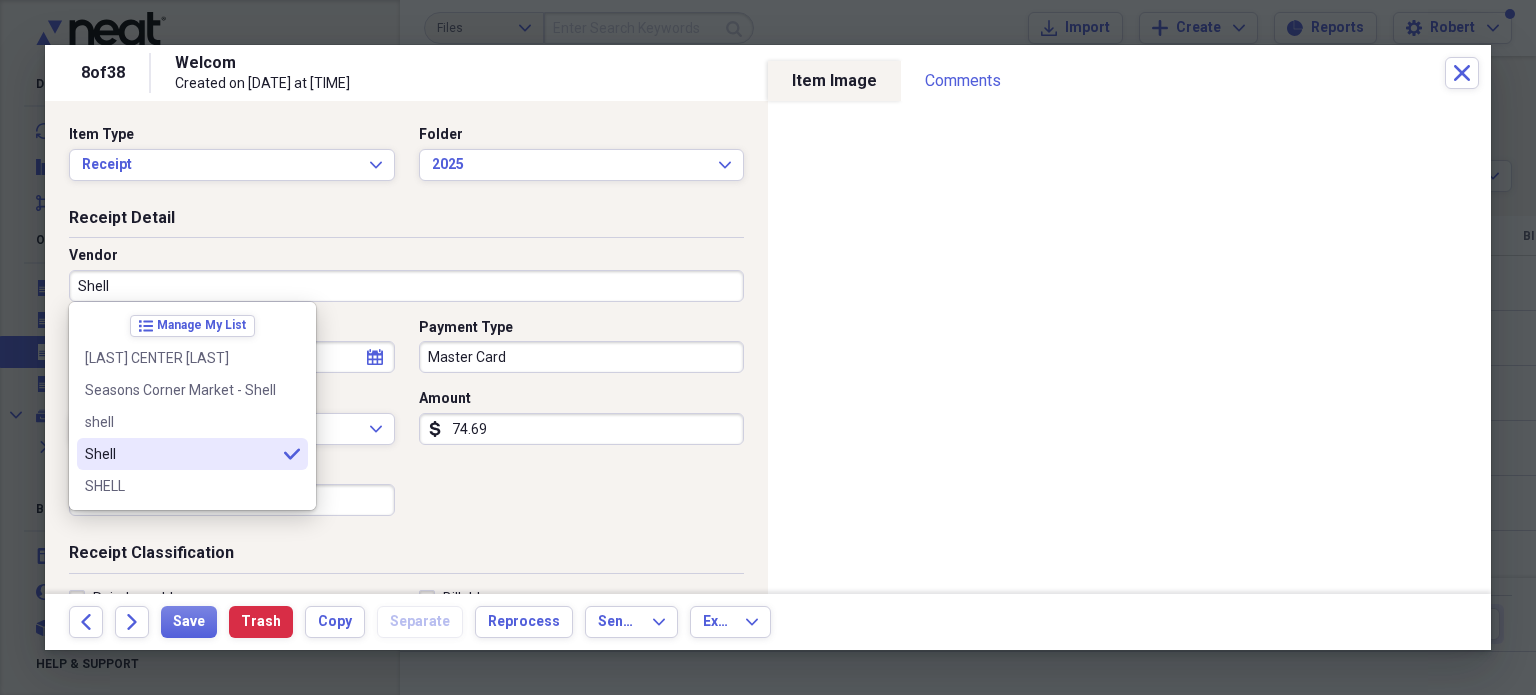 type on "Shell" 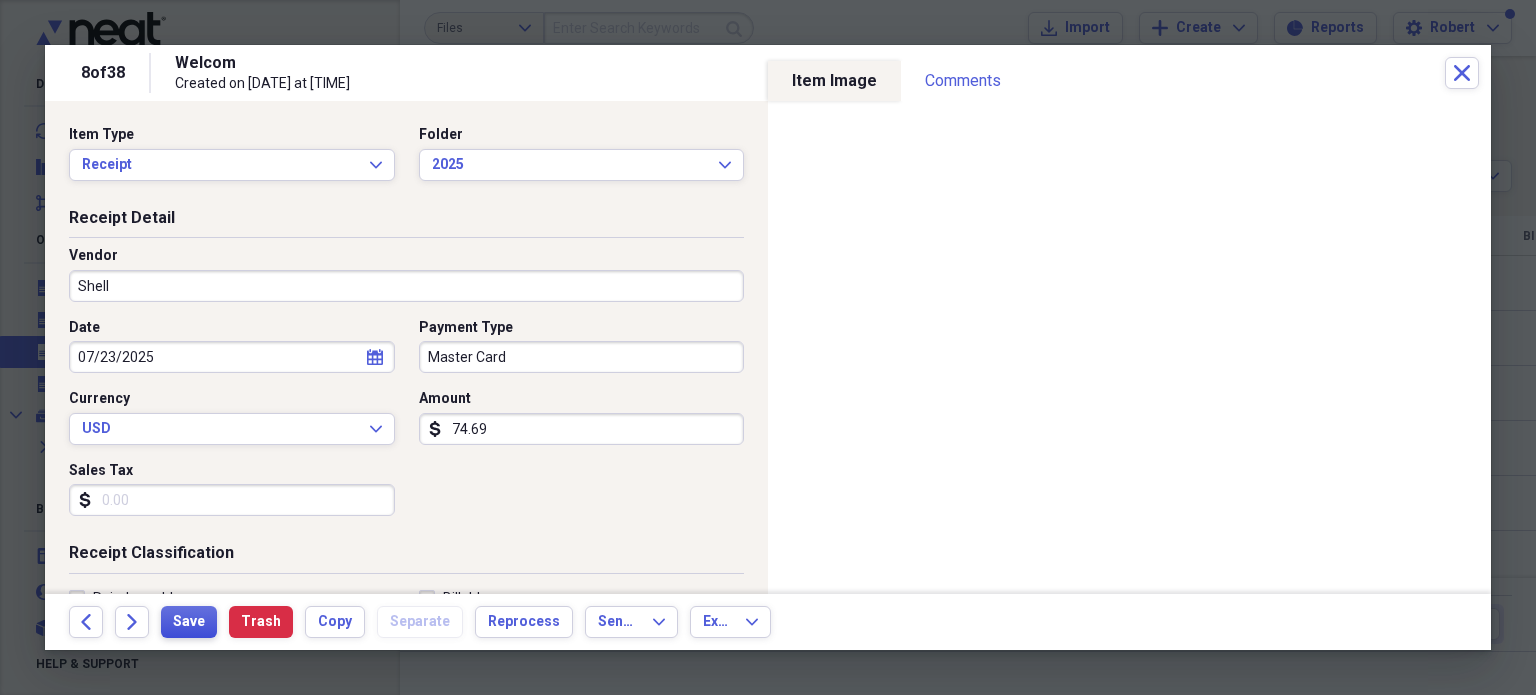 click on "Save" at bounding box center [189, 622] 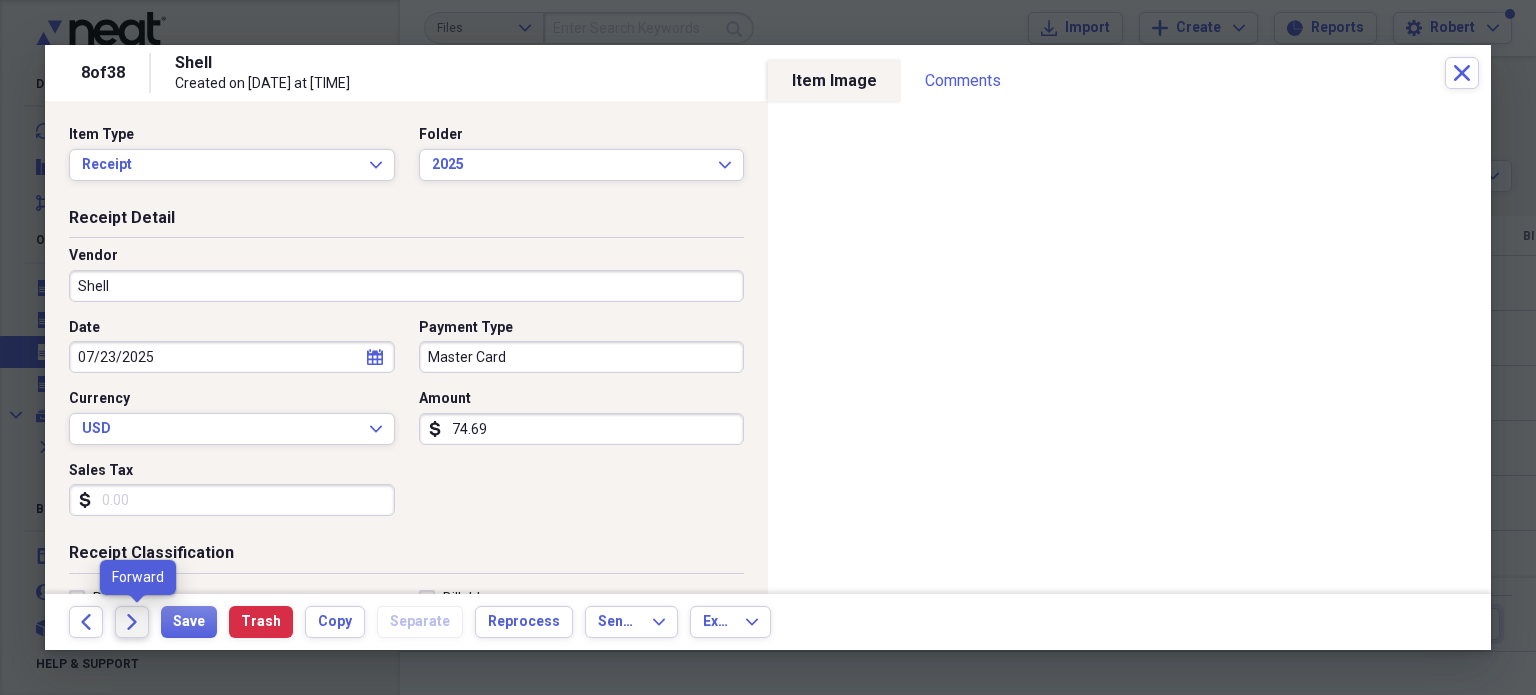 click 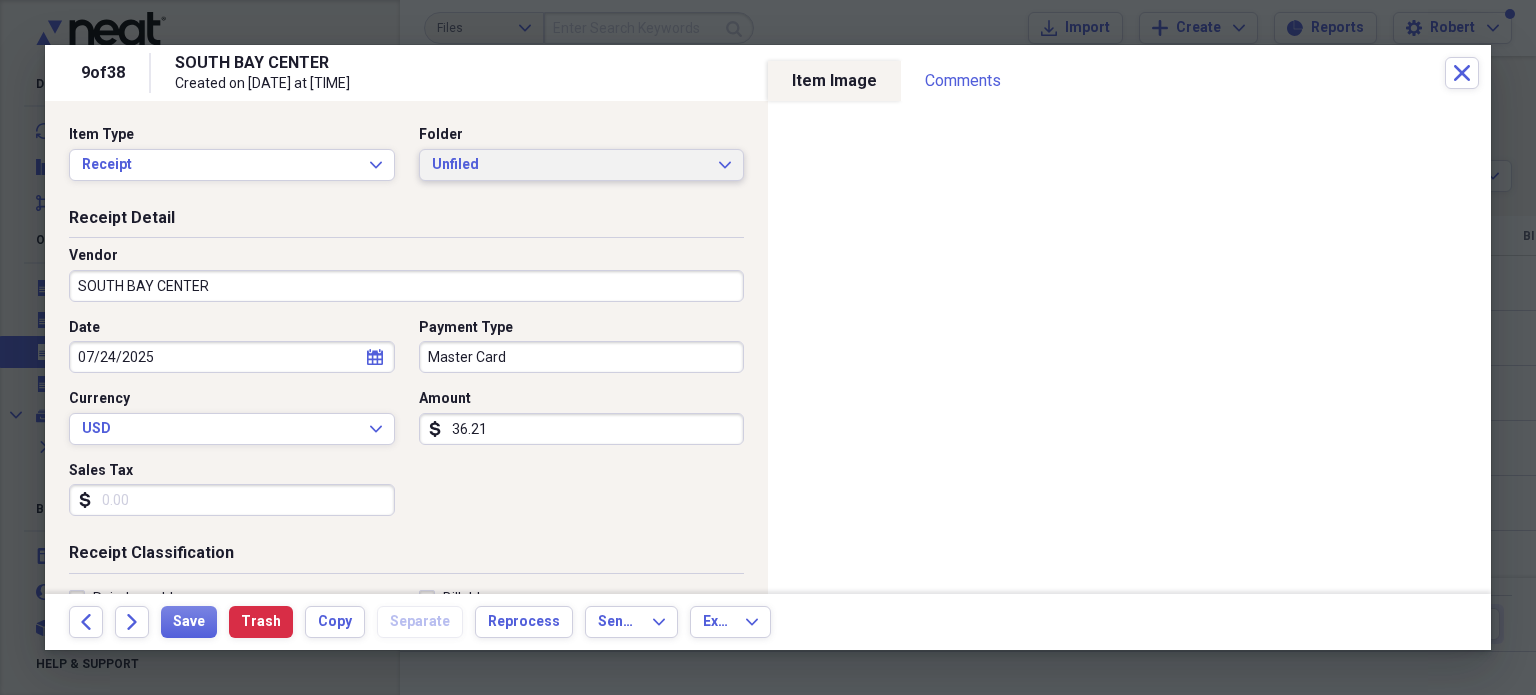 click on "Expand" 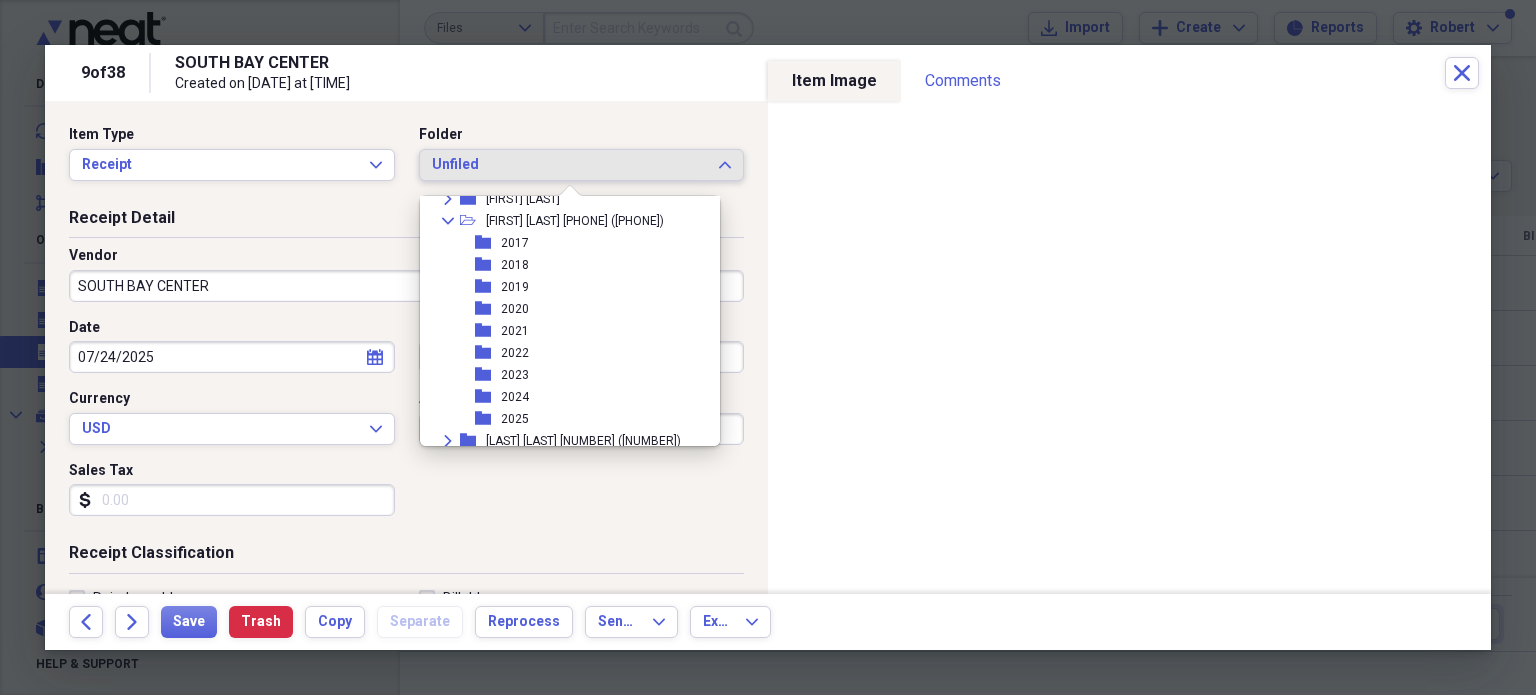 scroll, scrollTop: 200, scrollLeft: 0, axis: vertical 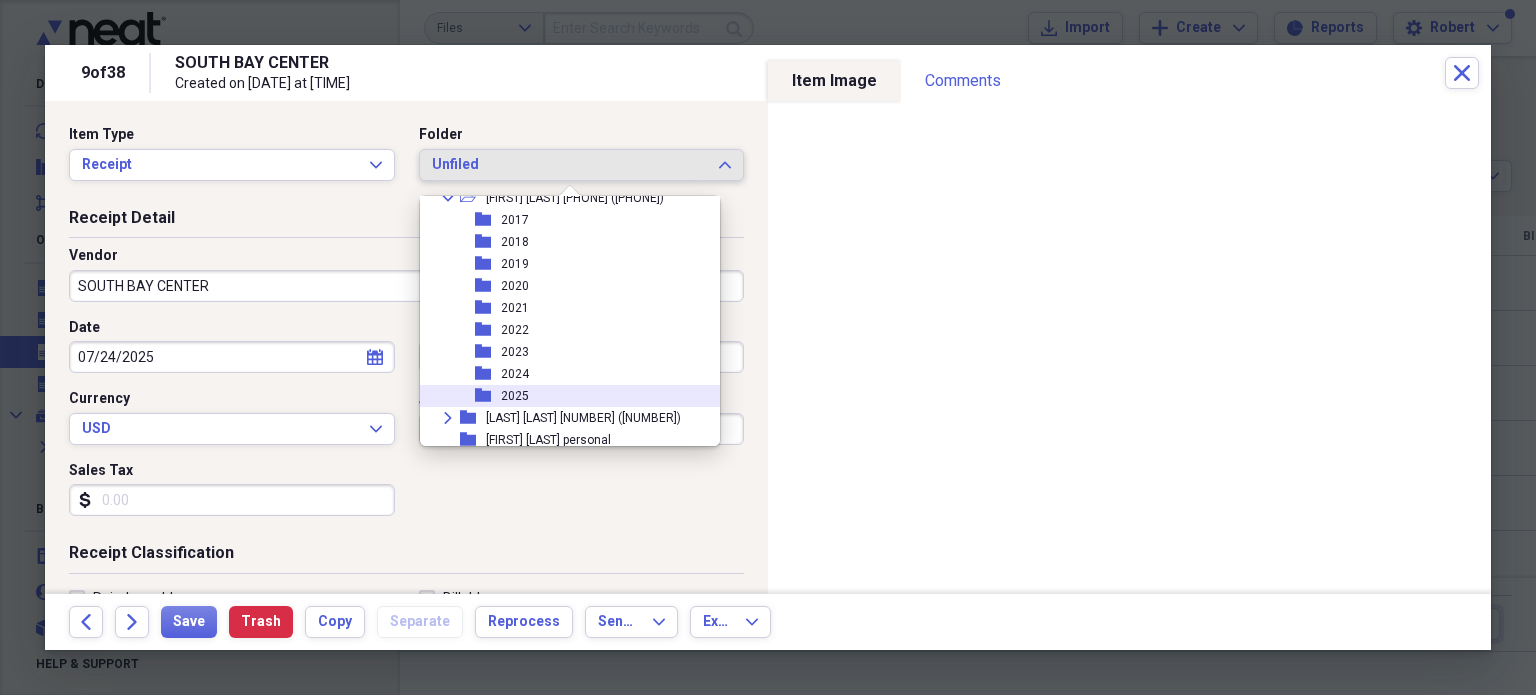 click on "2025" at bounding box center (515, 396) 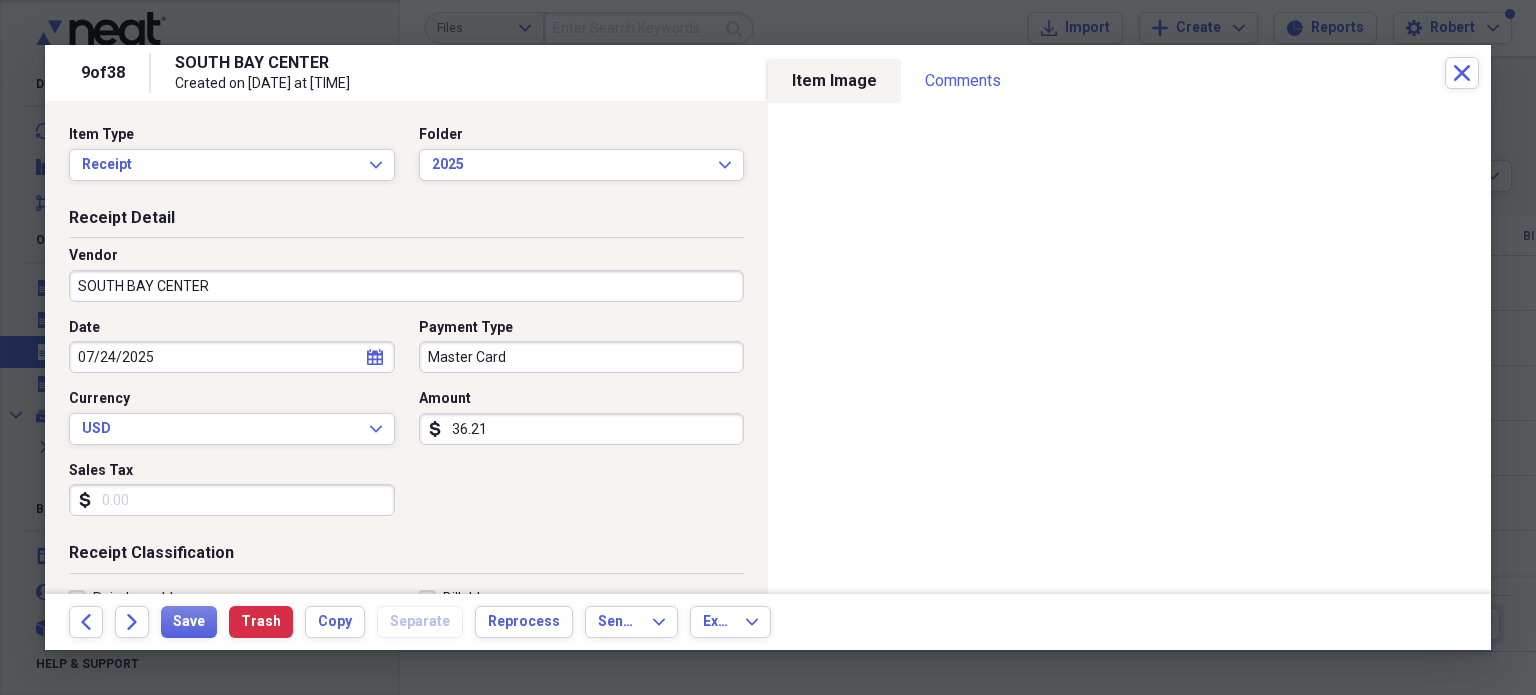 click on "SOUTH BAY CENTER" at bounding box center [406, 286] 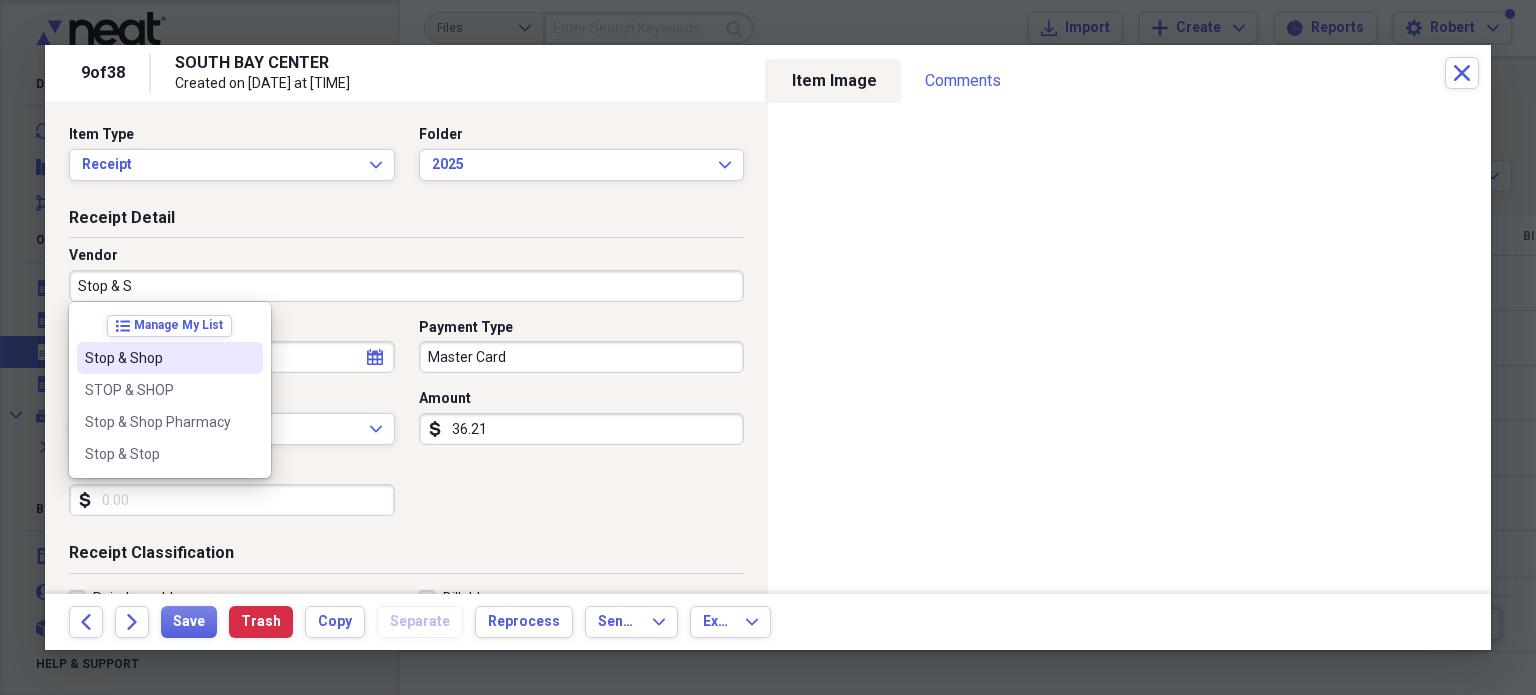 click on "Stop & Shop" at bounding box center [158, 358] 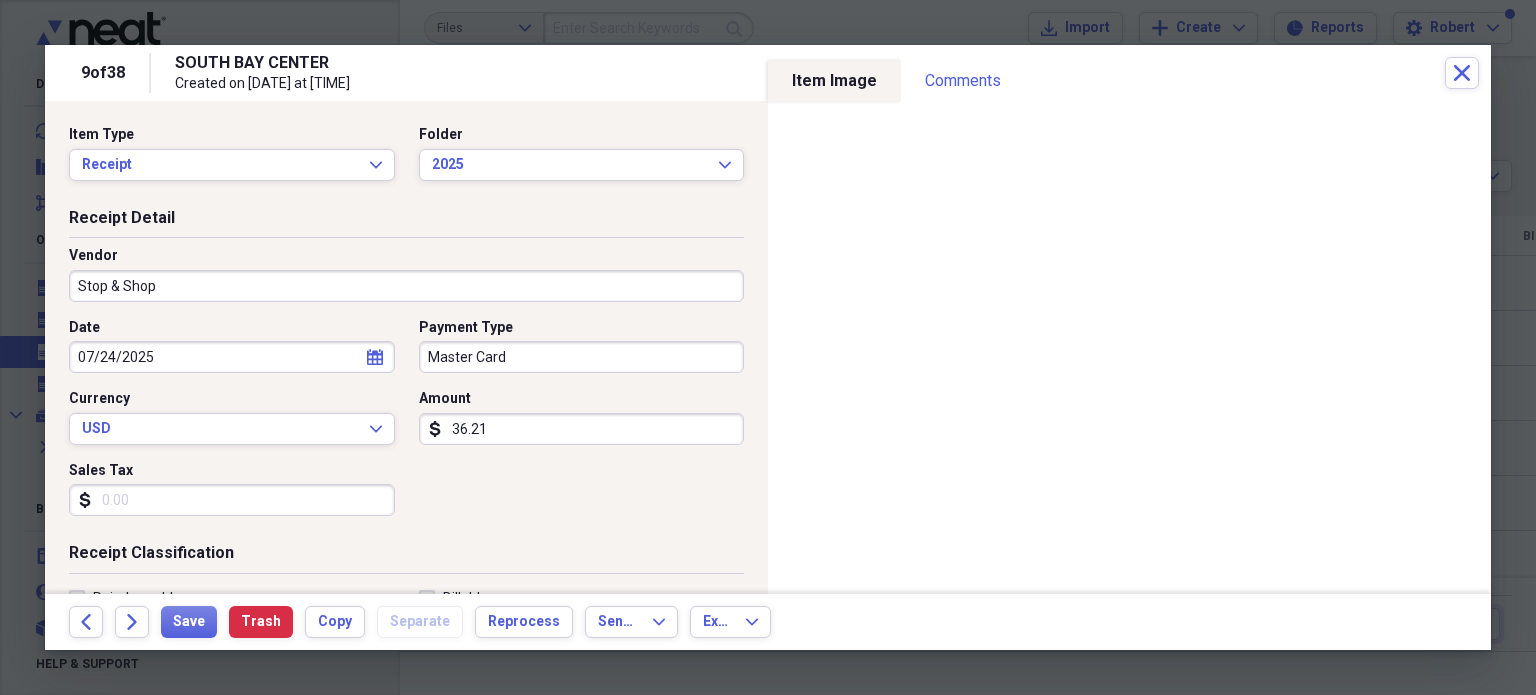 type on "Fuel/Auto" 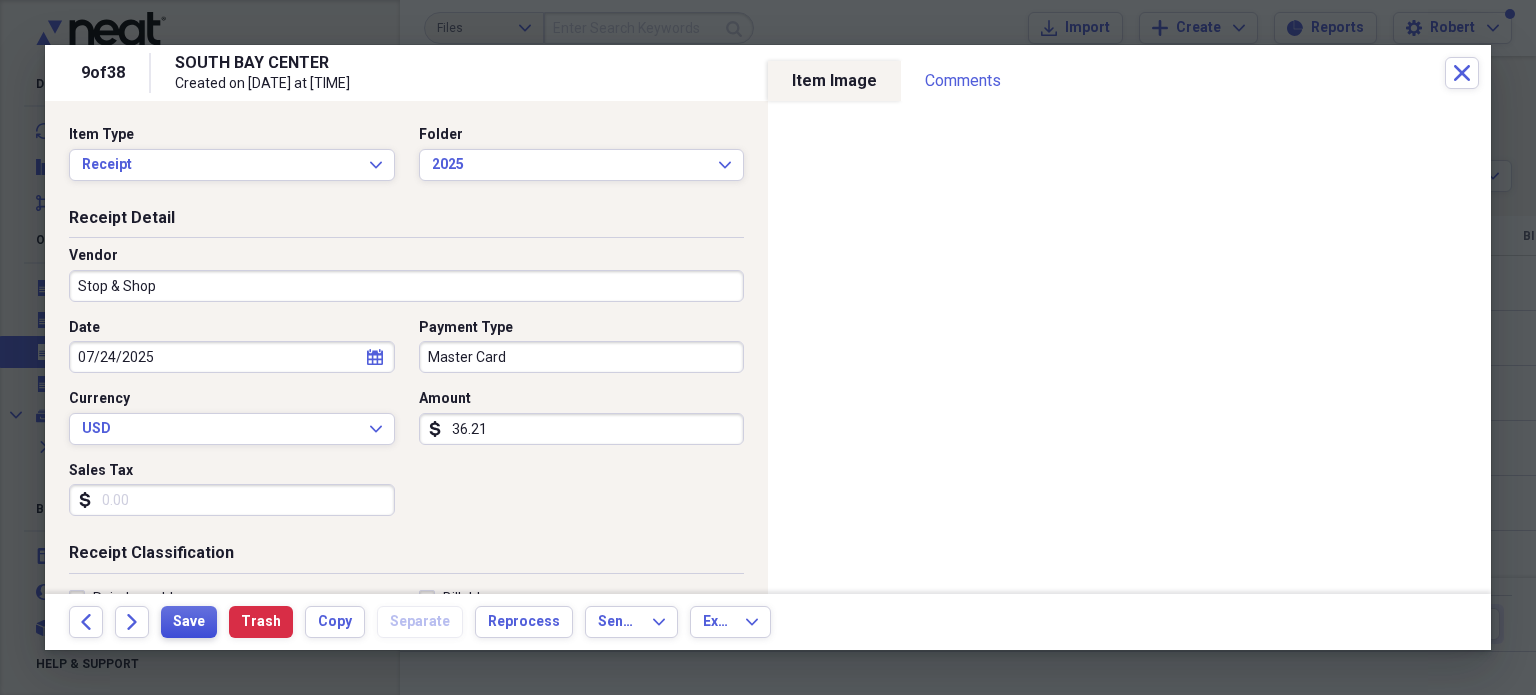 click on "Save" at bounding box center [189, 622] 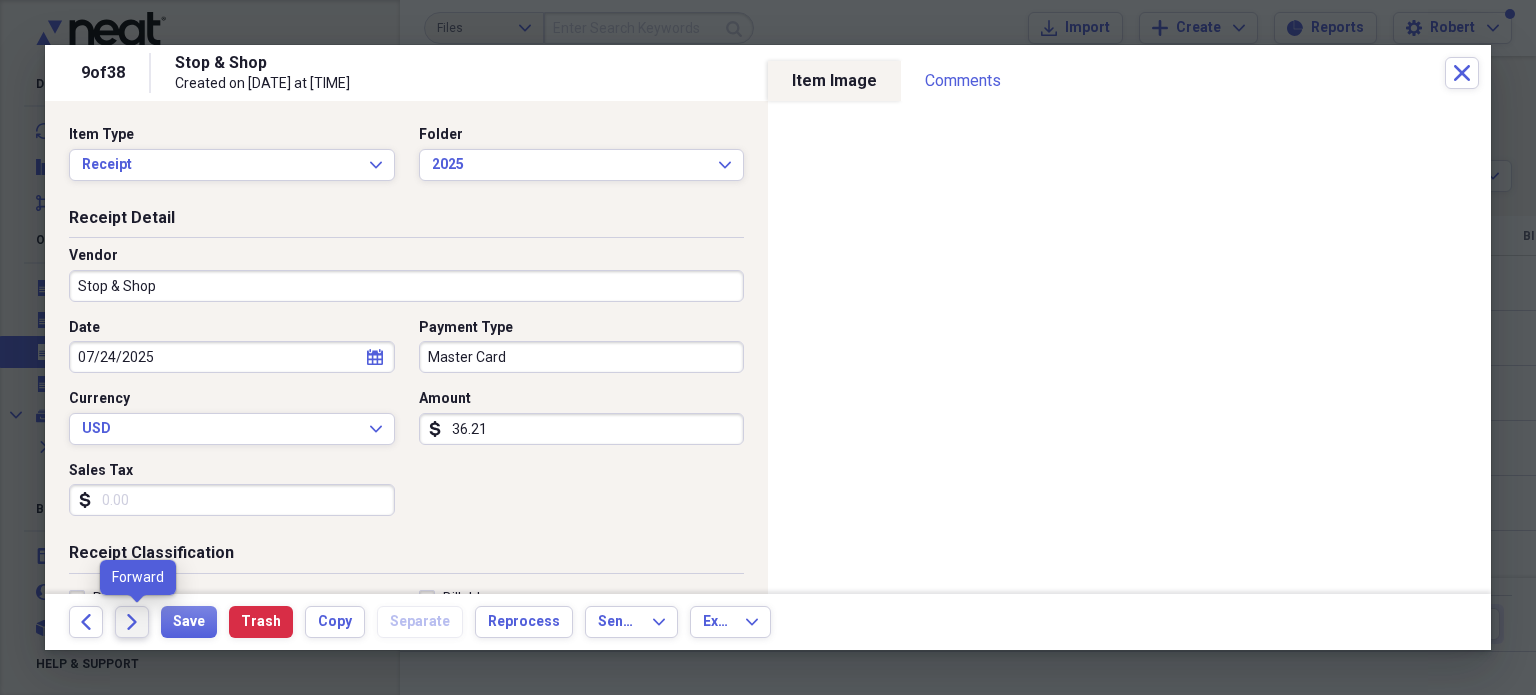 click on "Forward" at bounding box center (132, 622) 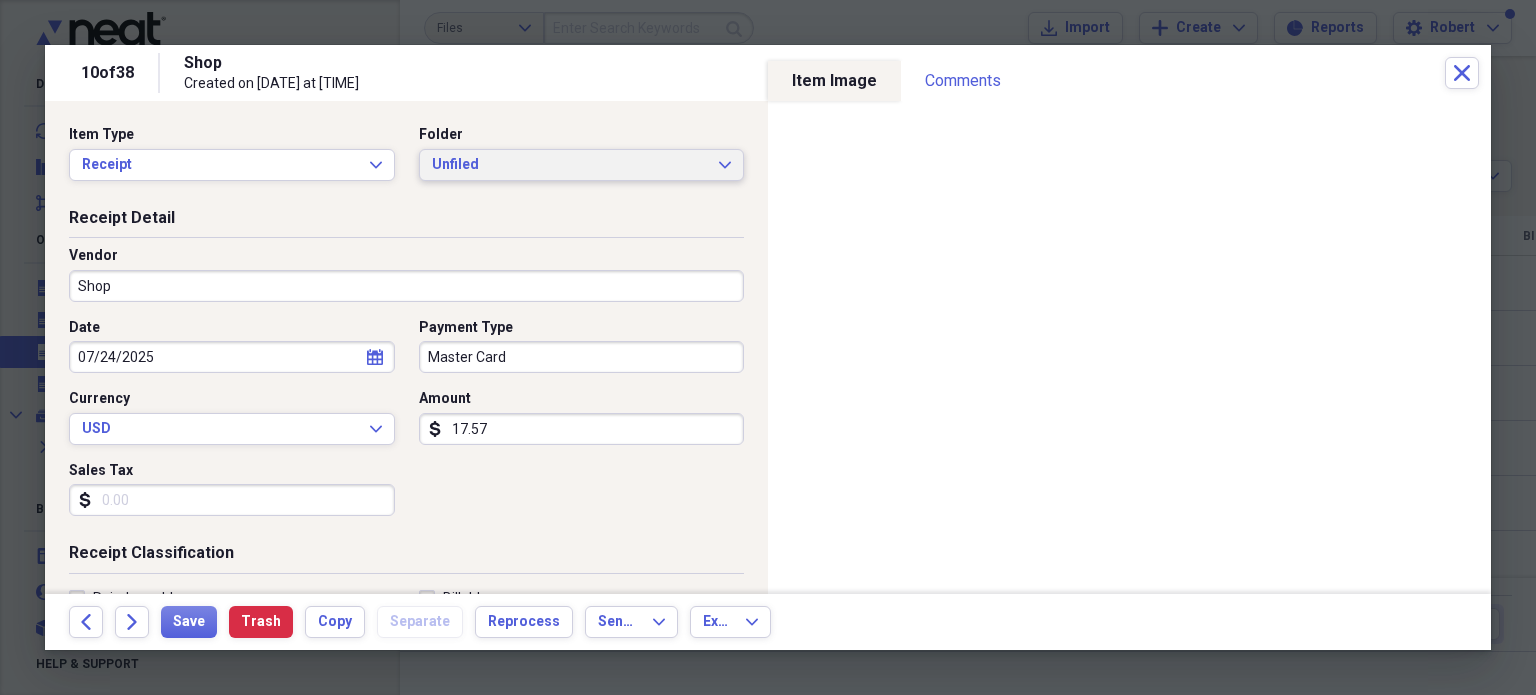 click on "Expand" 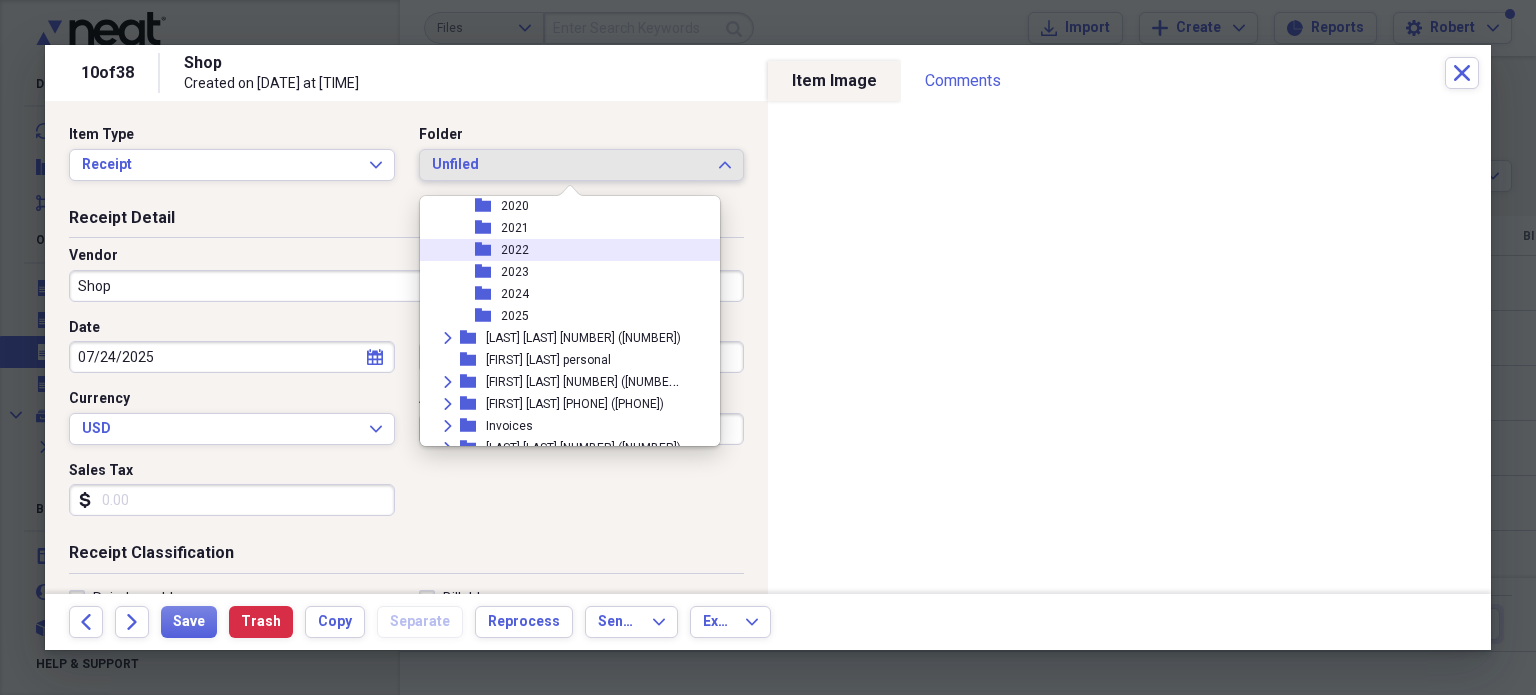scroll, scrollTop: 300, scrollLeft: 0, axis: vertical 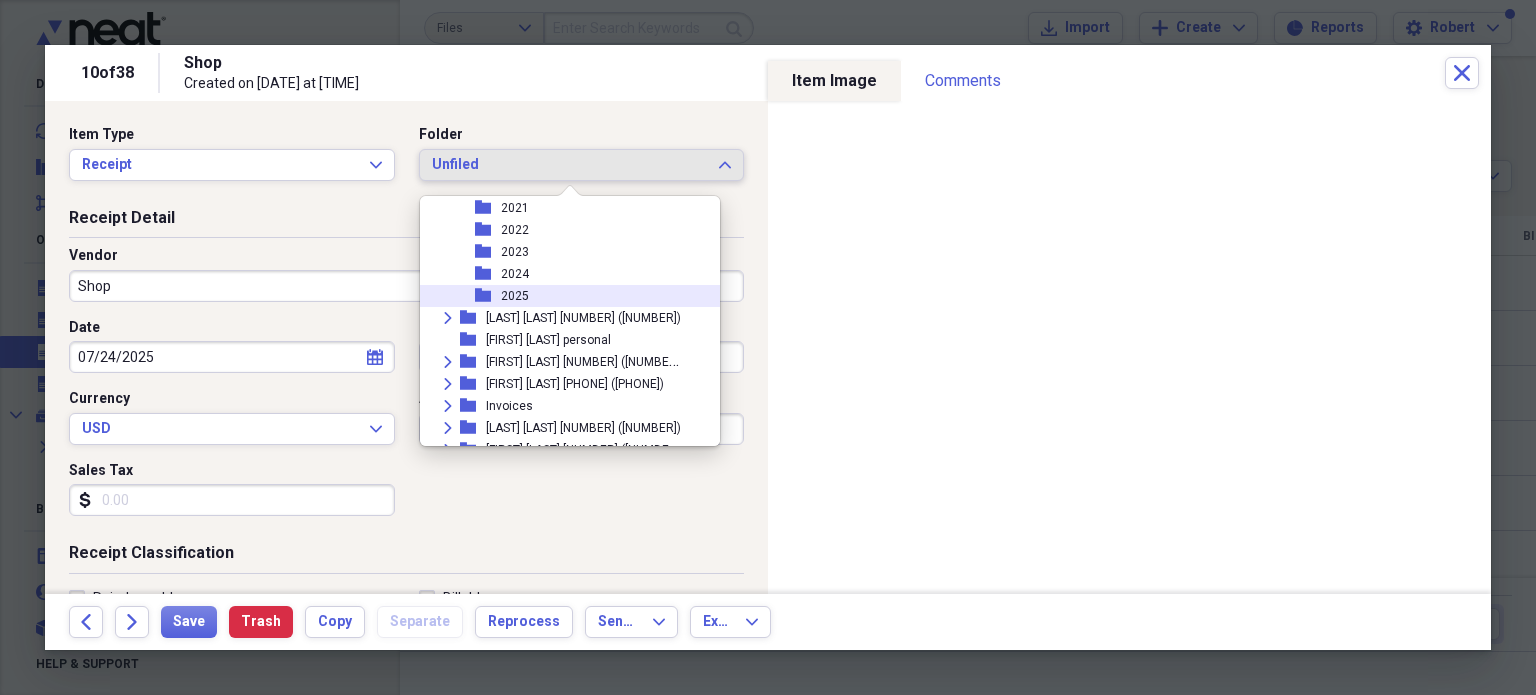 click on "2025" at bounding box center [515, 296] 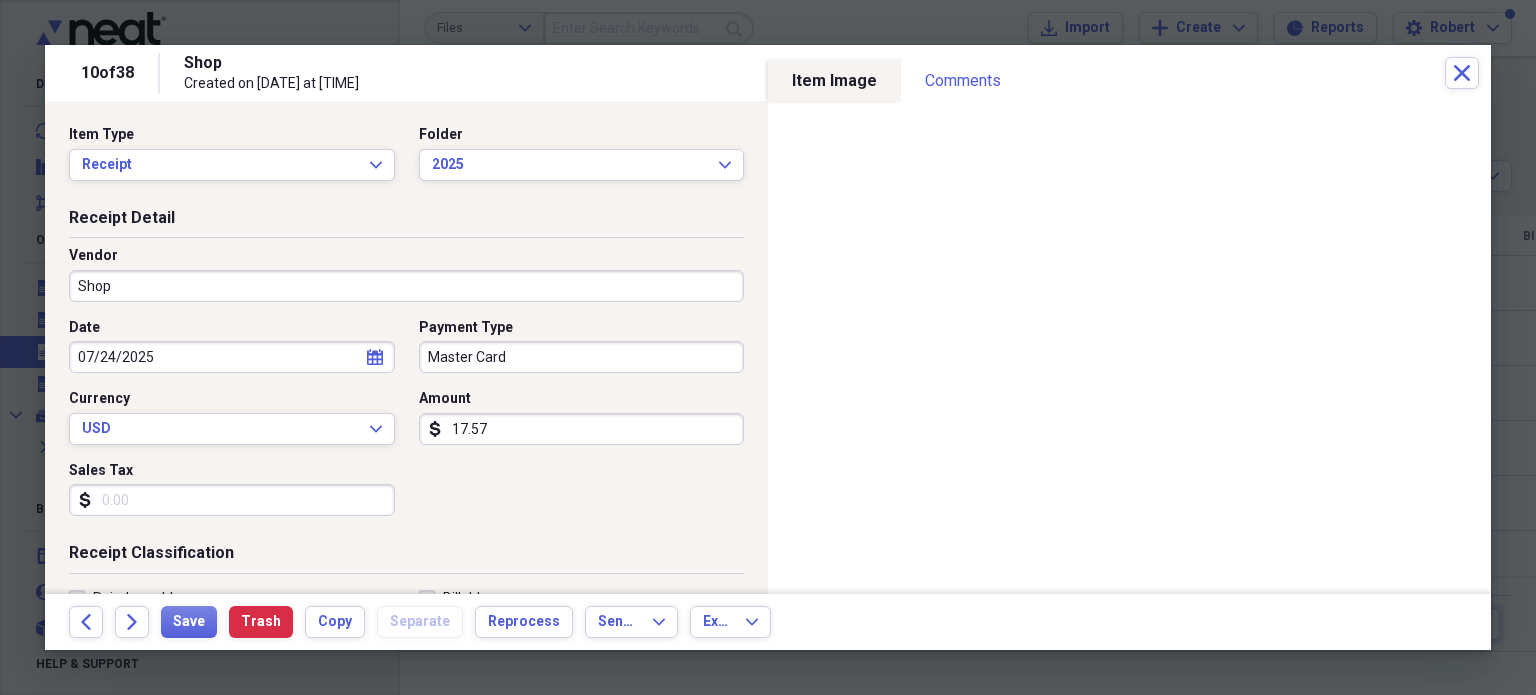 click on "Shop" at bounding box center [406, 286] 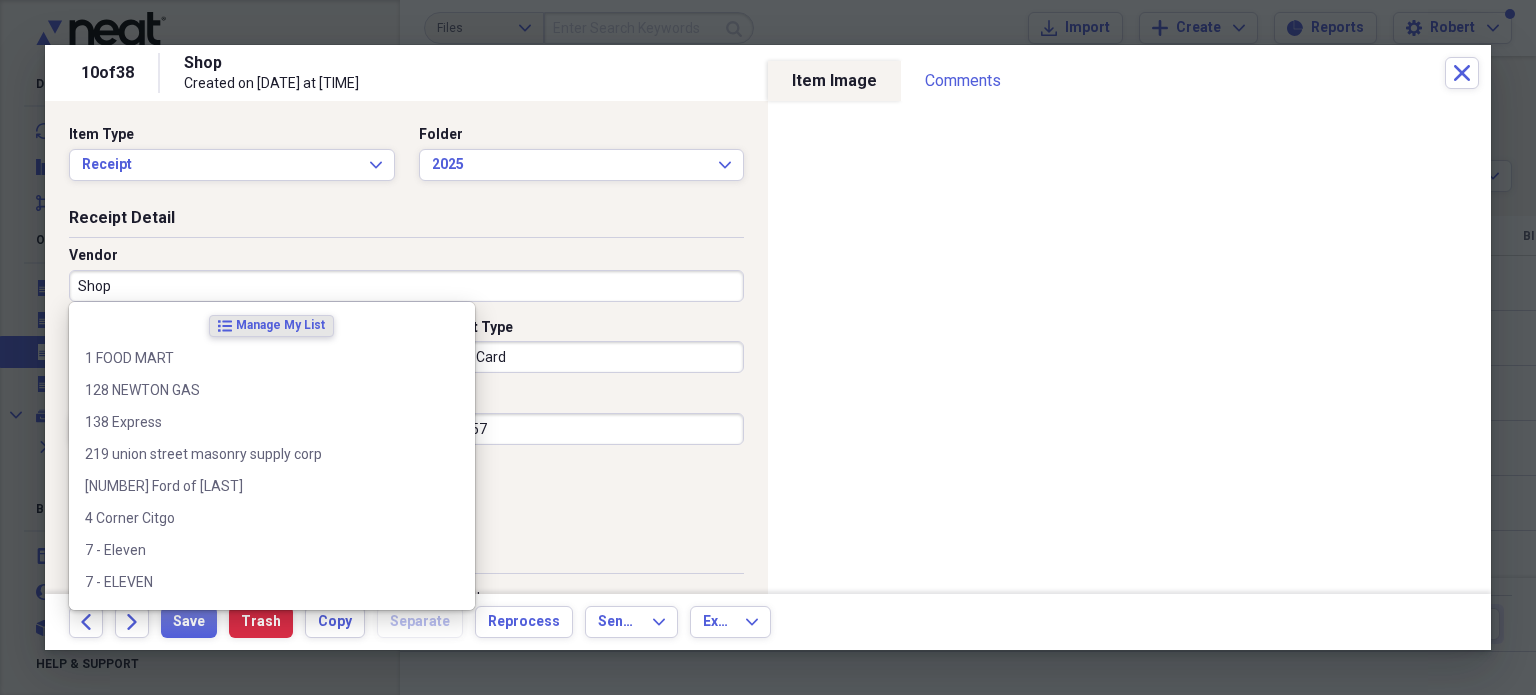 click on "Shop" at bounding box center [406, 286] 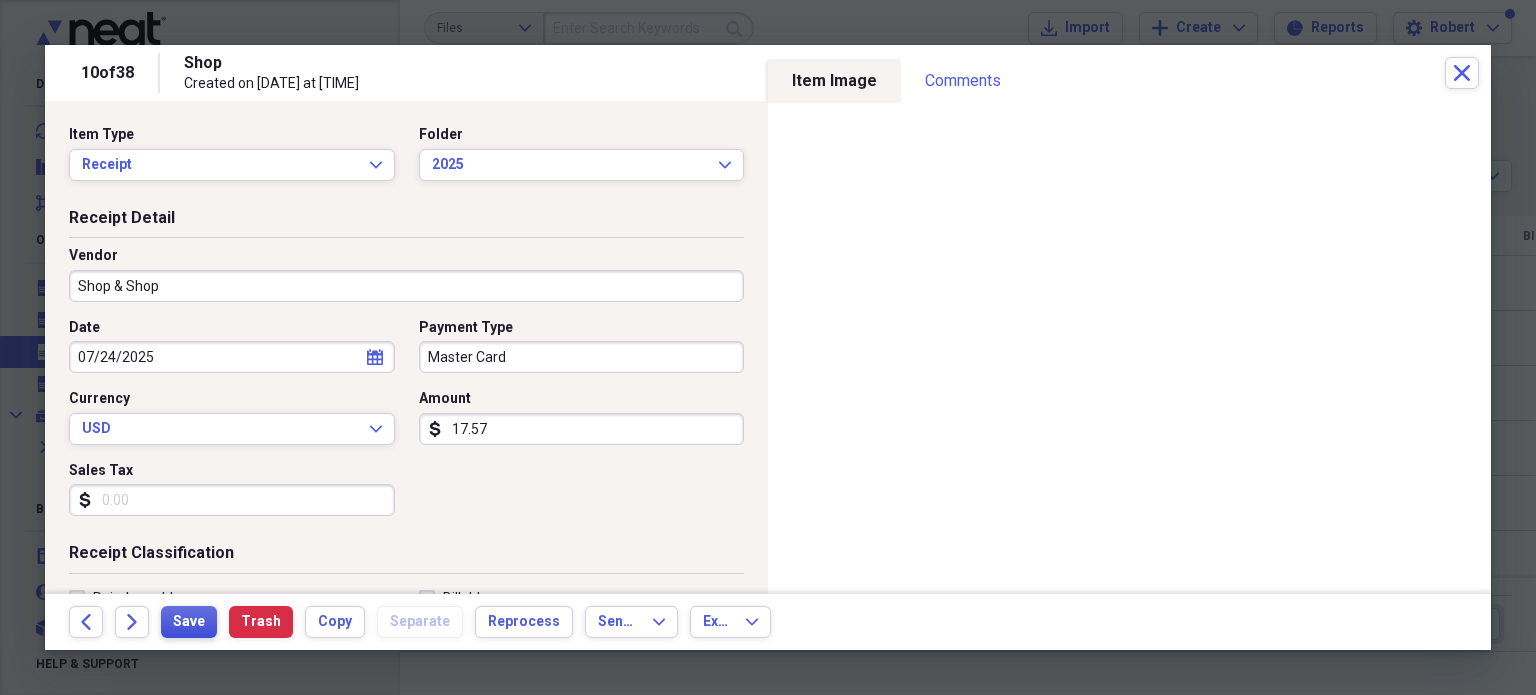 type on "Shop & Shop" 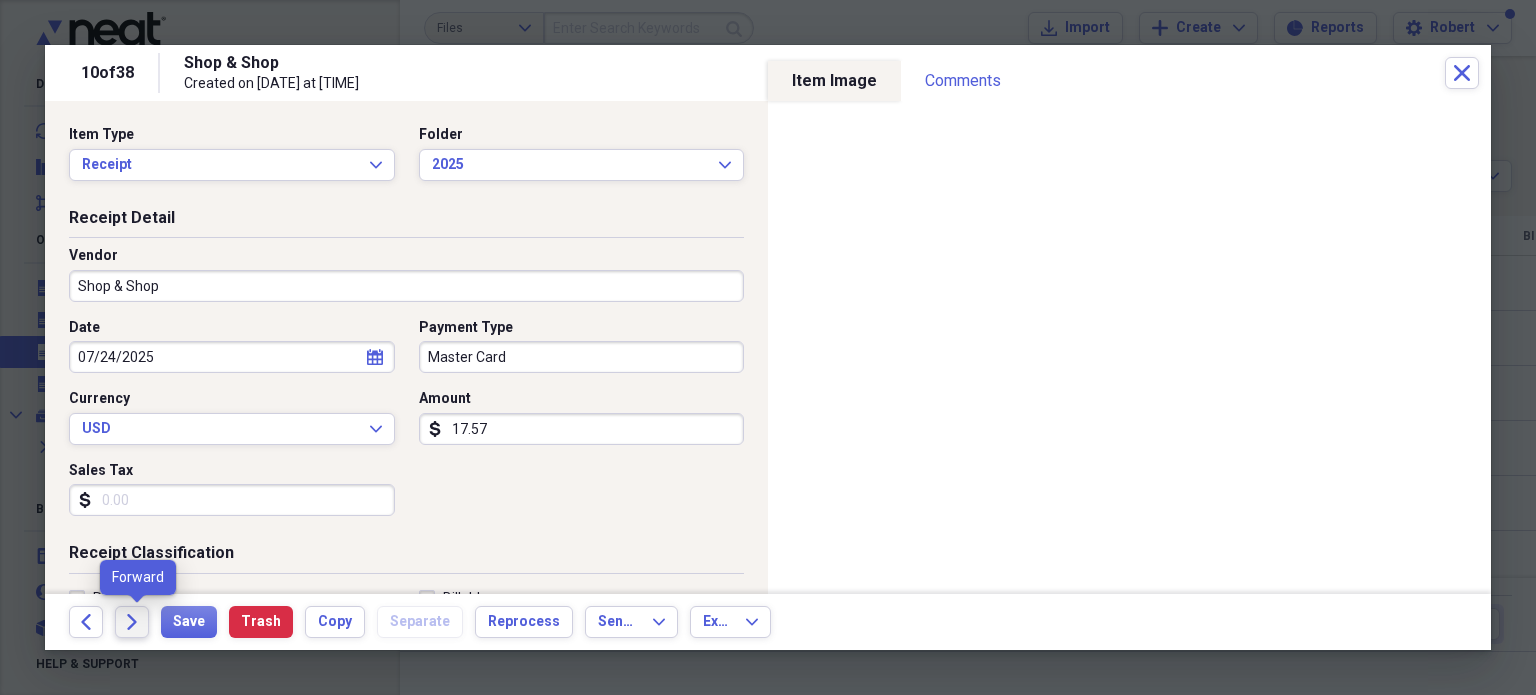 click 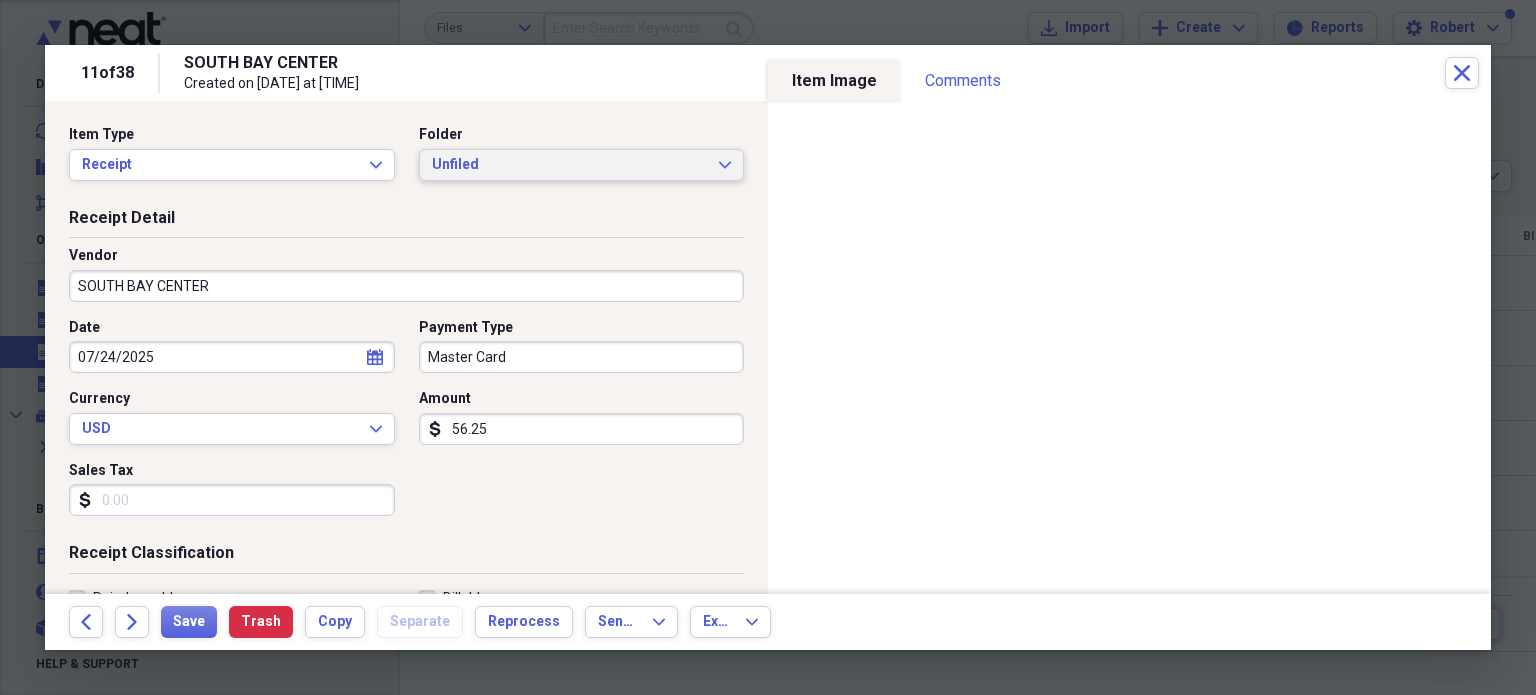 click on "Unfiled Expand" at bounding box center [582, 165] 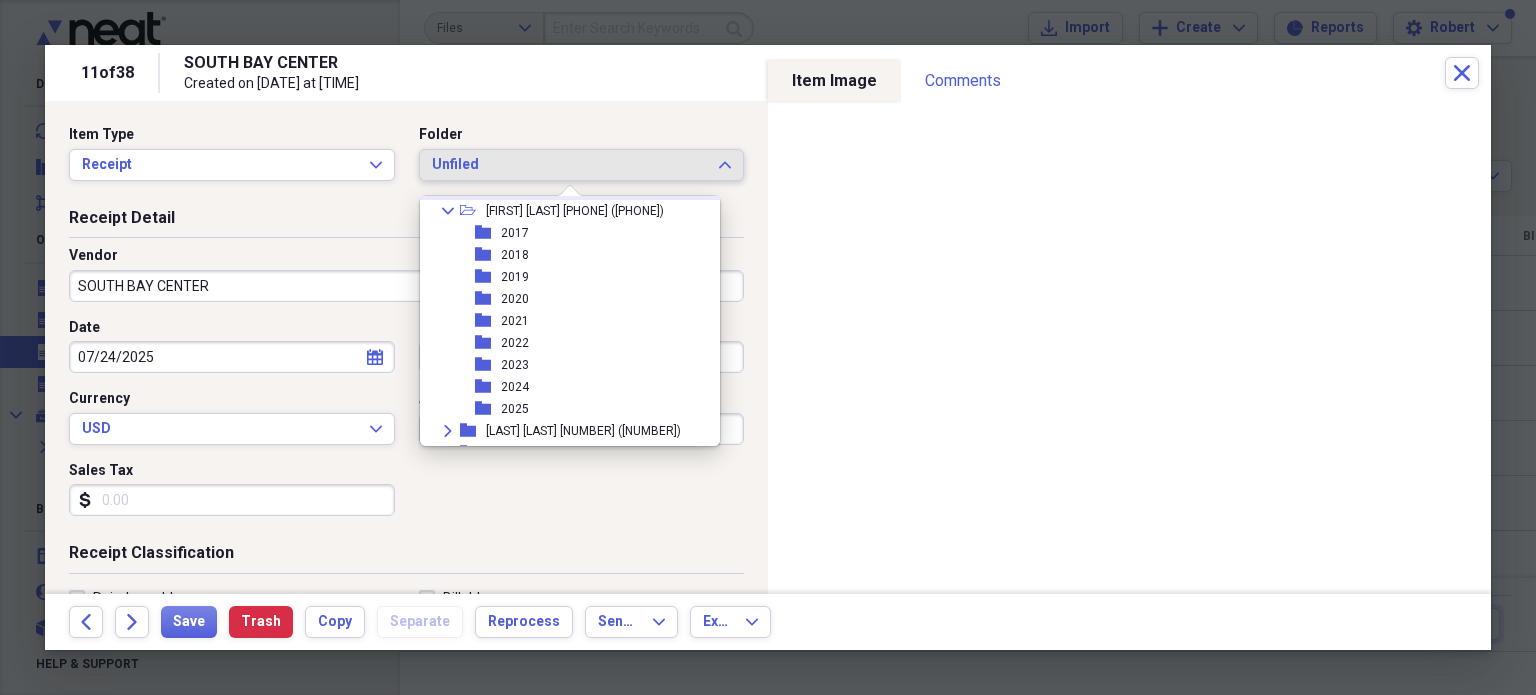 scroll, scrollTop: 200, scrollLeft: 0, axis: vertical 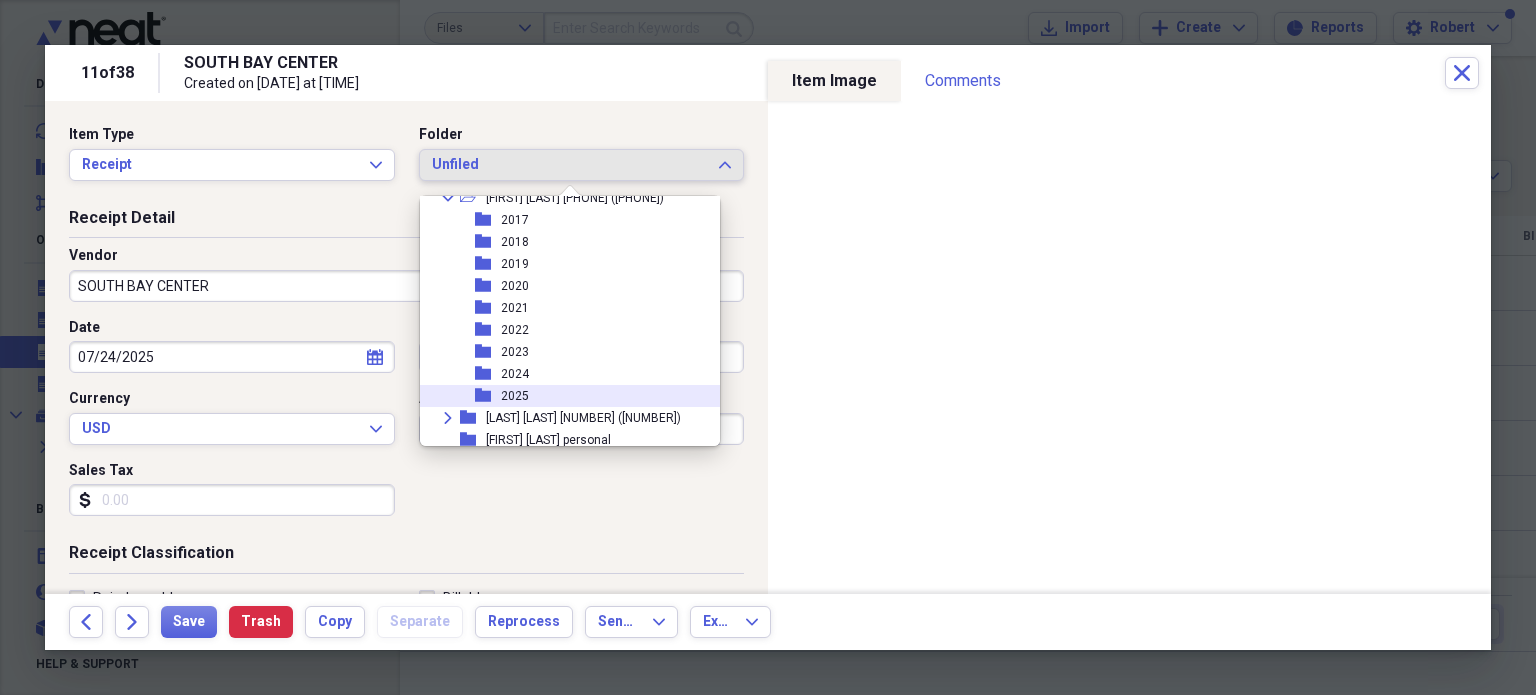 click on "2025" at bounding box center [515, 396] 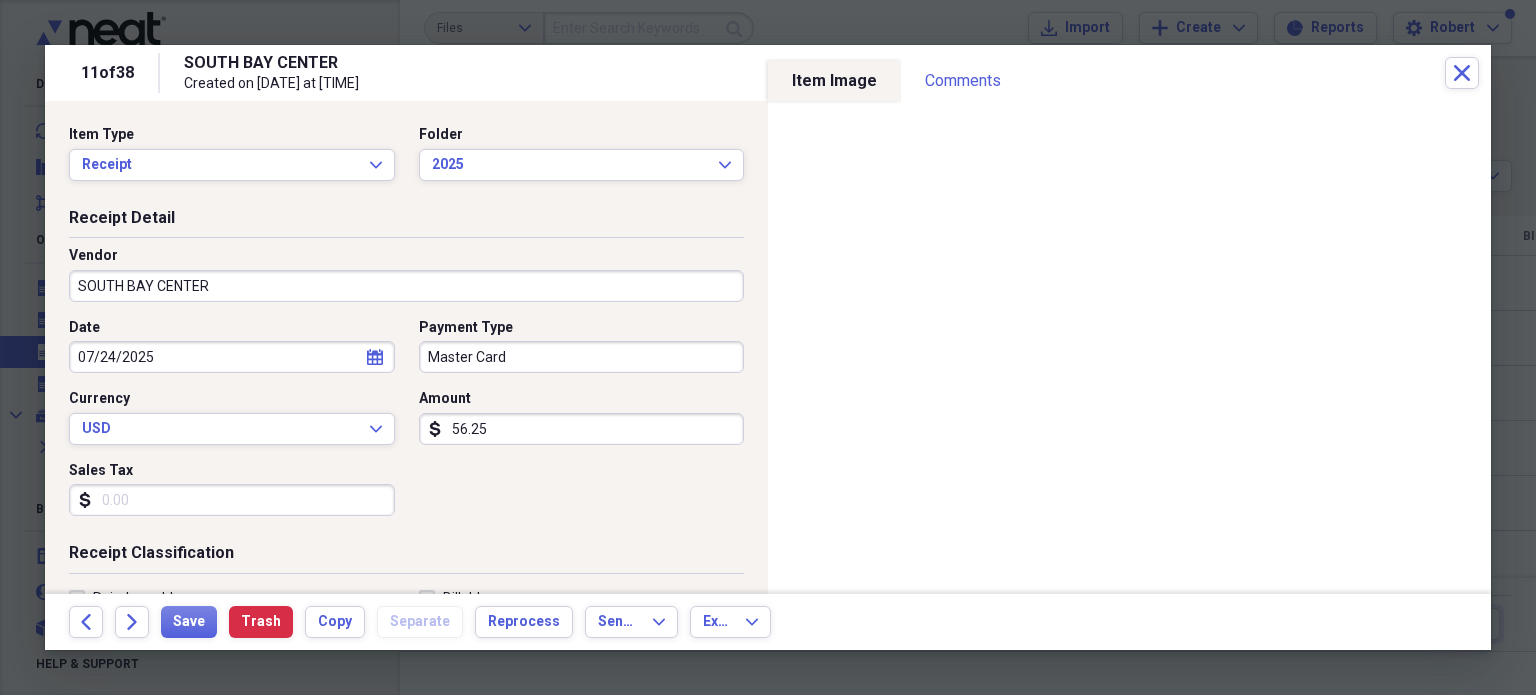 click on "SOUTH BAY CENTER" at bounding box center [406, 286] 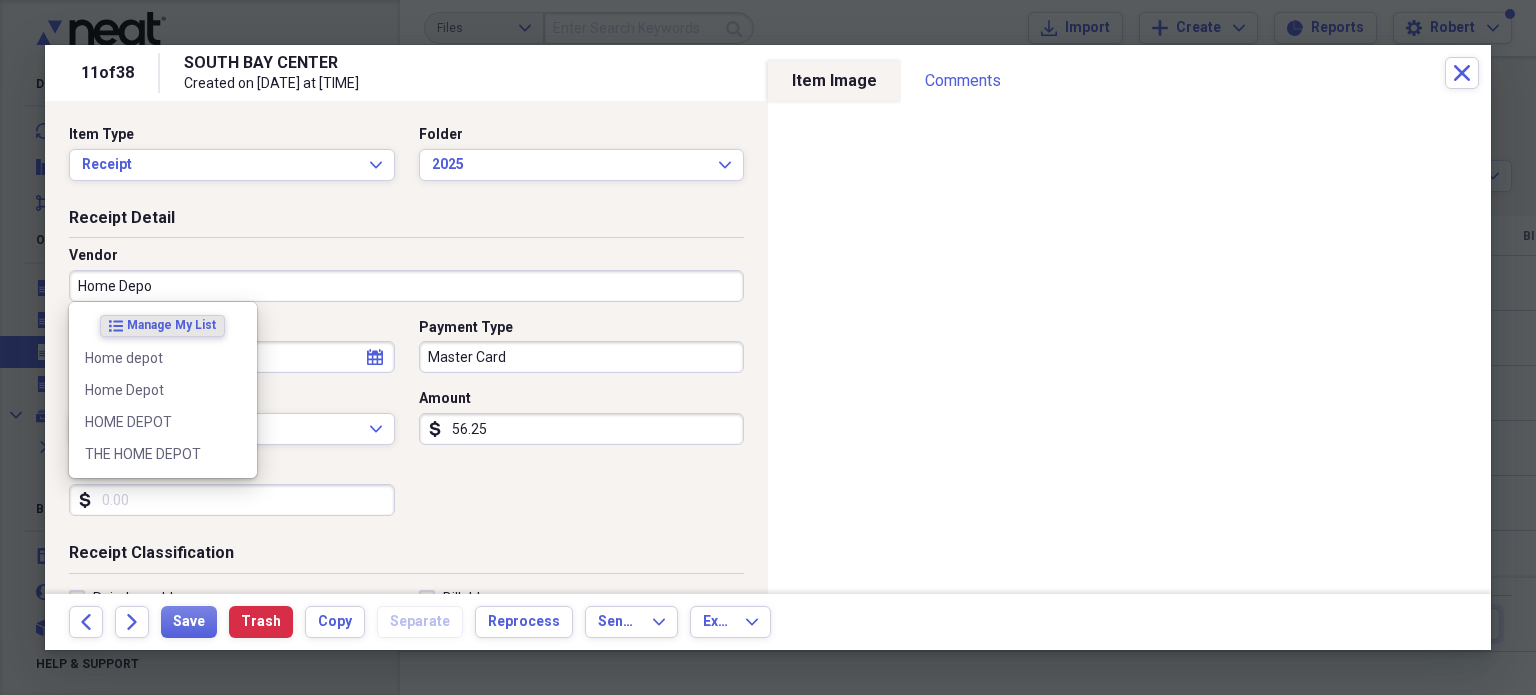 type on "Home Depot" 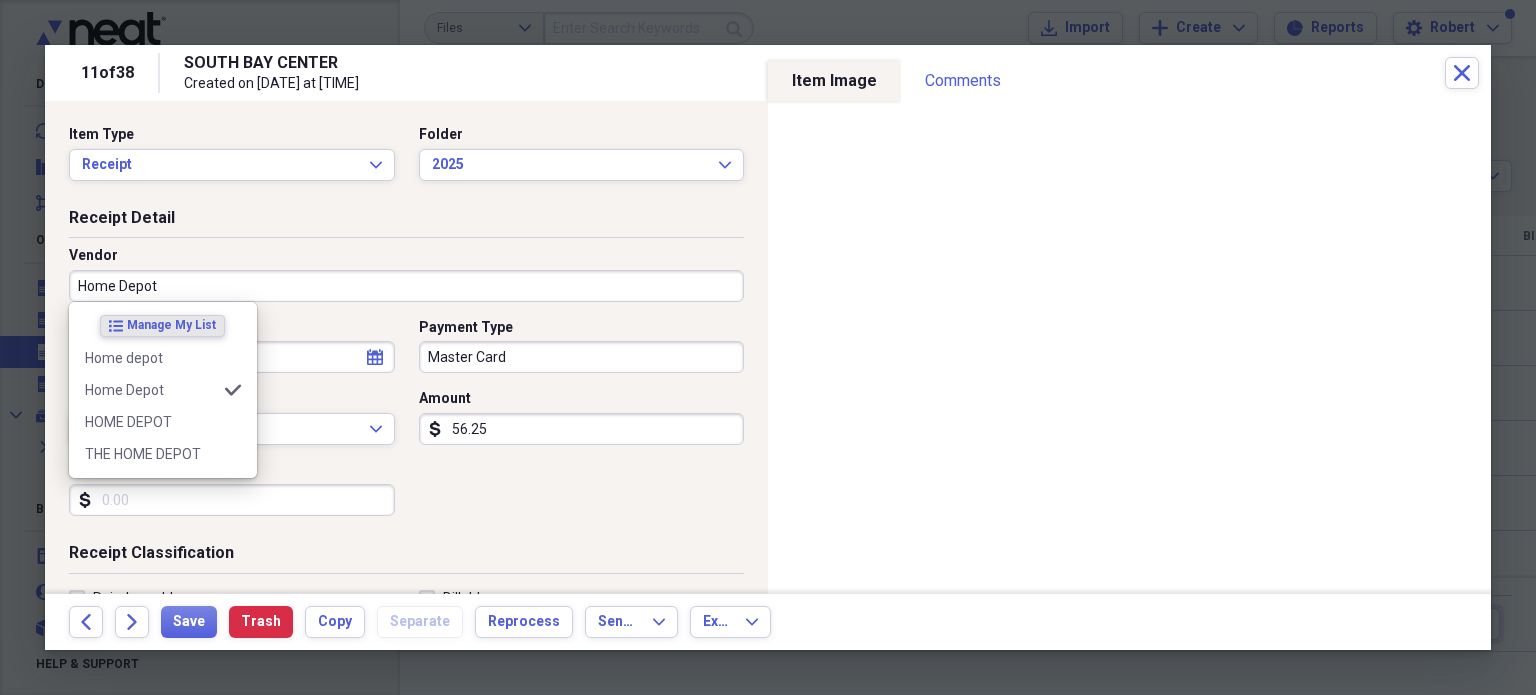 type on "Meals/Restaurant" 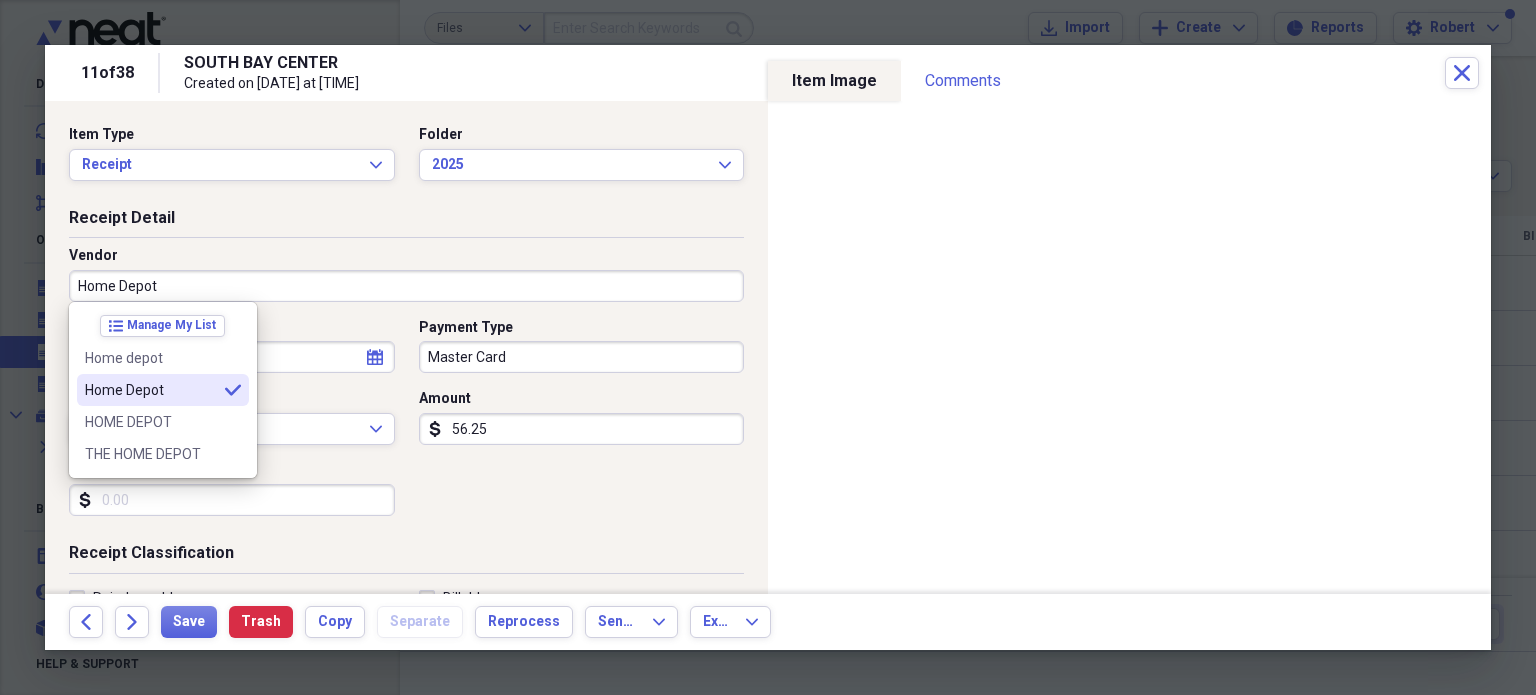 type on "Home Depot" 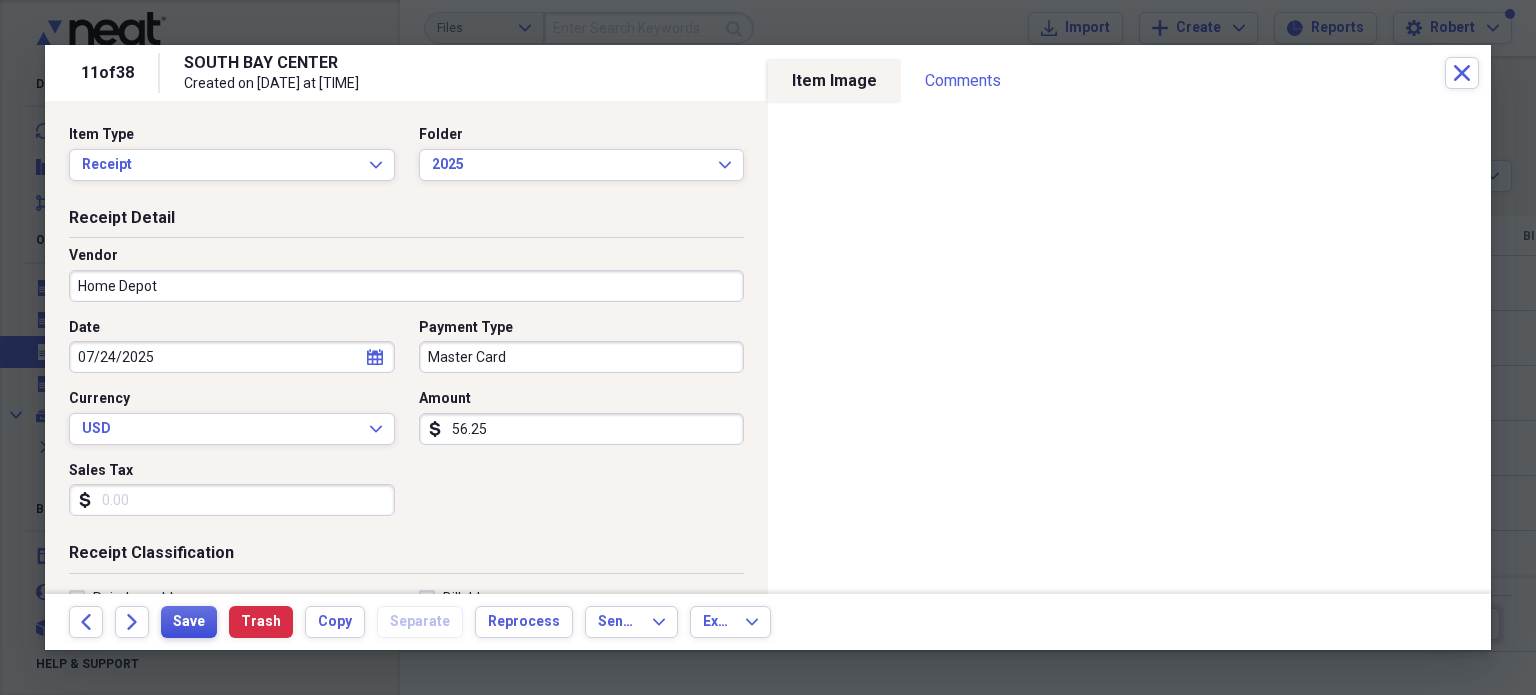 click on "Save" at bounding box center [189, 622] 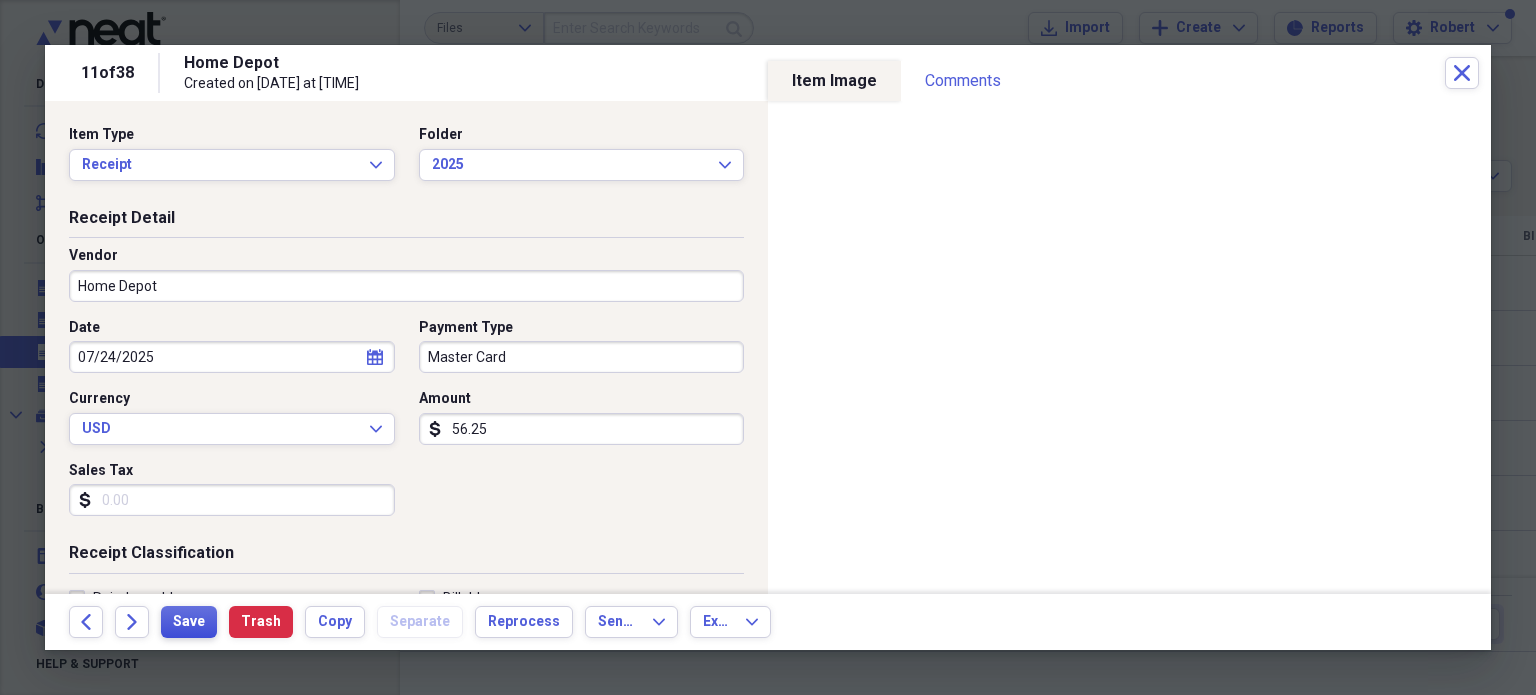 click on "Save" at bounding box center [189, 622] 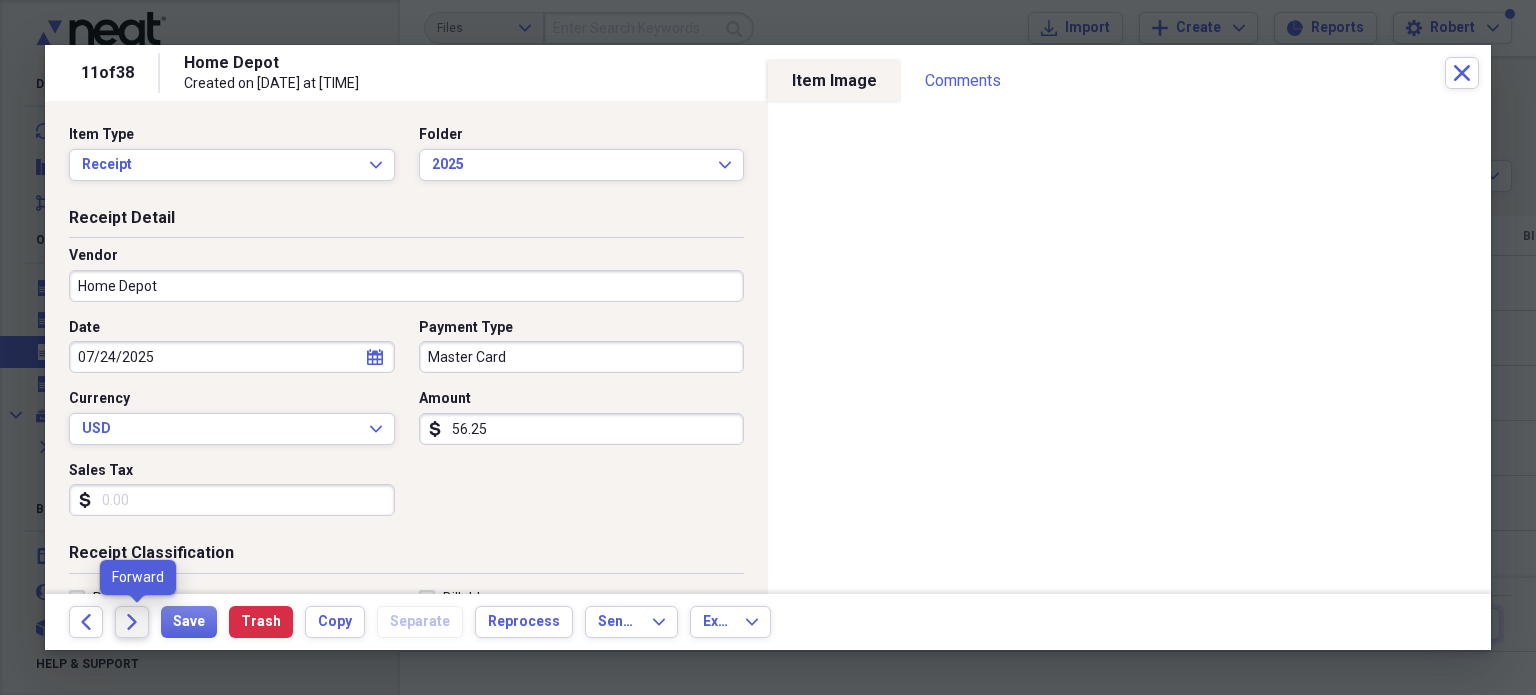 click on "Forward" 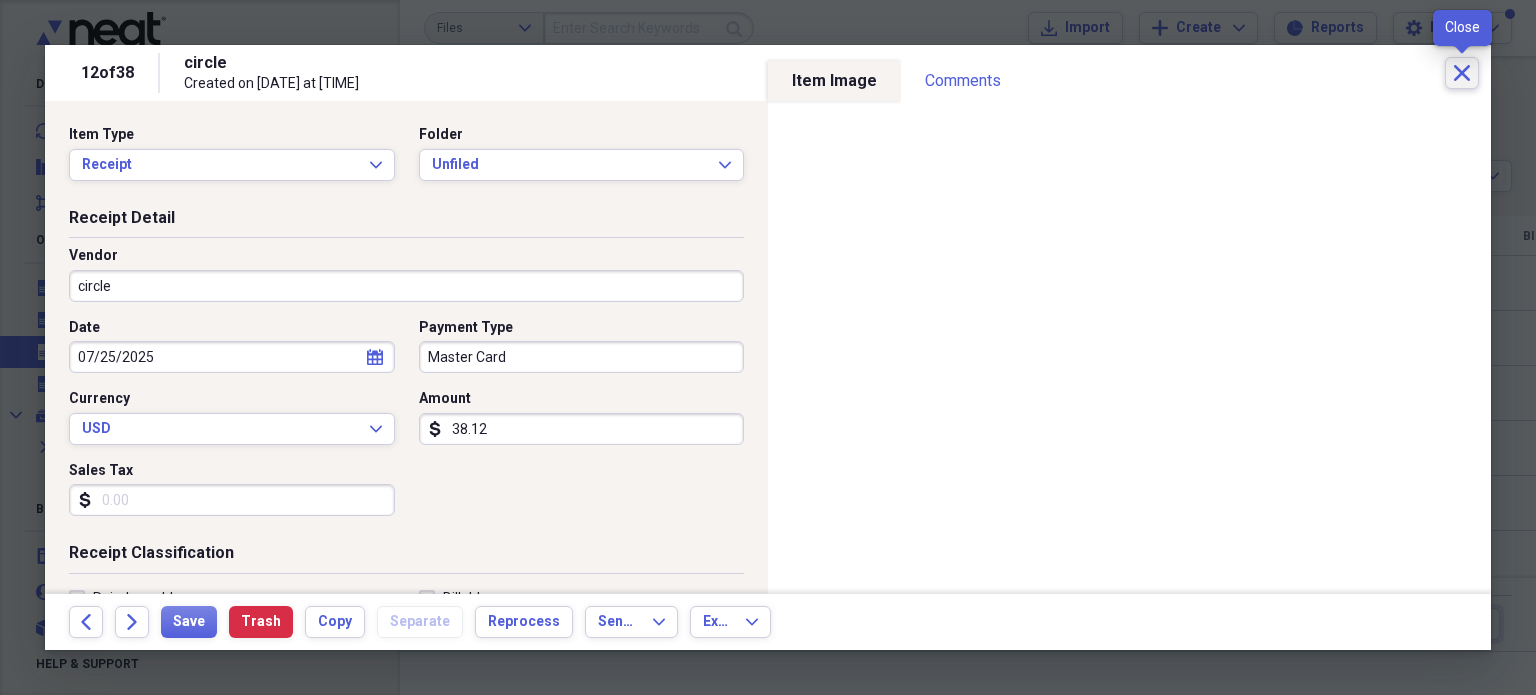 click on "Close" 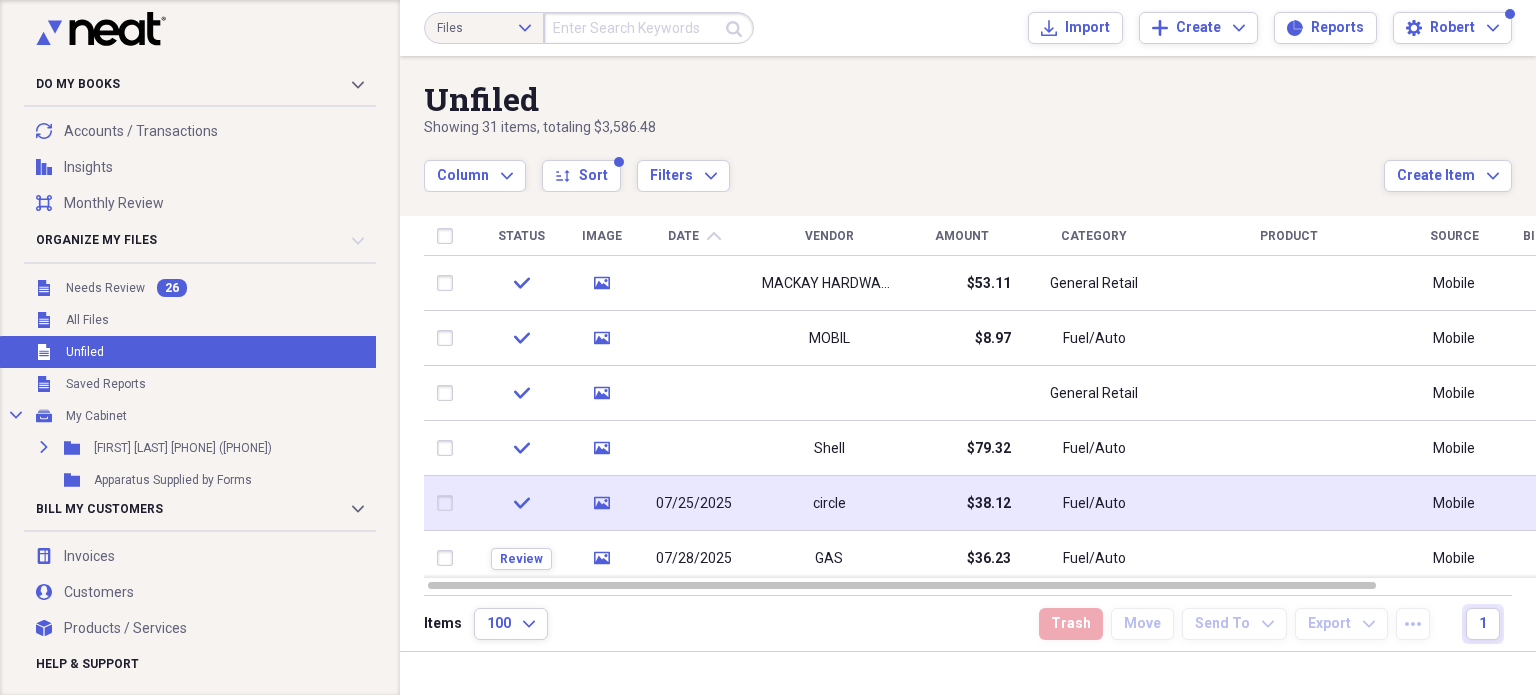 click on "circle" at bounding box center [829, 504] 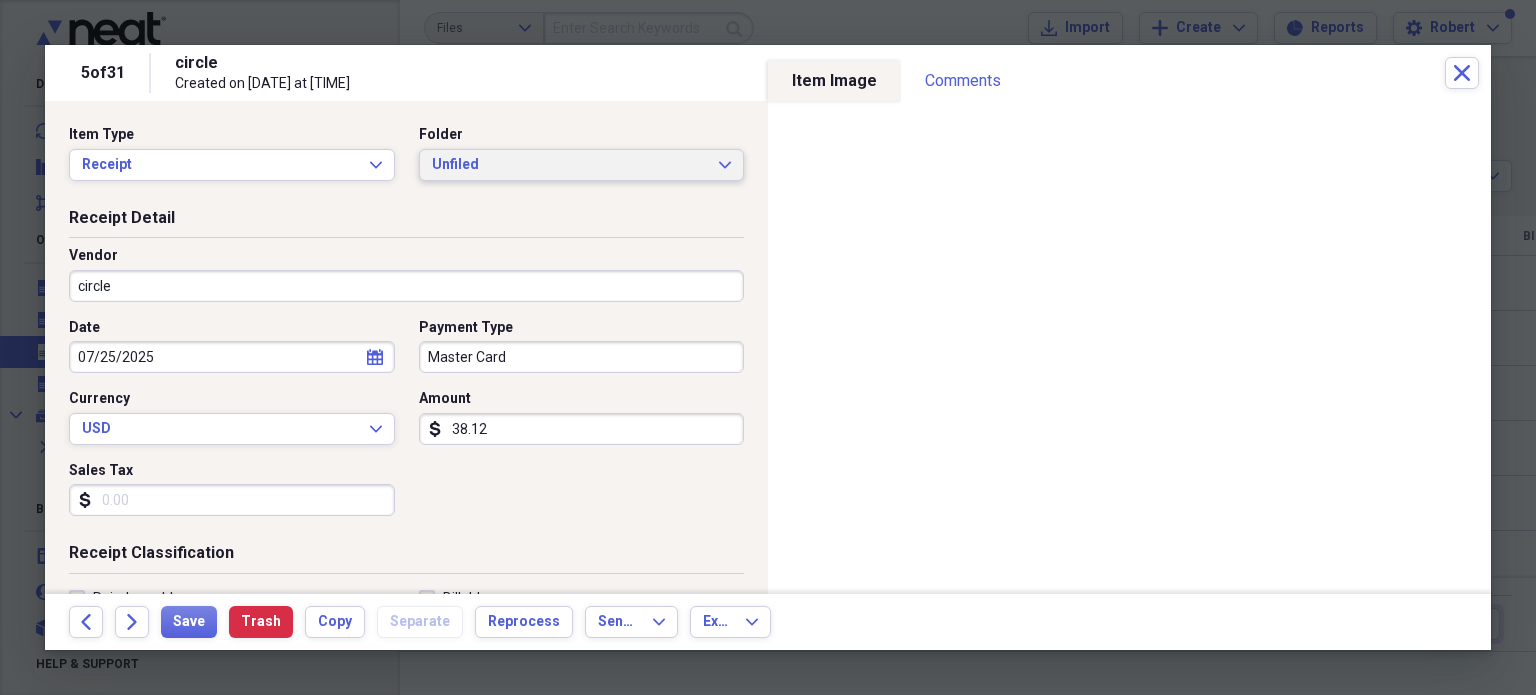 drag, startPoint x: 711, startPoint y: 162, endPoint x: 712, endPoint y: 172, distance: 10.049875 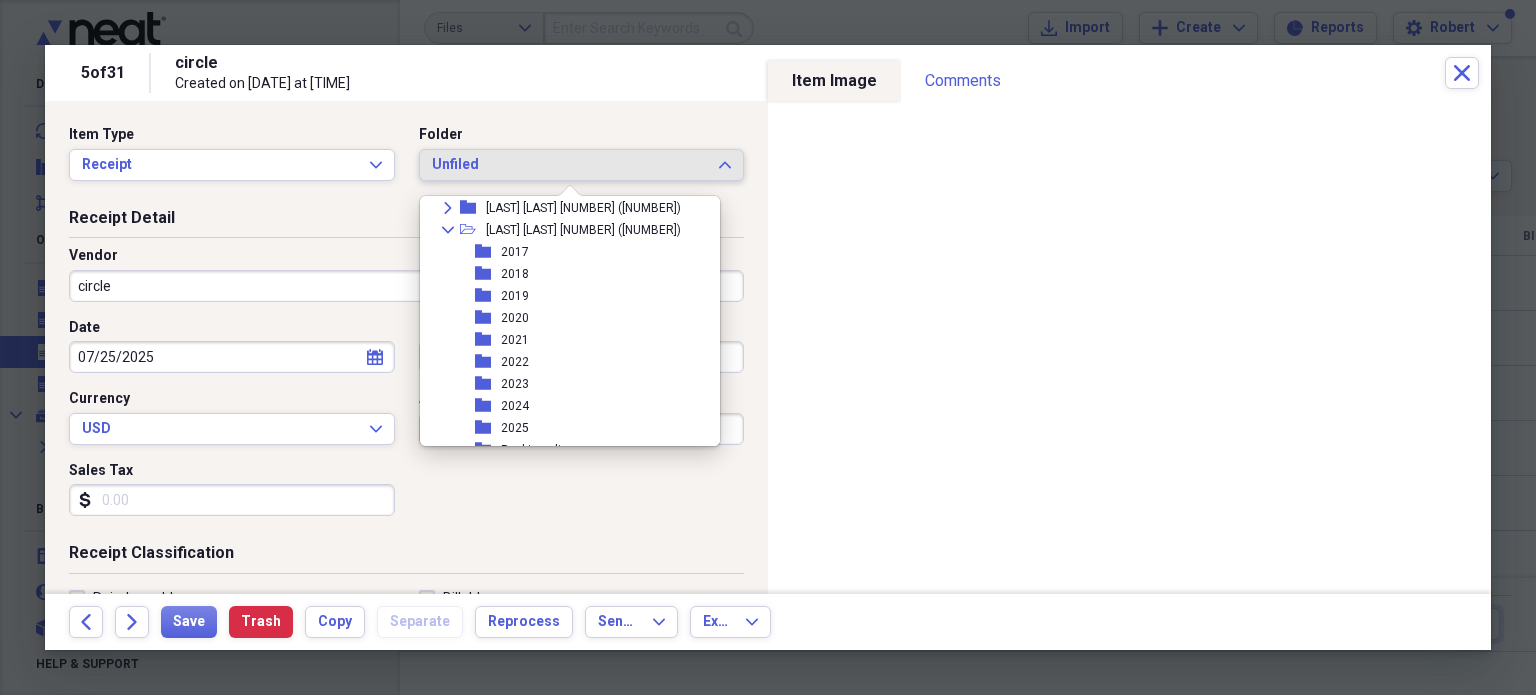 scroll, scrollTop: 800, scrollLeft: 0, axis: vertical 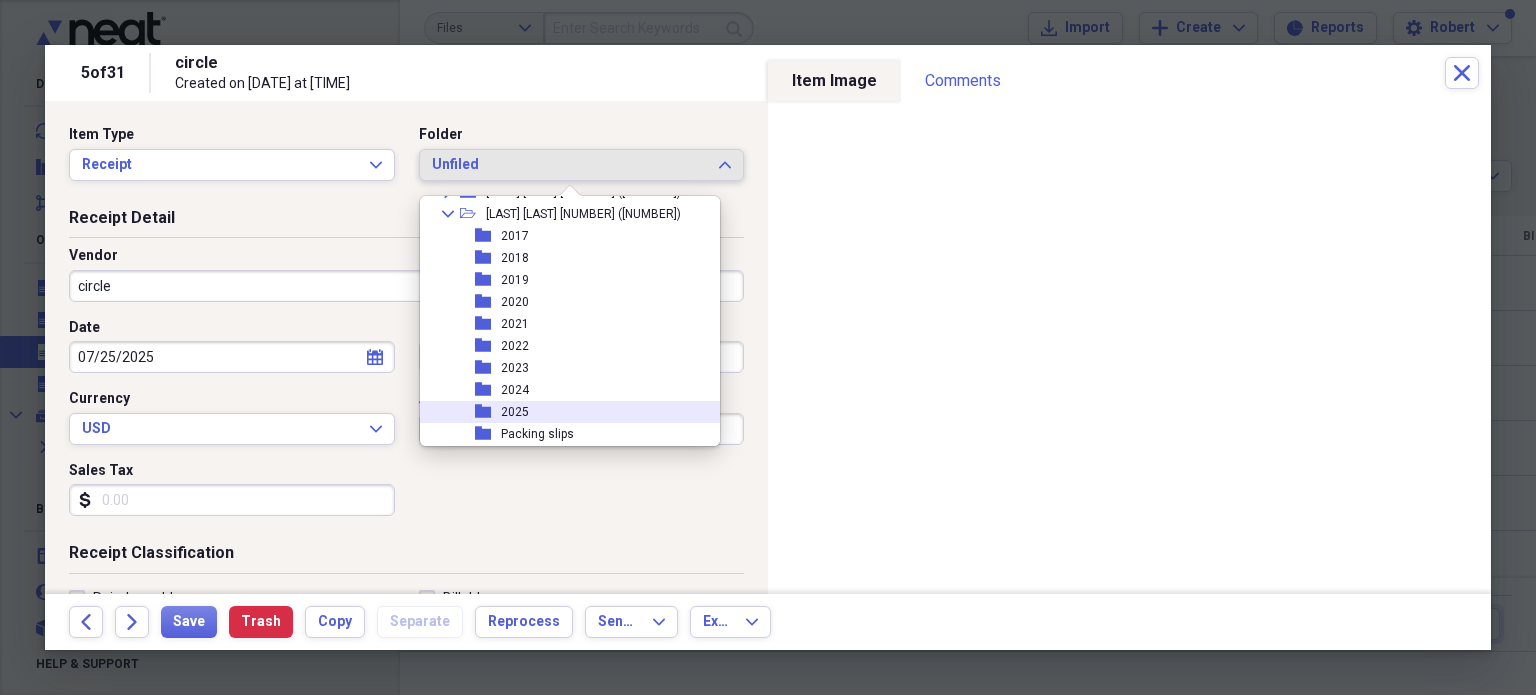 click on "2025" at bounding box center (515, 412) 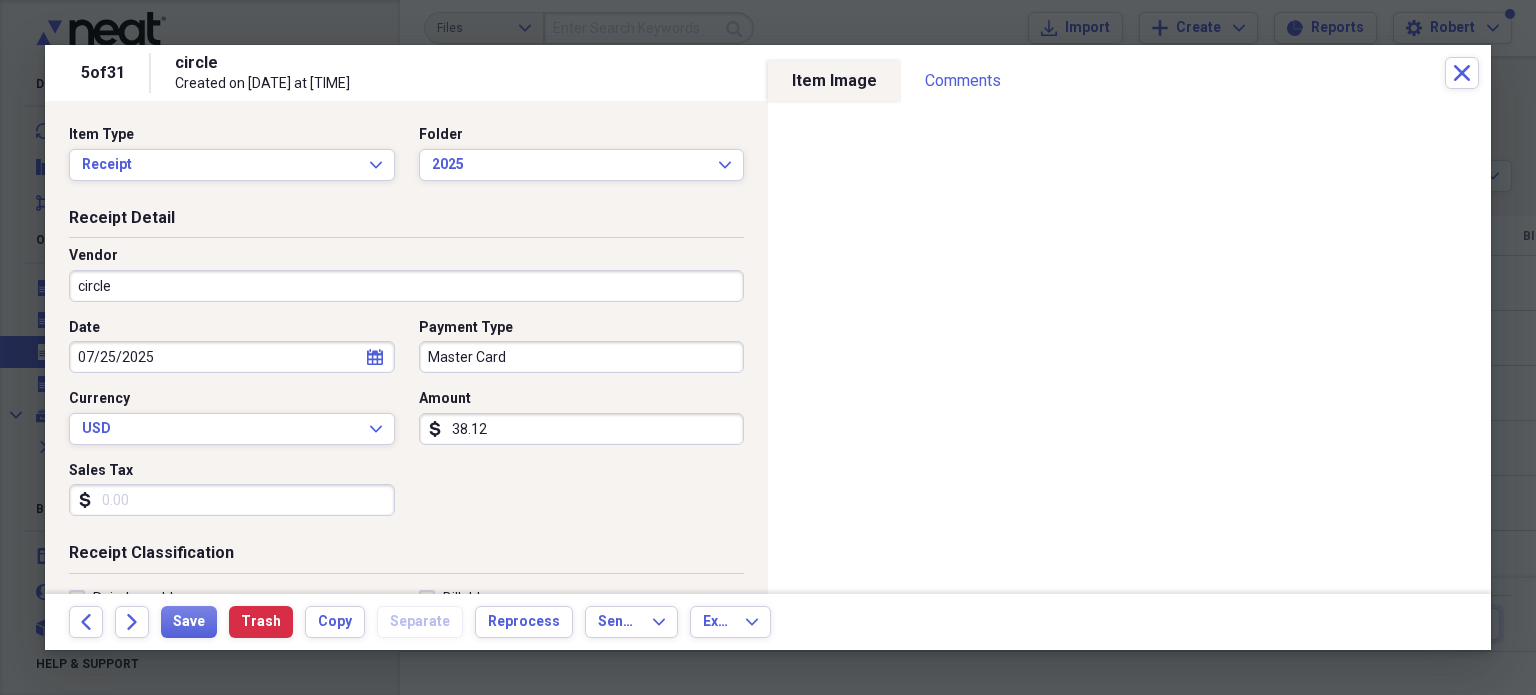 click on "circle" at bounding box center (406, 286) 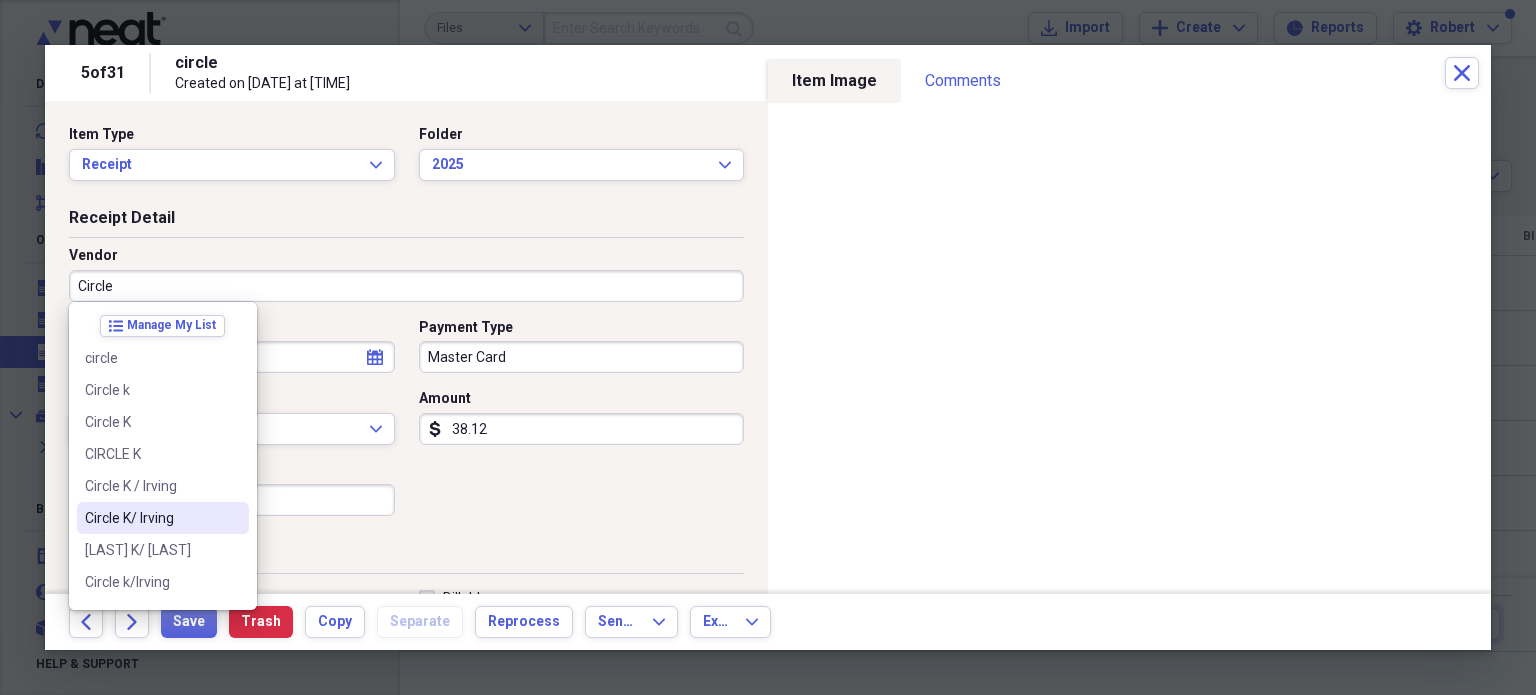 click on "Circle K/ Irving" at bounding box center (151, 518) 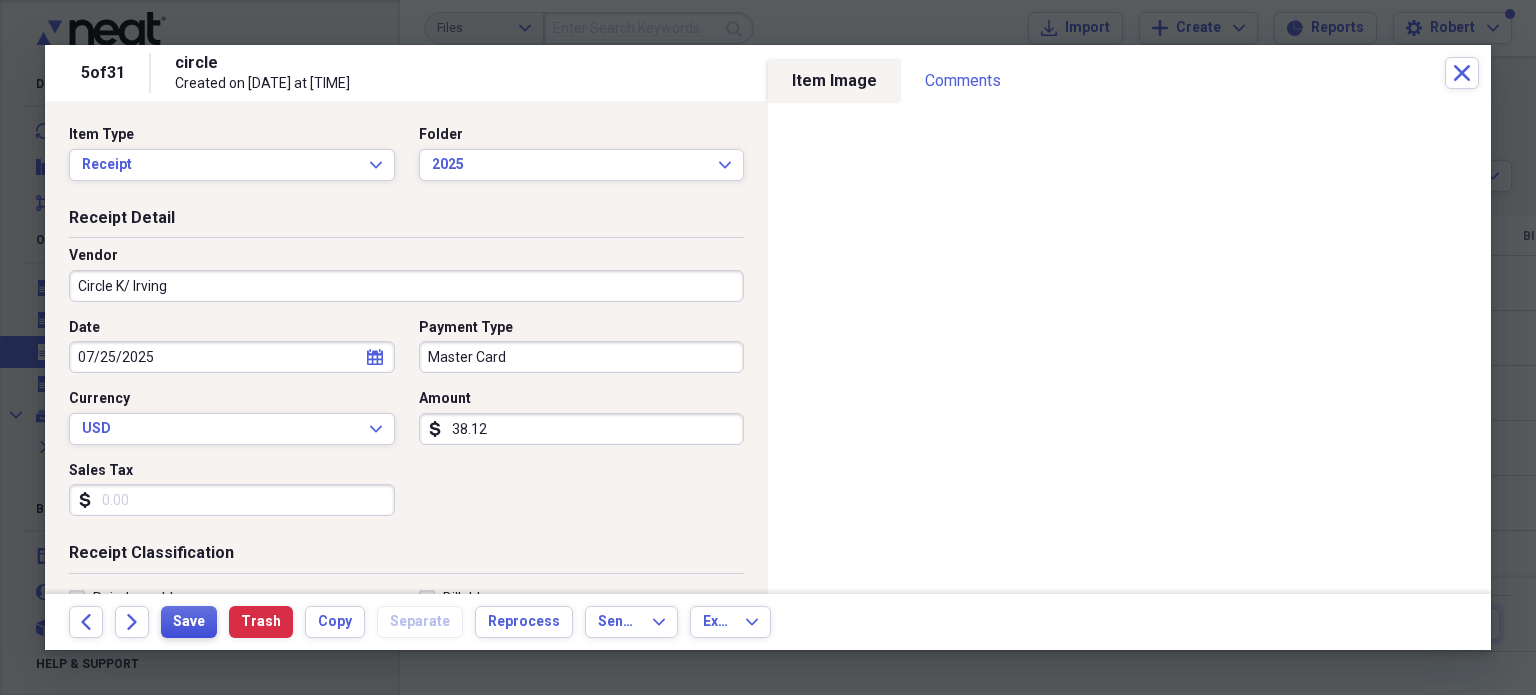 click on "Save" at bounding box center (189, 622) 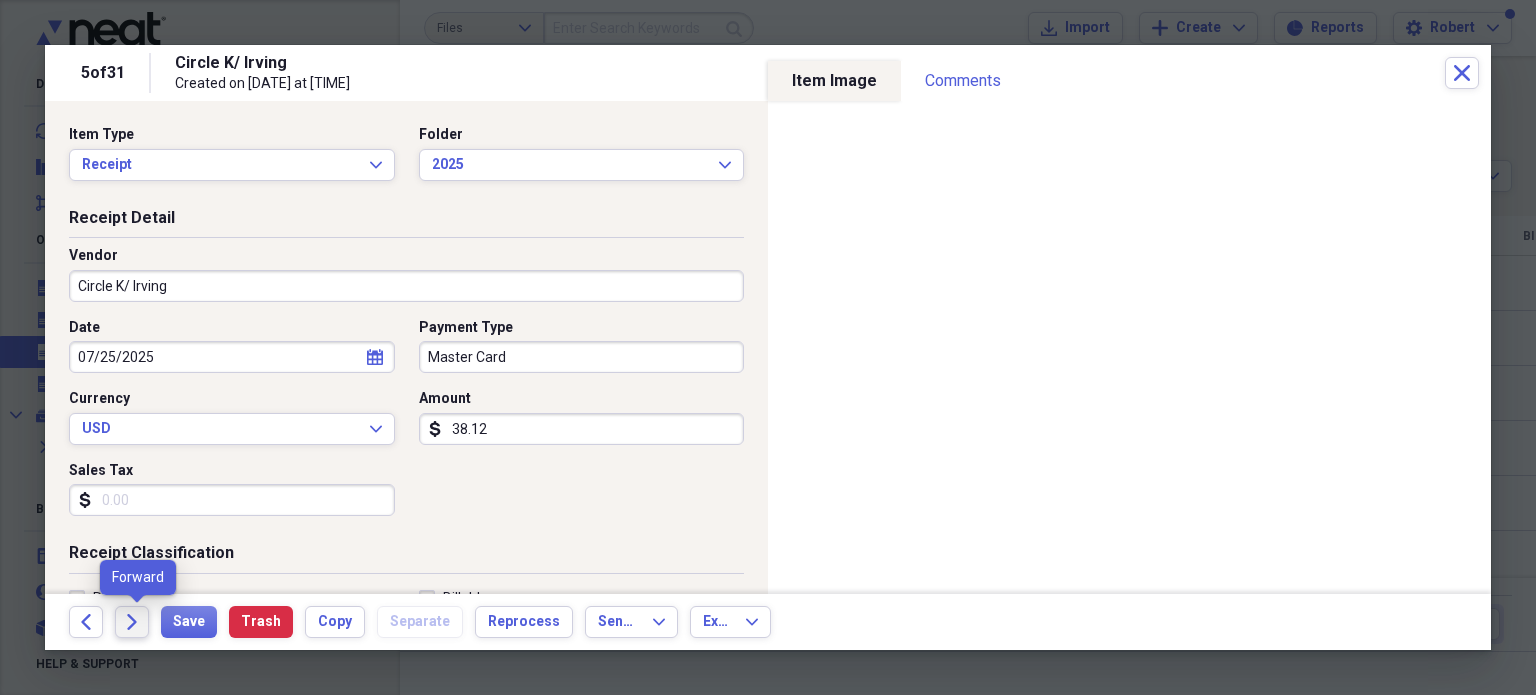 click 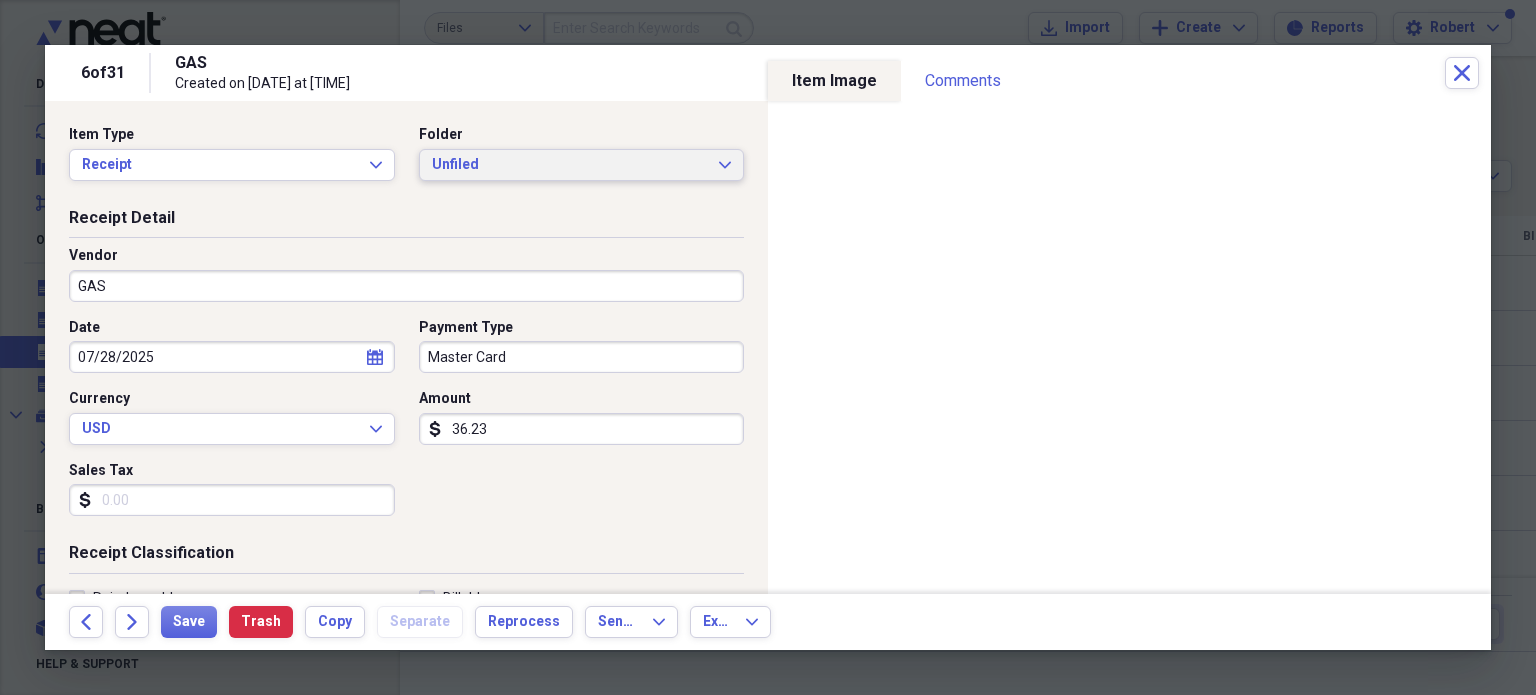 click on "Expand" 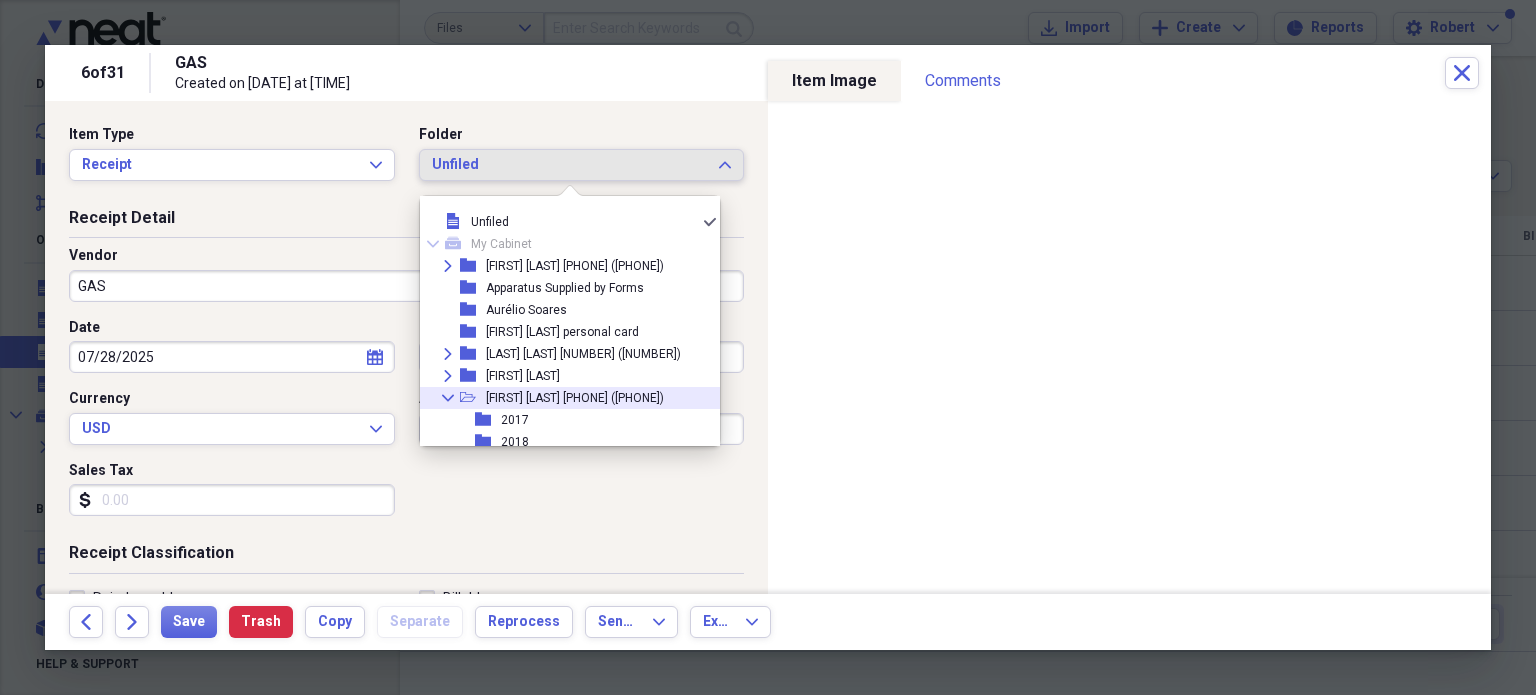 click on "Collapse" 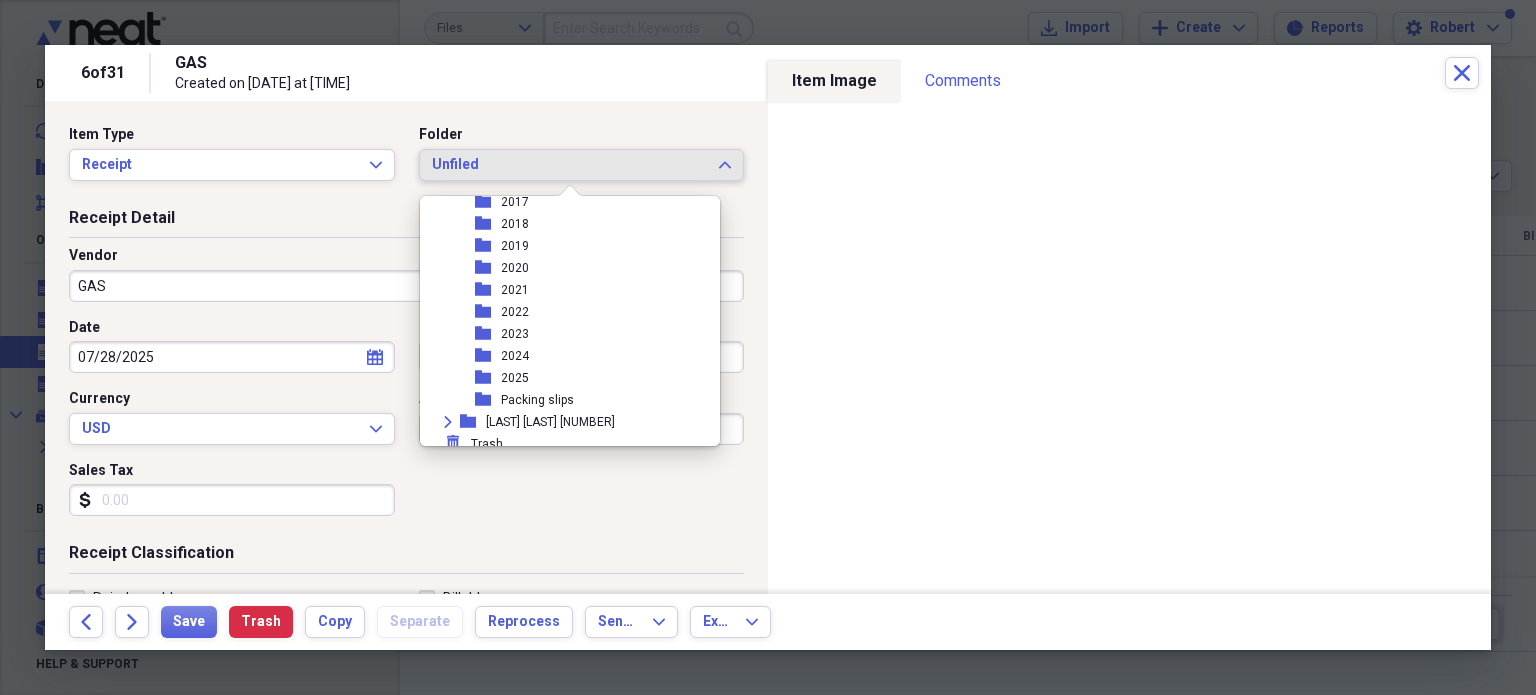 scroll, scrollTop: 644, scrollLeft: 0, axis: vertical 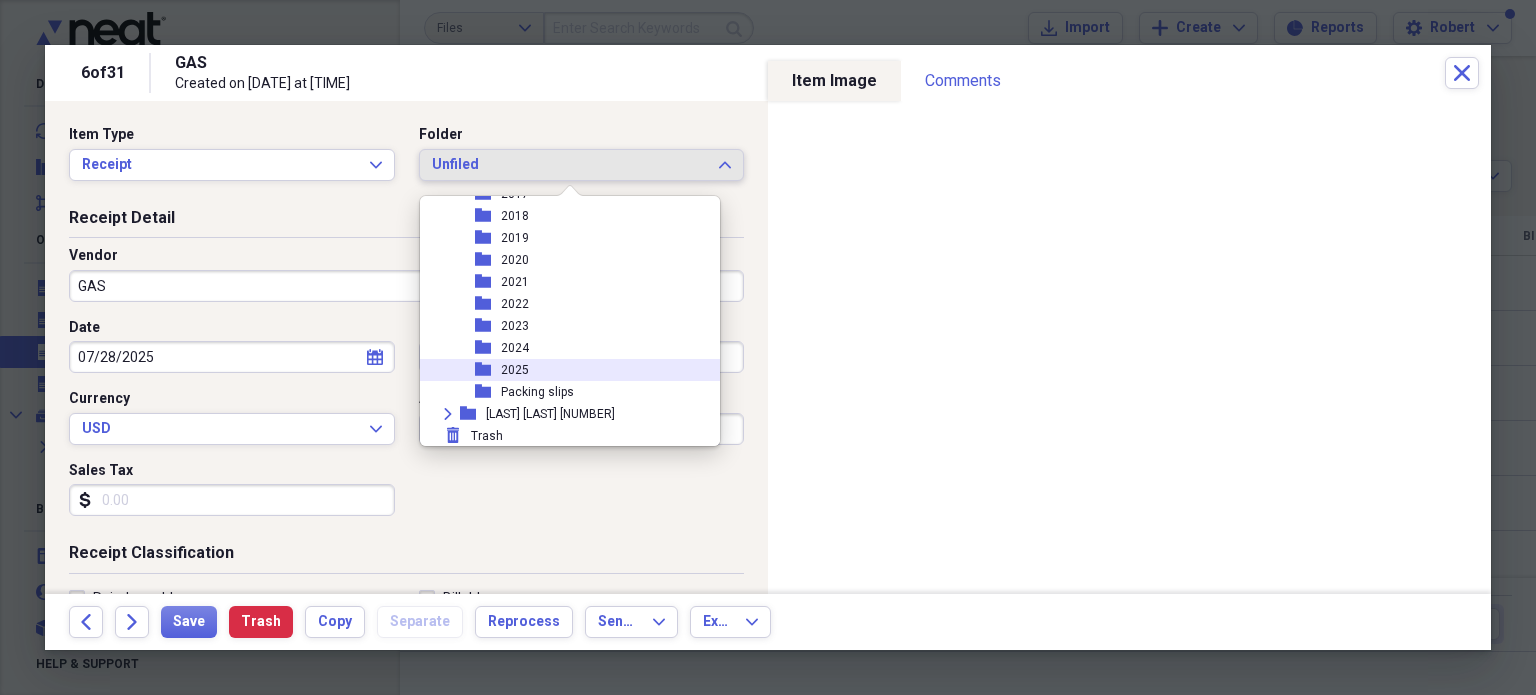 click on "2025" at bounding box center [515, 370] 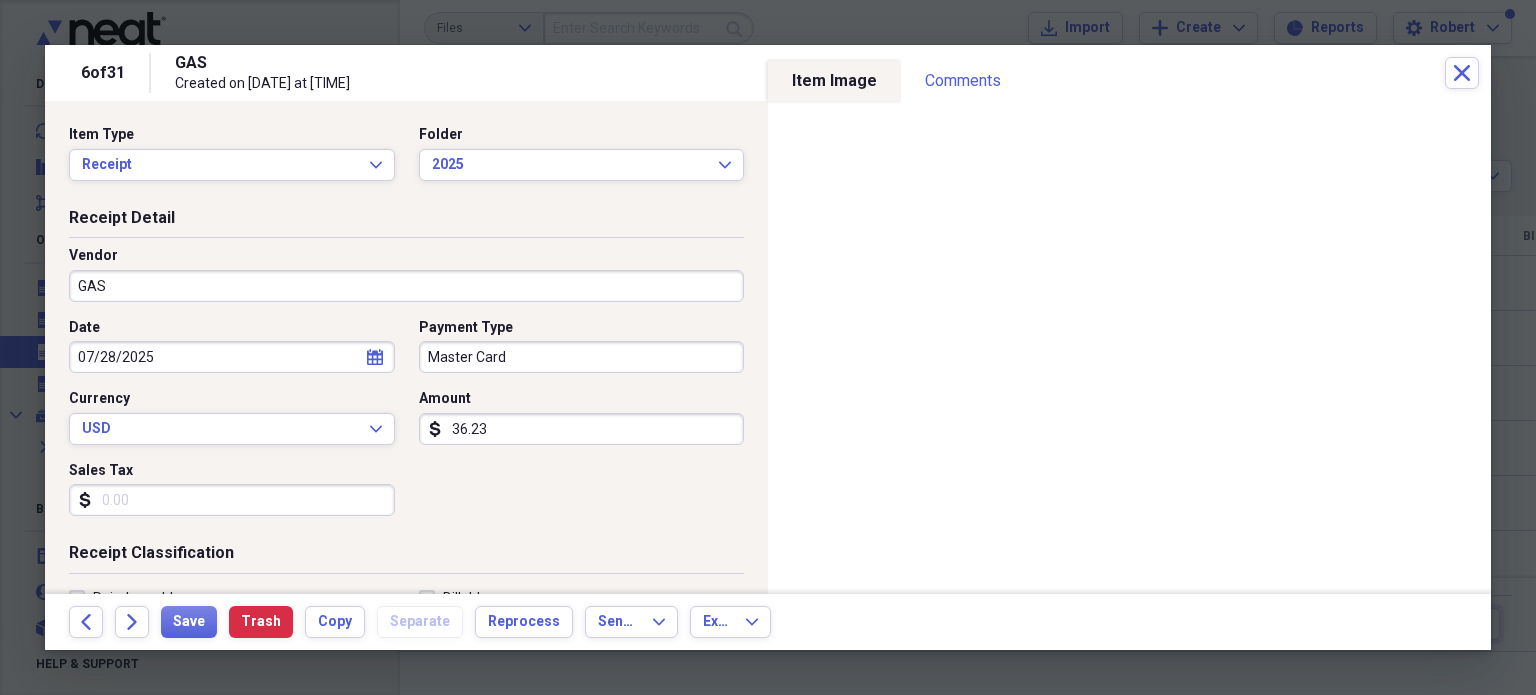 click on "GAS" at bounding box center (406, 286) 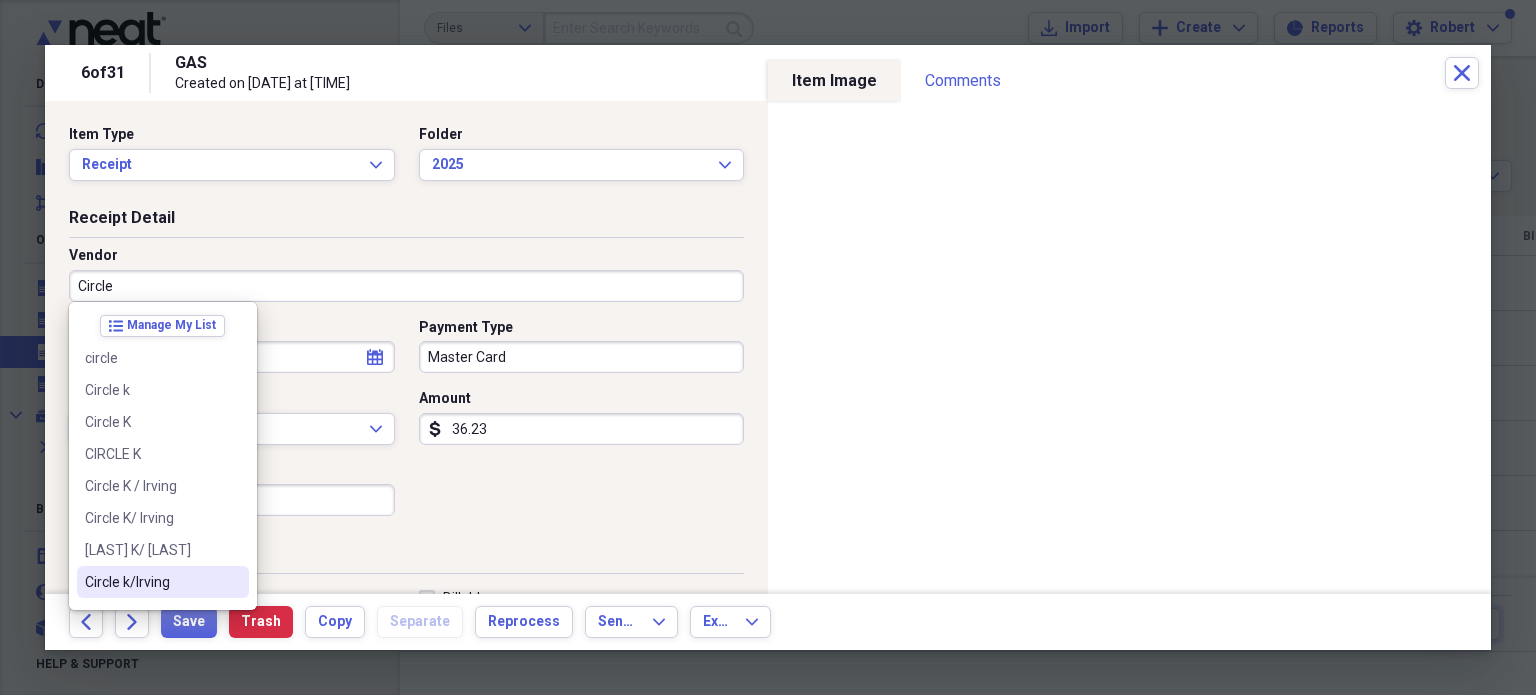 click on "Circle k/Irving" at bounding box center [151, 582] 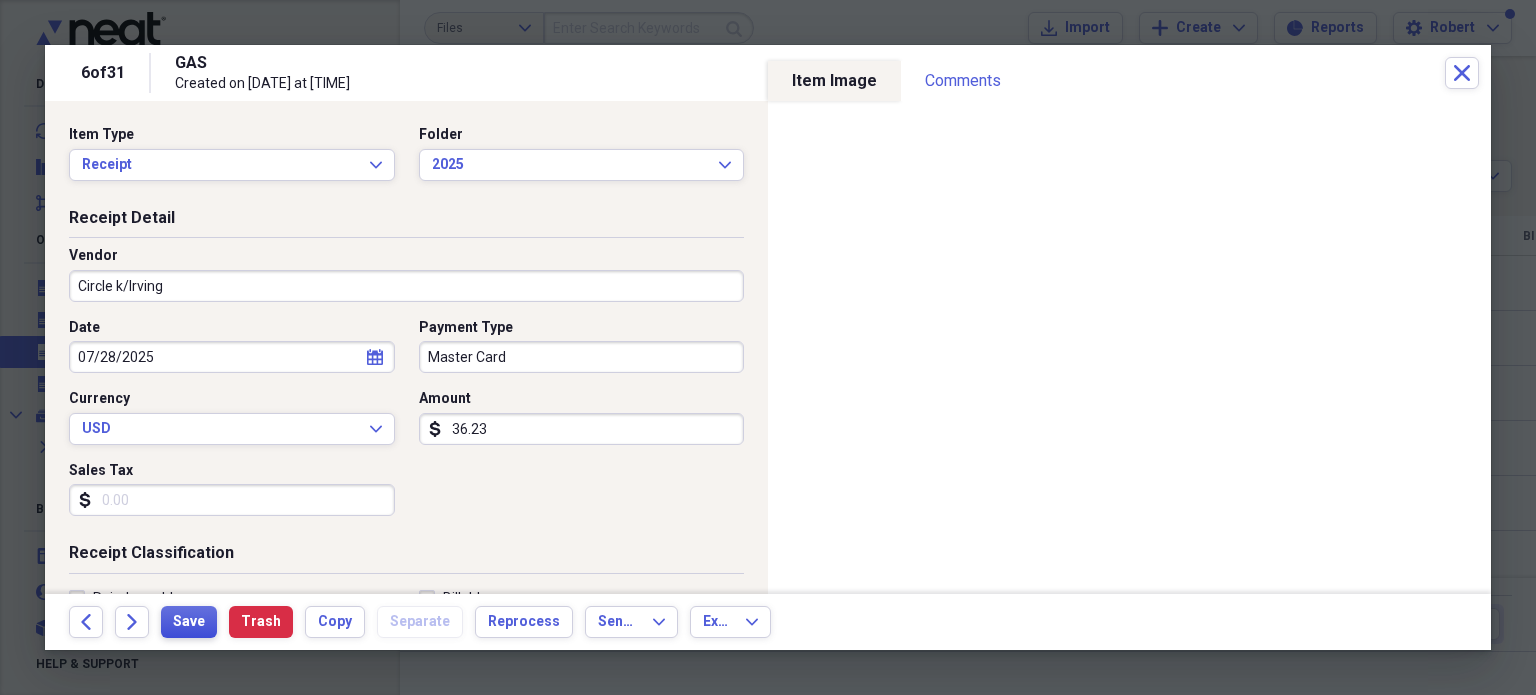 click on "Save" at bounding box center [189, 622] 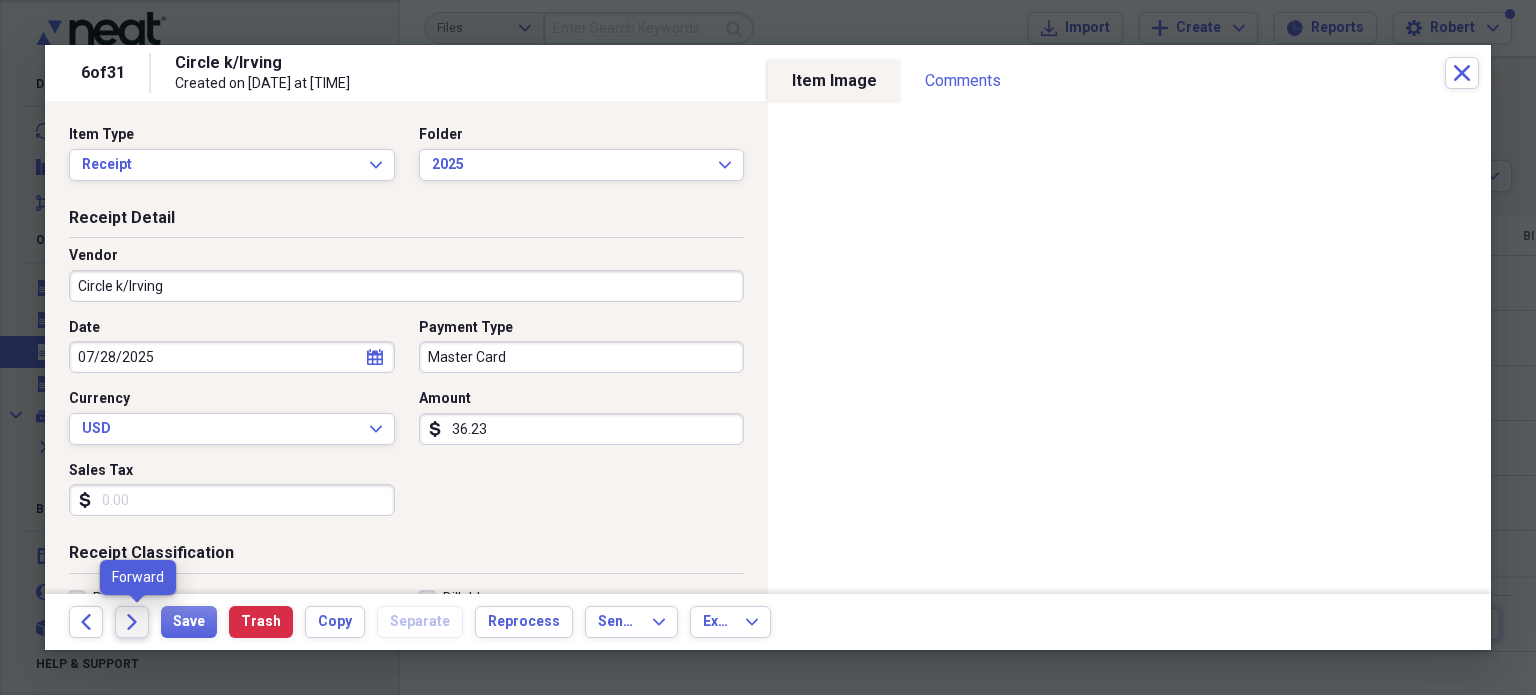 click on "Forward" 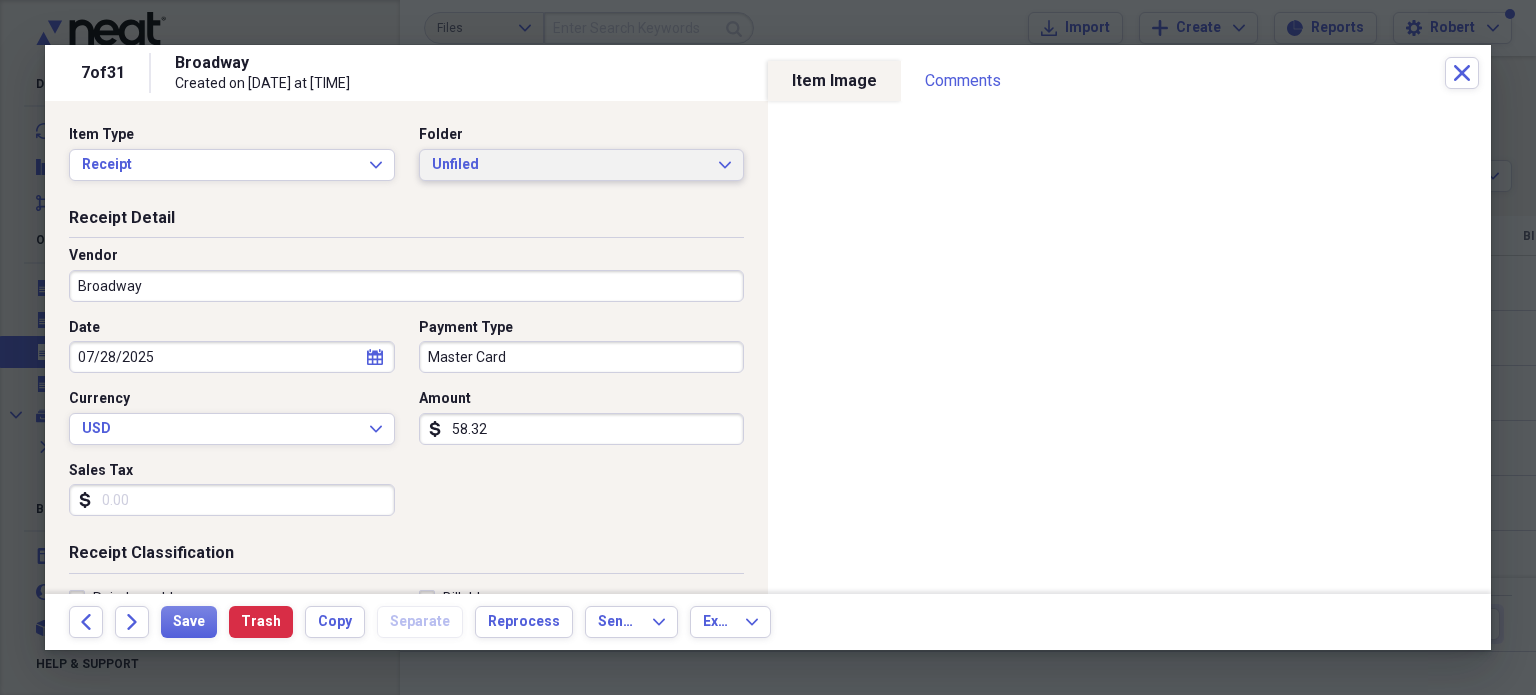 click on "Unfiled Expand" at bounding box center [582, 165] 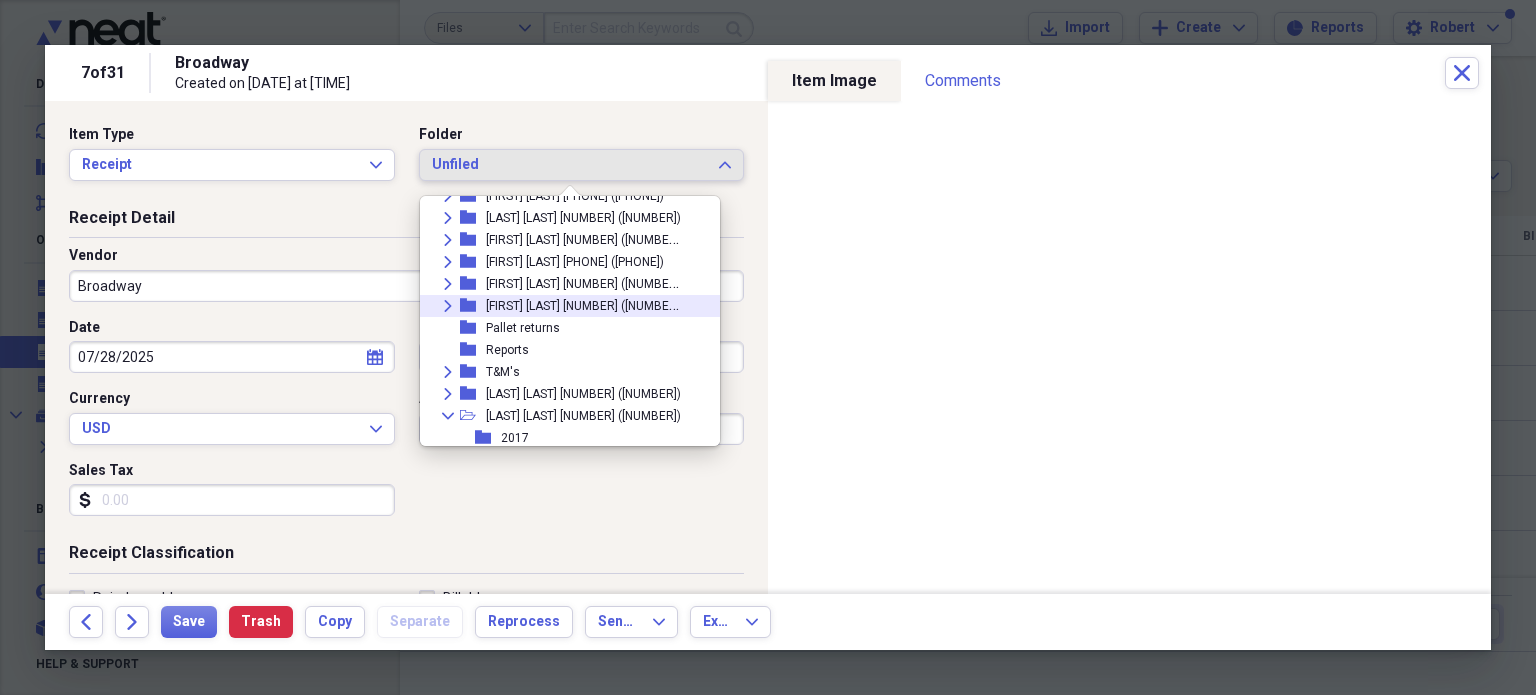 scroll, scrollTop: 644, scrollLeft: 0, axis: vertical 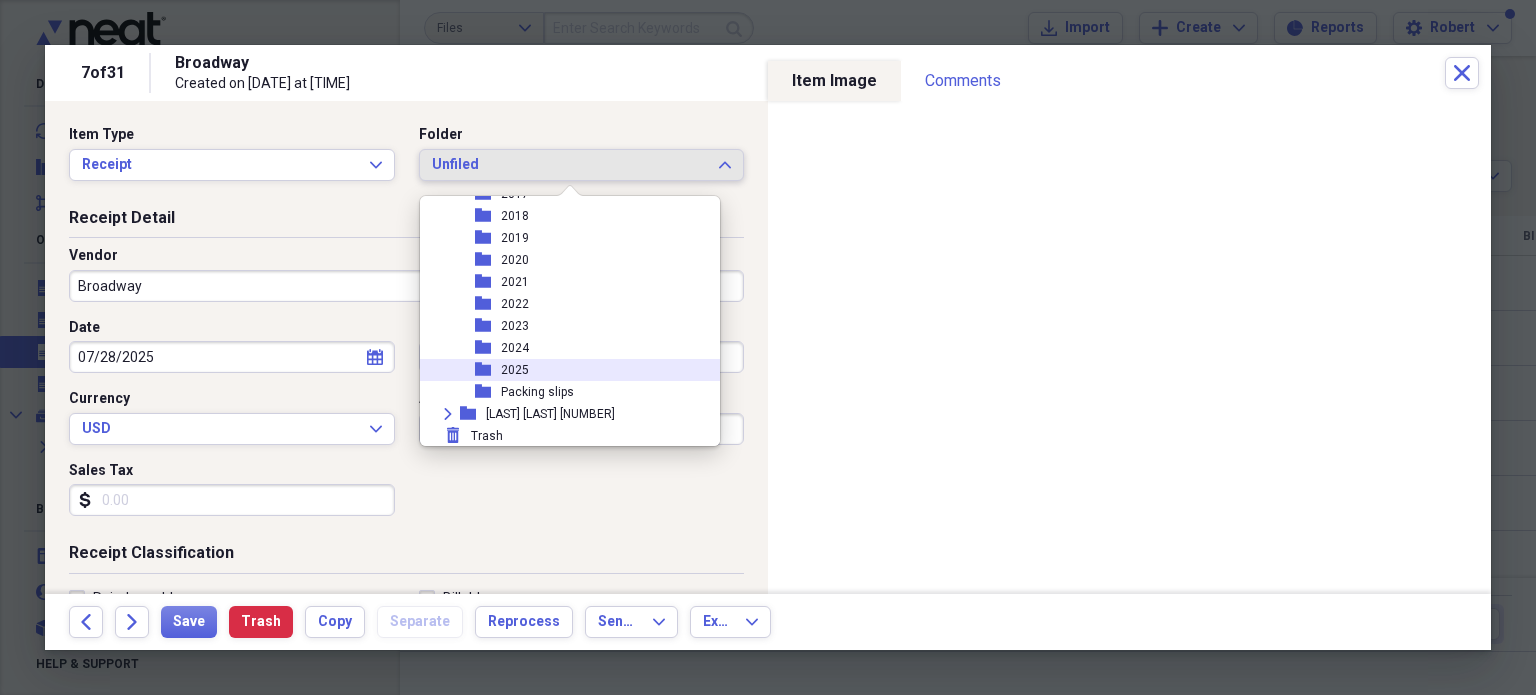 click on "2025" at bounding box center [515, 370] 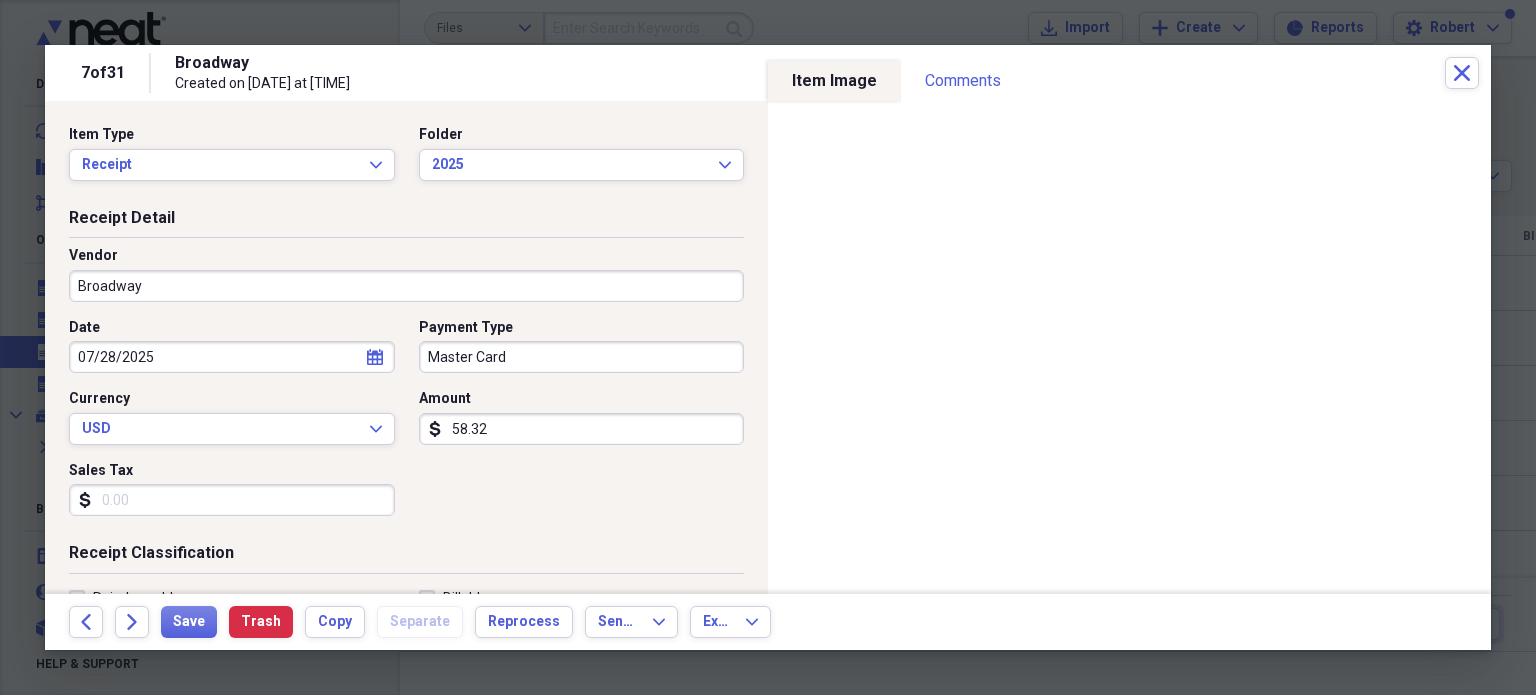 drag, startPoint x: 140, startPoint y: 280, endPoint x: 148, endPoint y: 291, distance: 13.601471 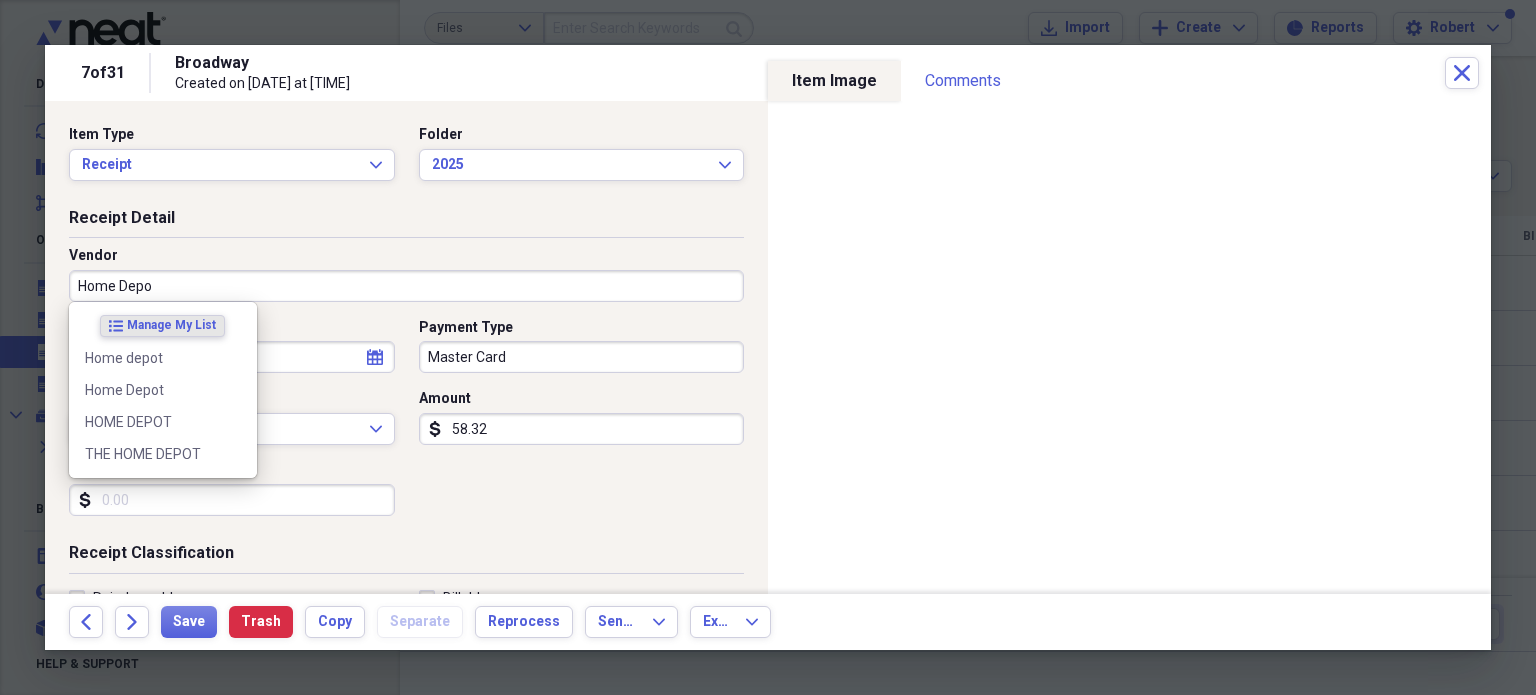 type on "Home Depot" 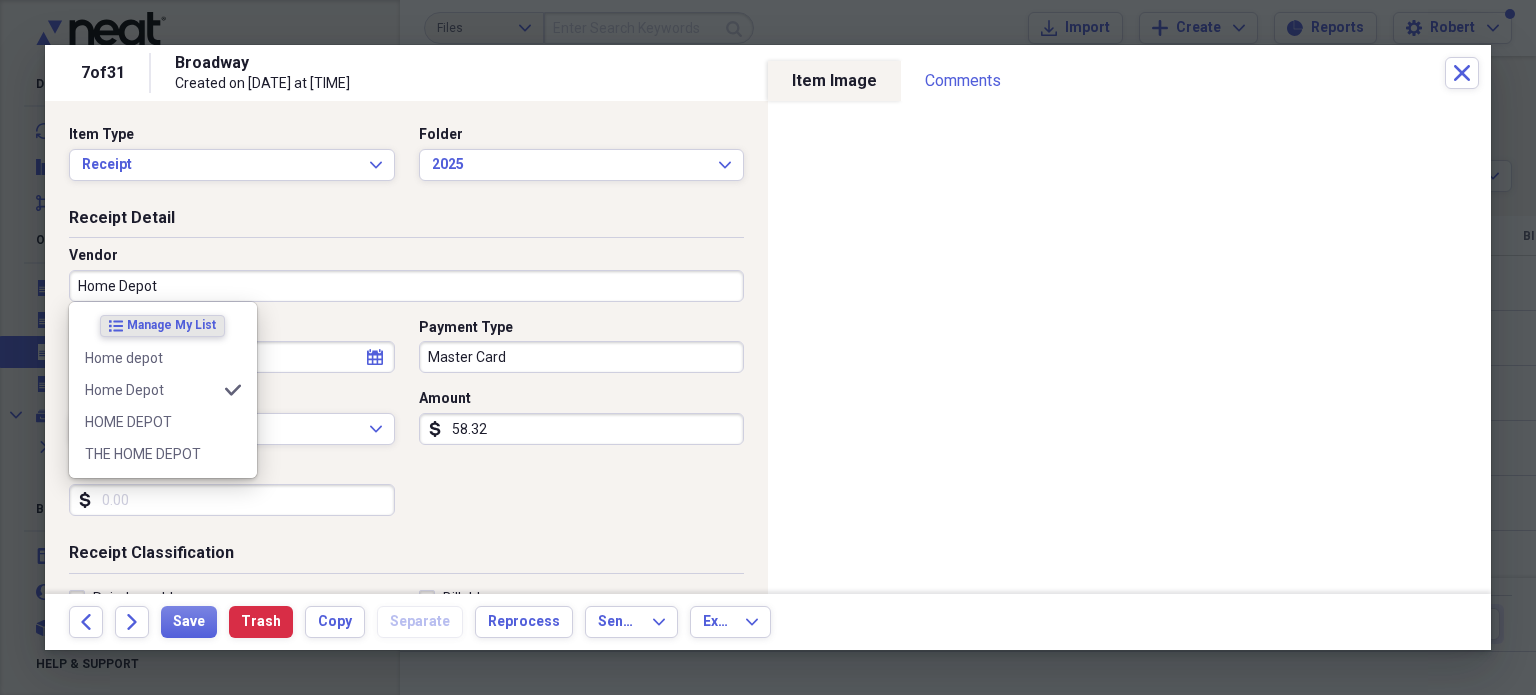 type on "Meals/Restaurant" 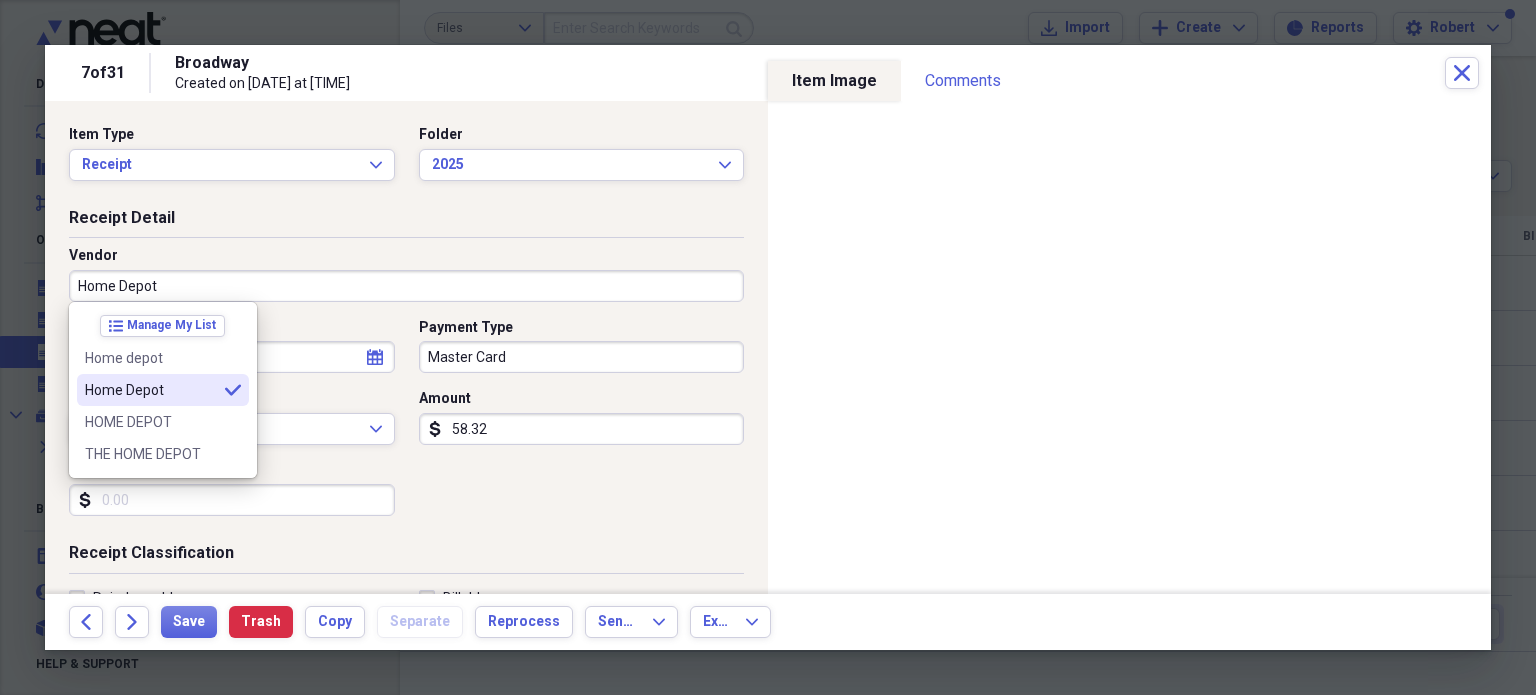 type on "Home Depot" 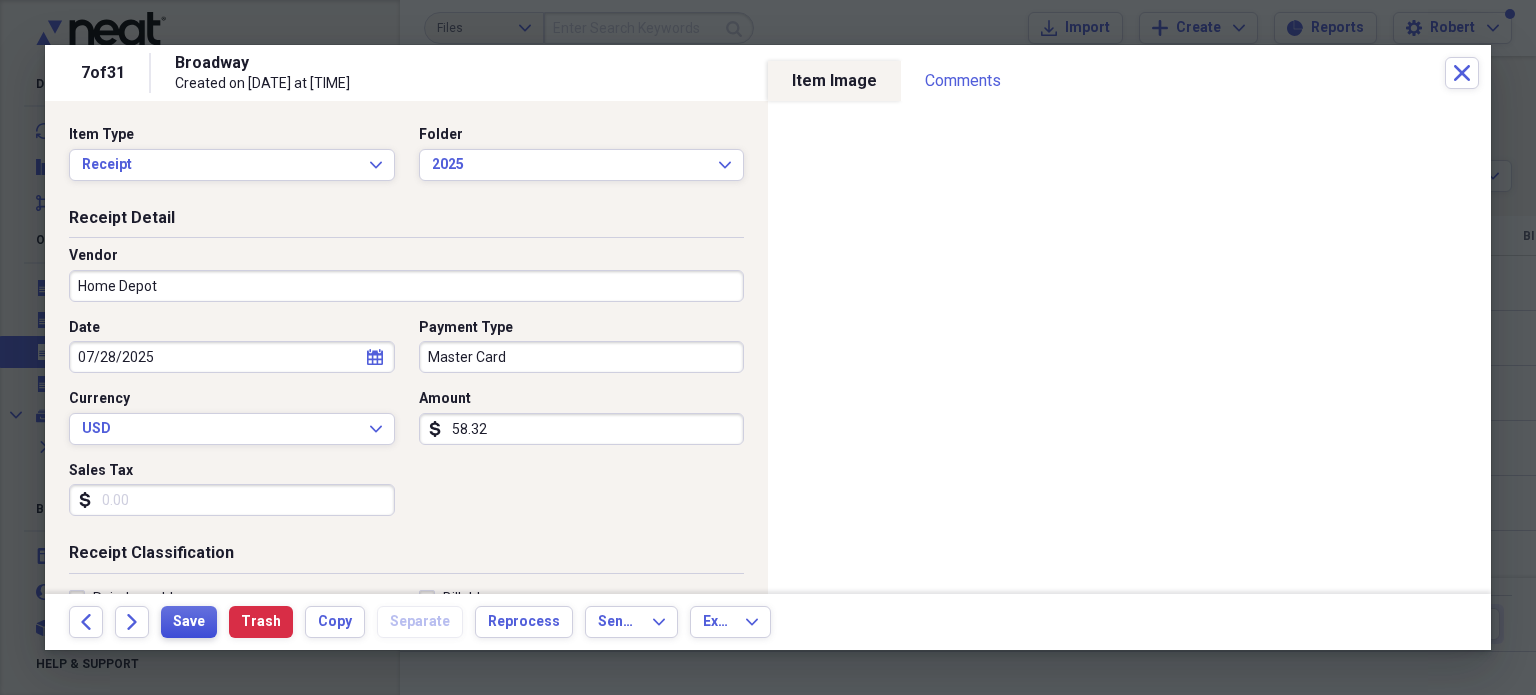 click on "Save" at bounding box center (189, 622) 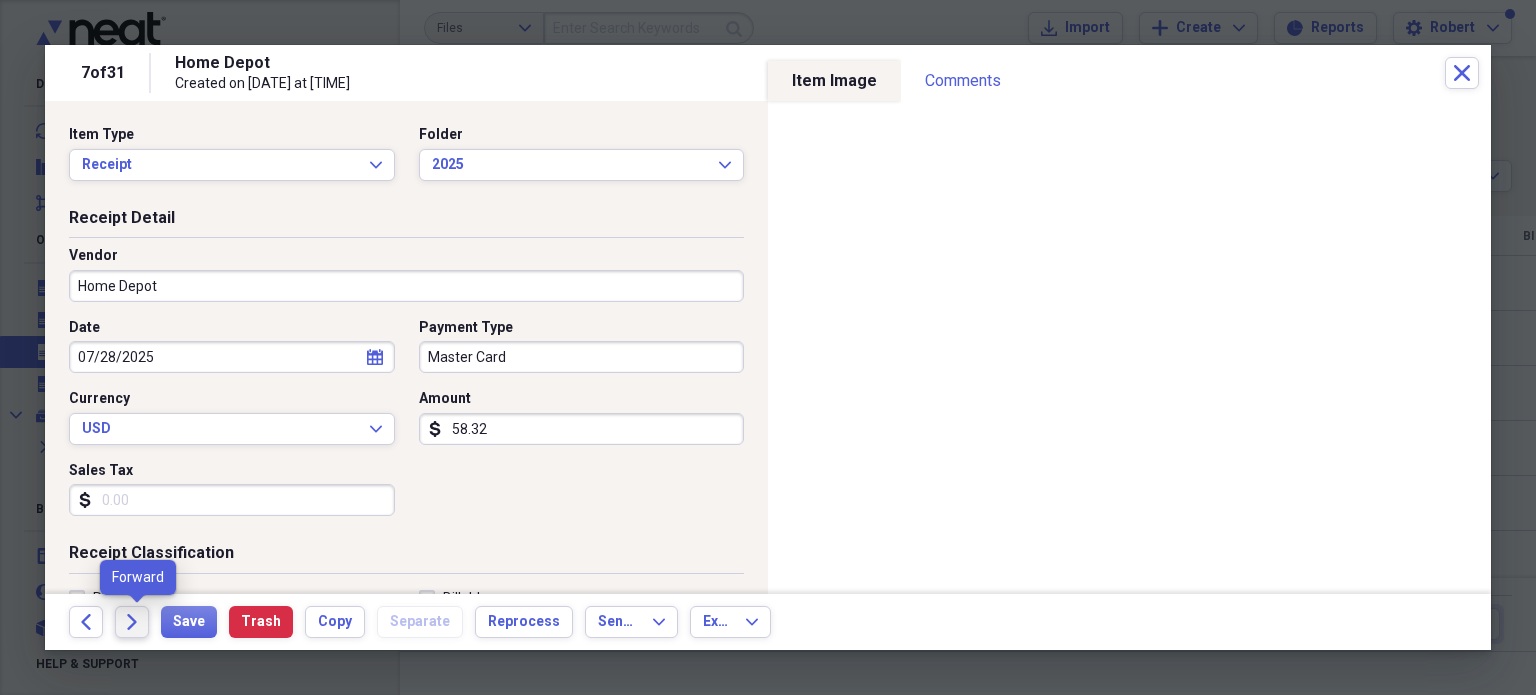 click on "Forward" 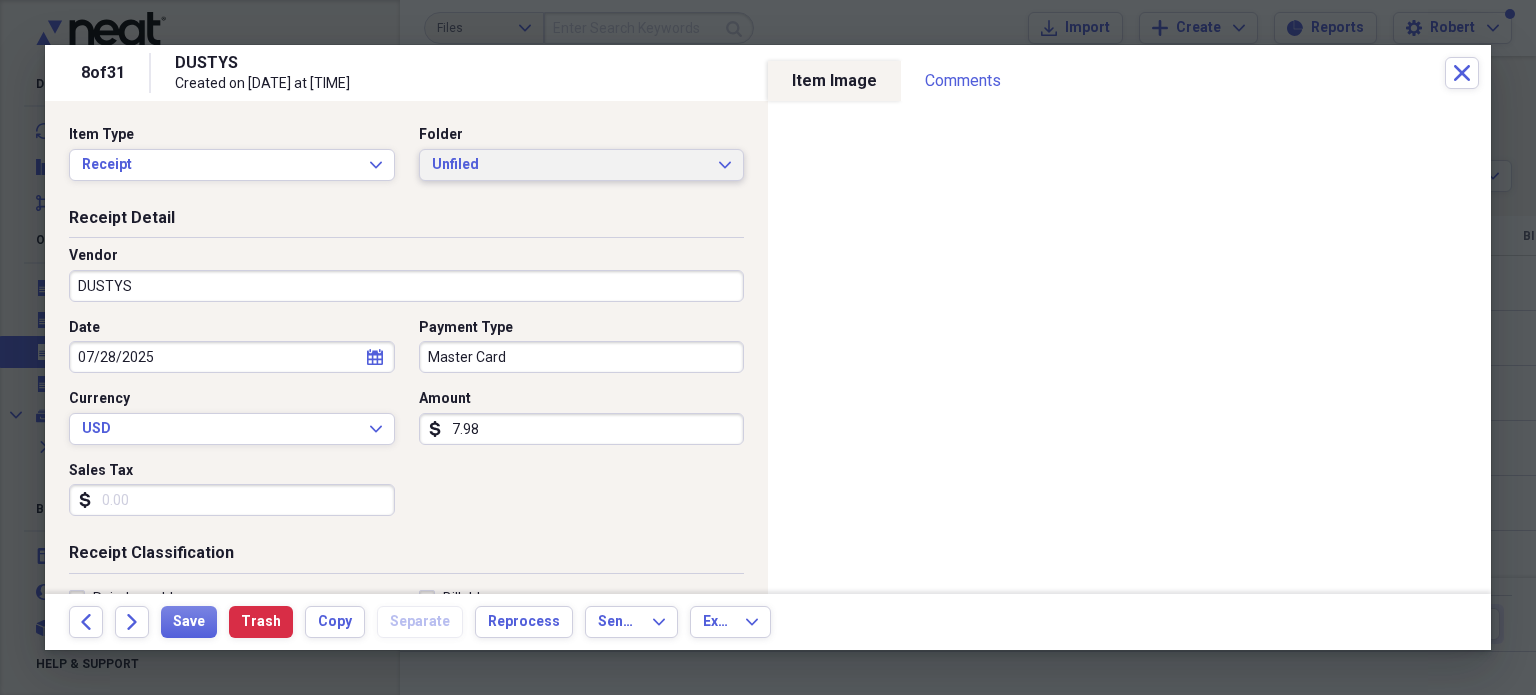 click on "Expand" 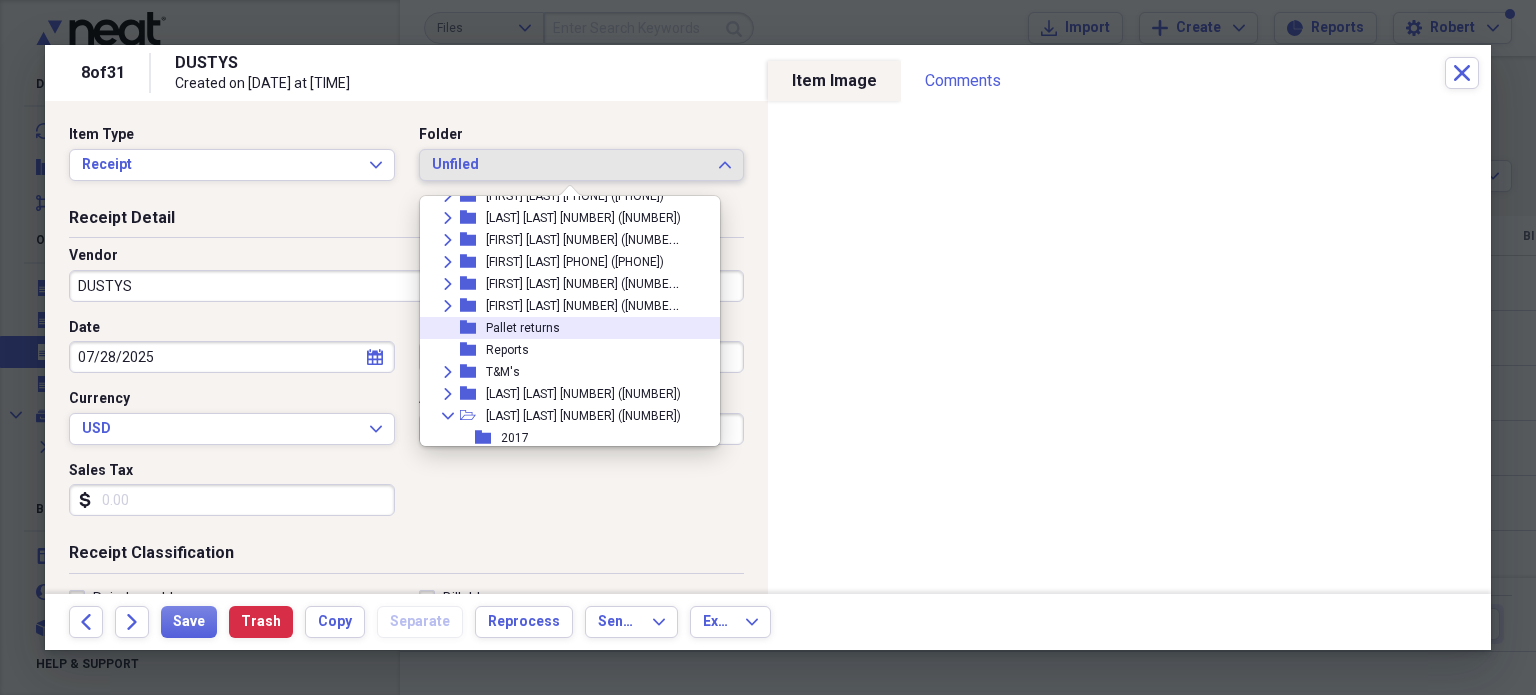 scroll, scrollTop: 644, scrollLeft: 0, axis: vertical 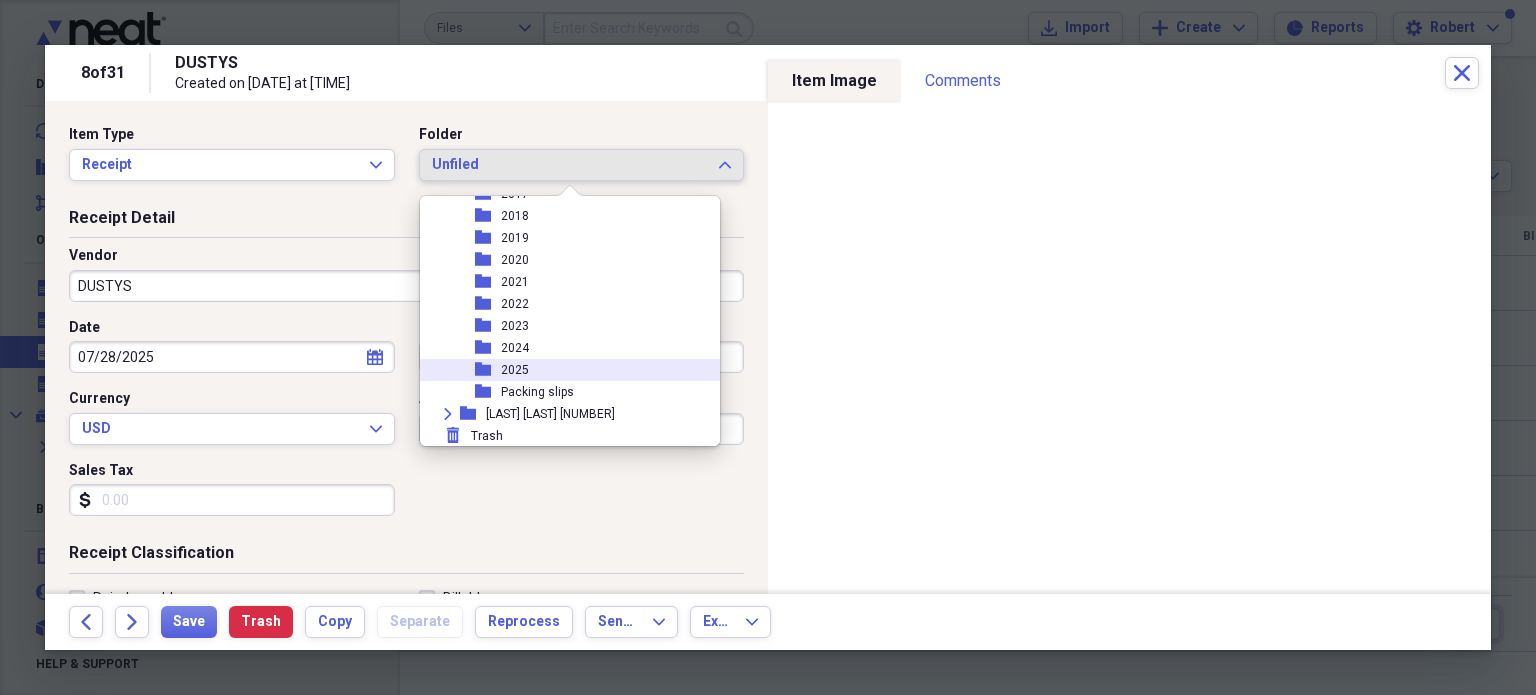 click on "2025" at bounding box center [515, 370] 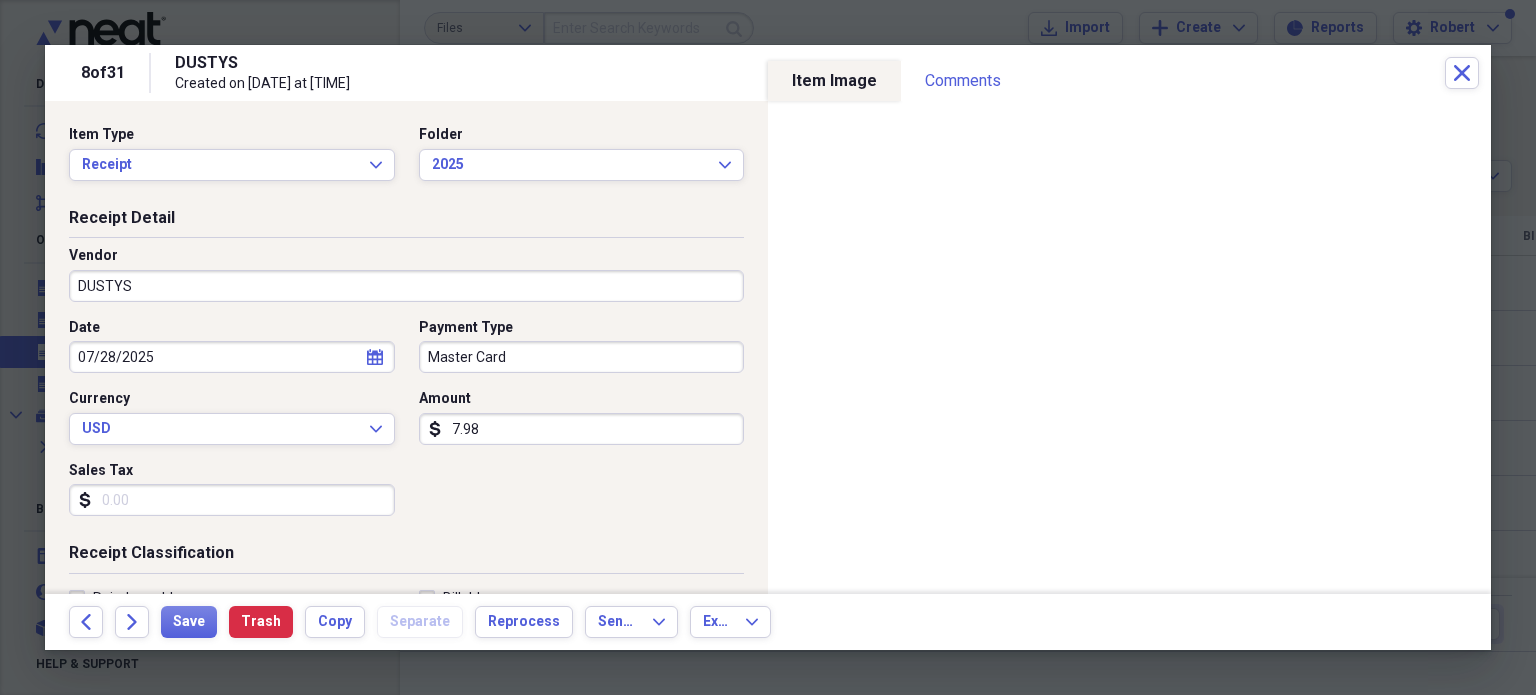 click on "DUSTYS" at bounding box center (406, 286) 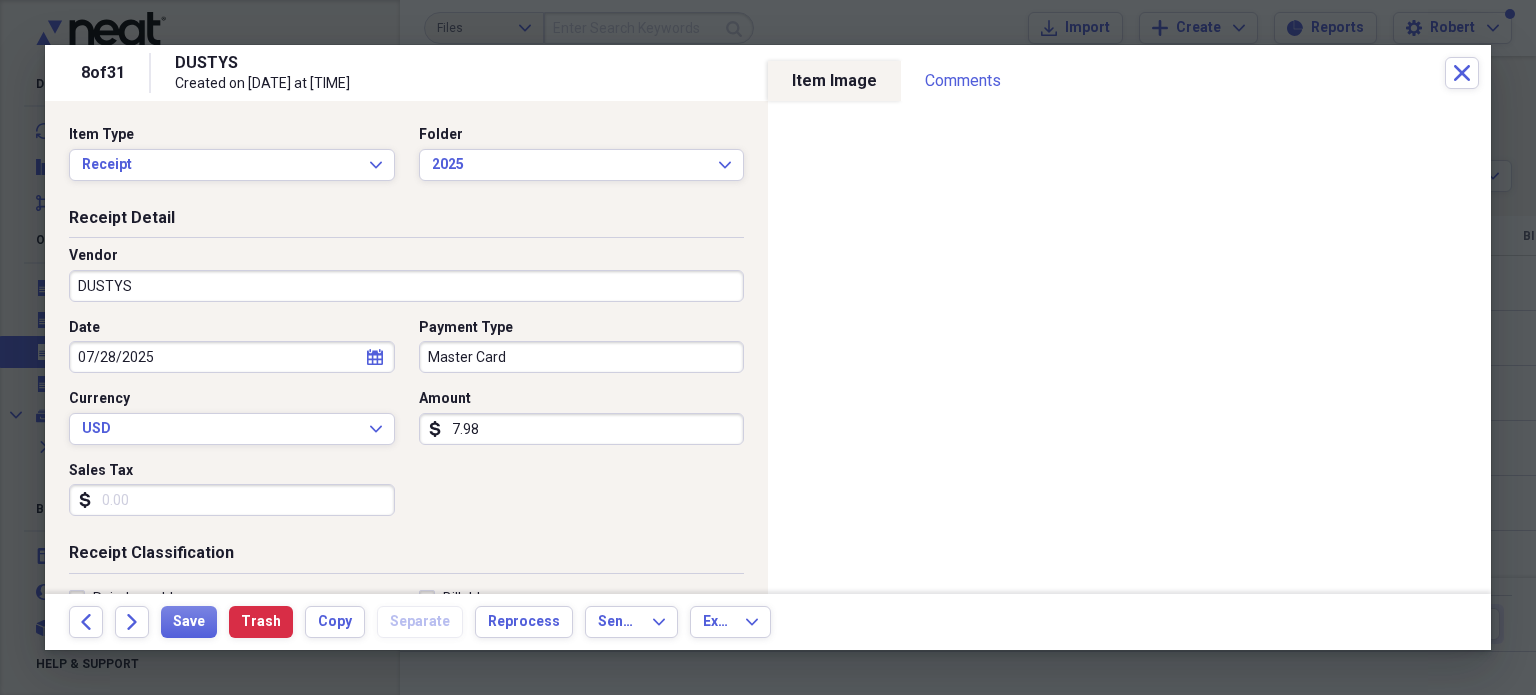 click on "Date [DATE] calendar Calendar Payment Type [CARD_TYPE] Currency [CURRENCY] Expand Amount [CURRENCY] [AMOUNT] Sales Tax [CURRENCY]" at bounding box center [406, 425] 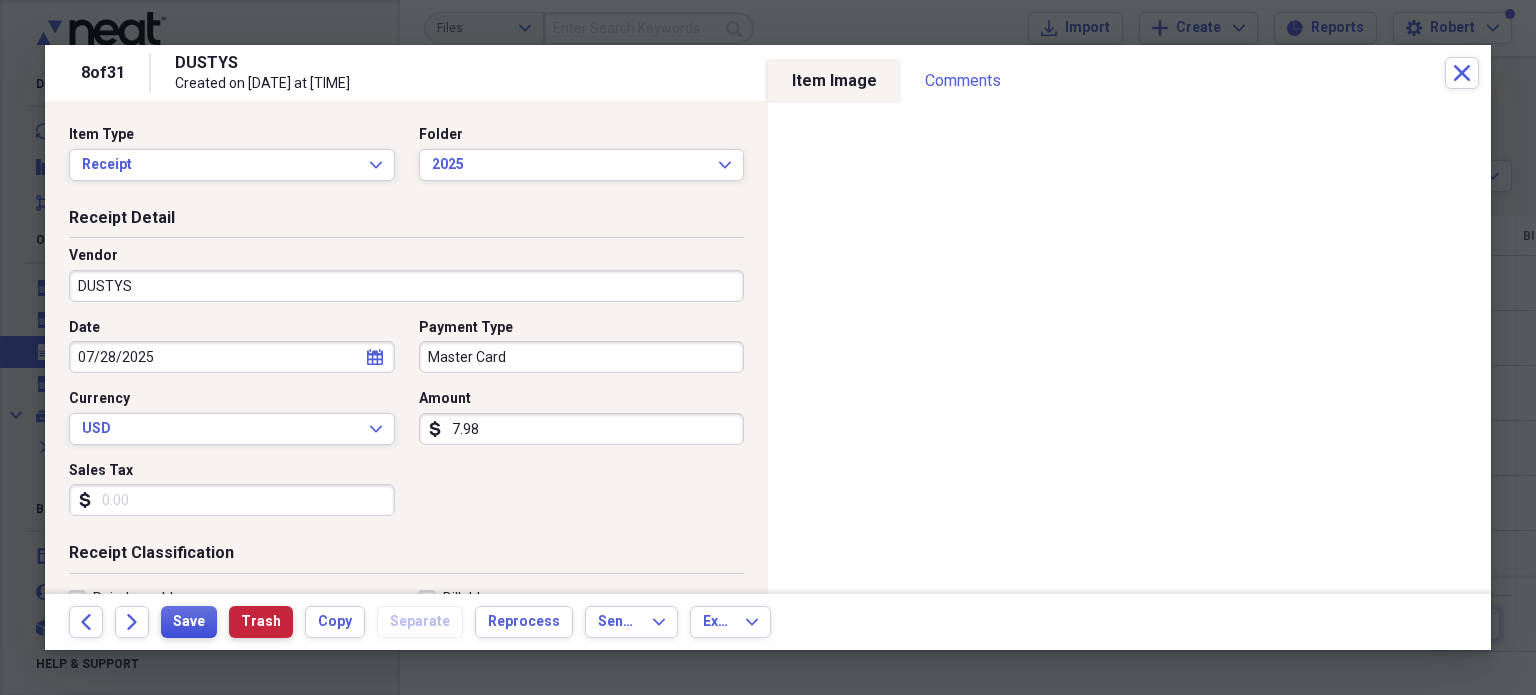drag, startPoint x: 192, startPoint y: 627, endPoint x: 248, endPoint y: 627, distance: 56 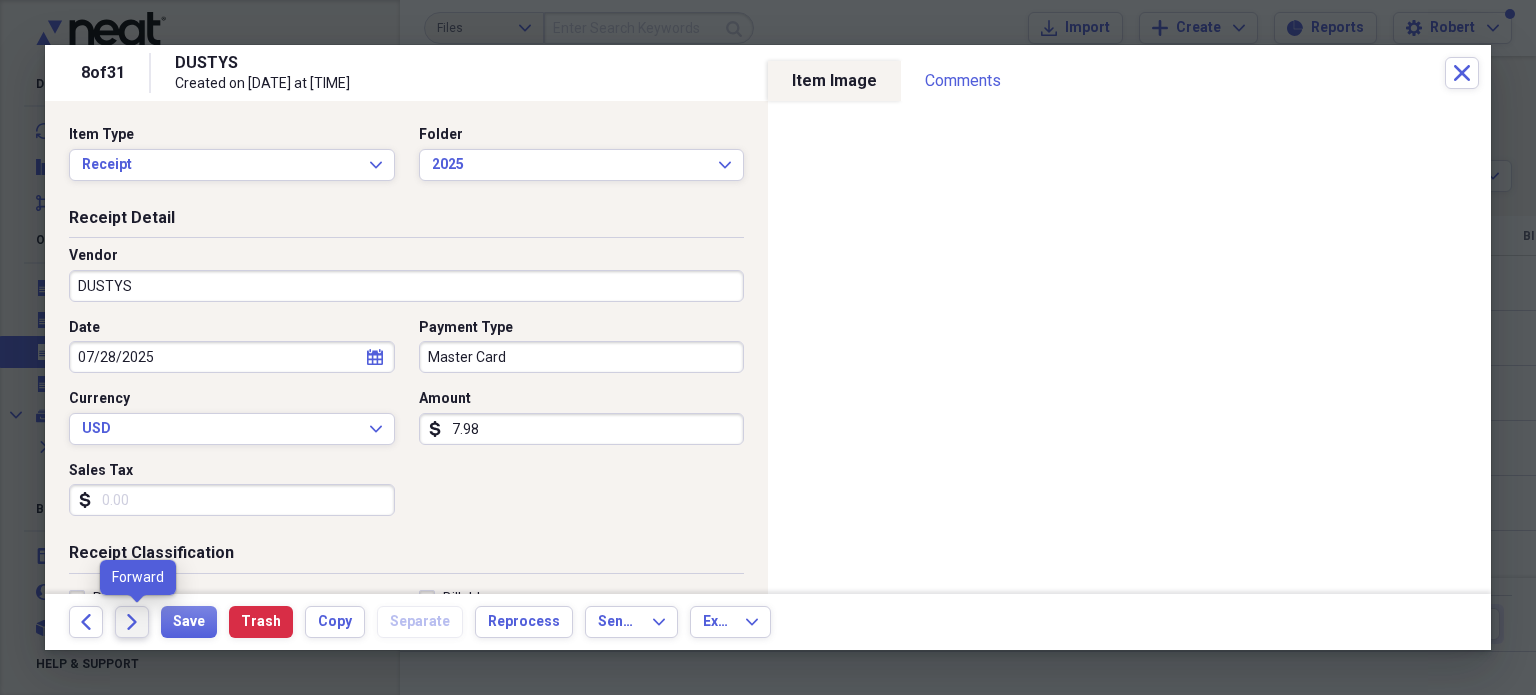 click 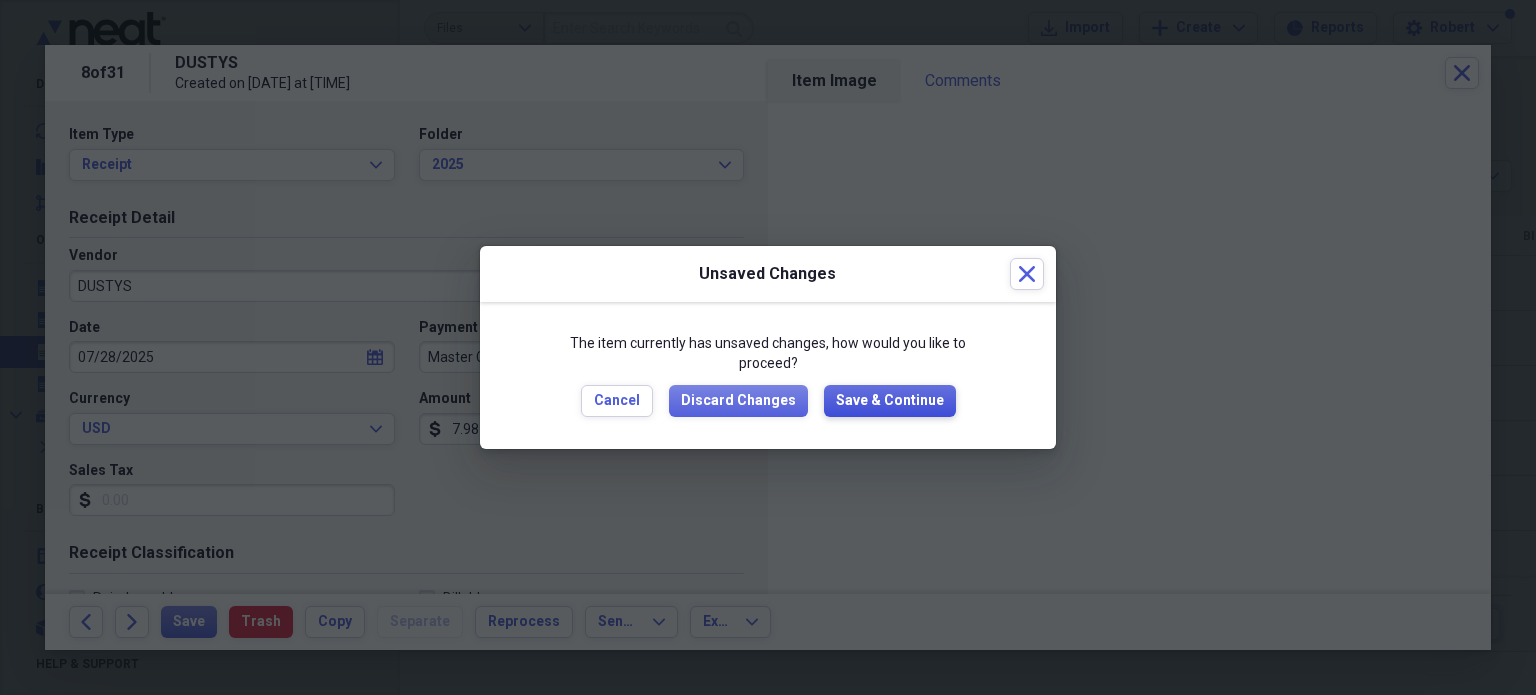 click on "Save & Continue" at bounding box center (890, 401) 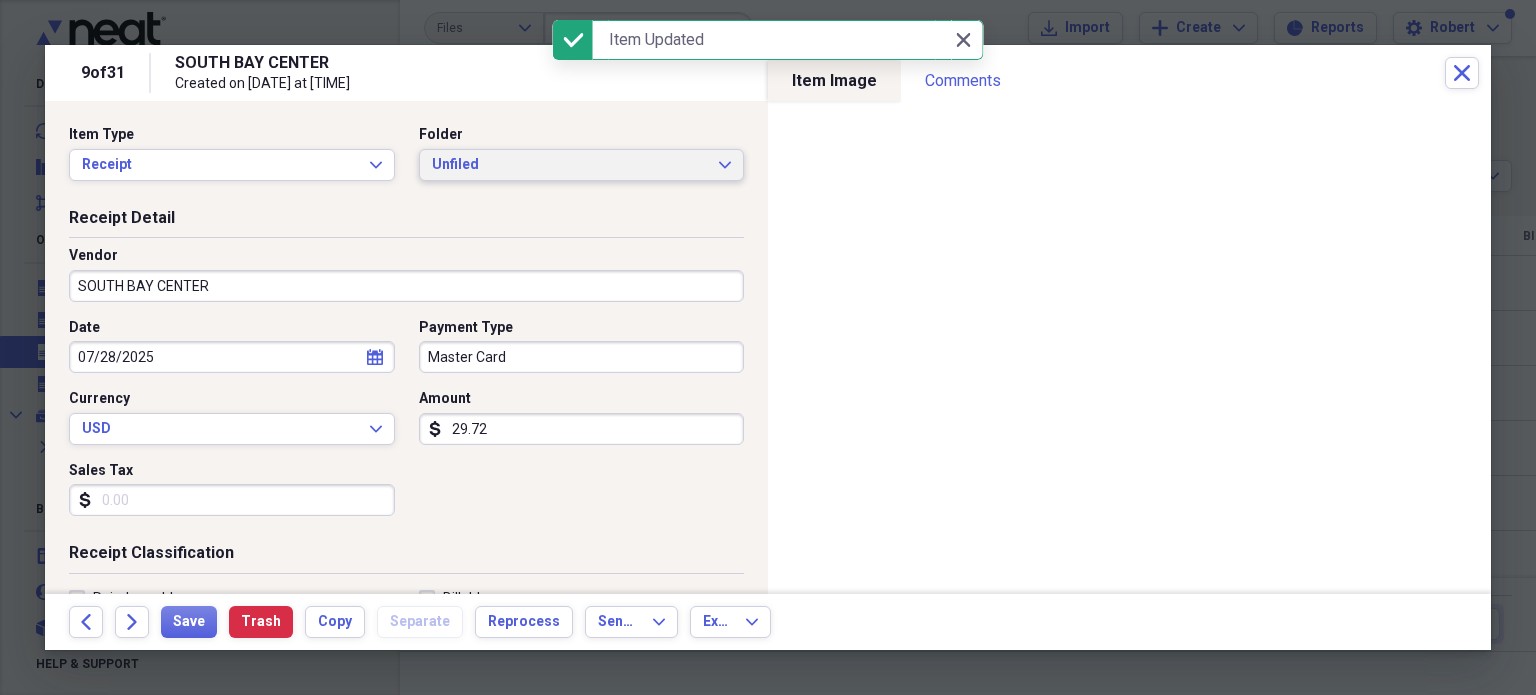 click on "Expand" 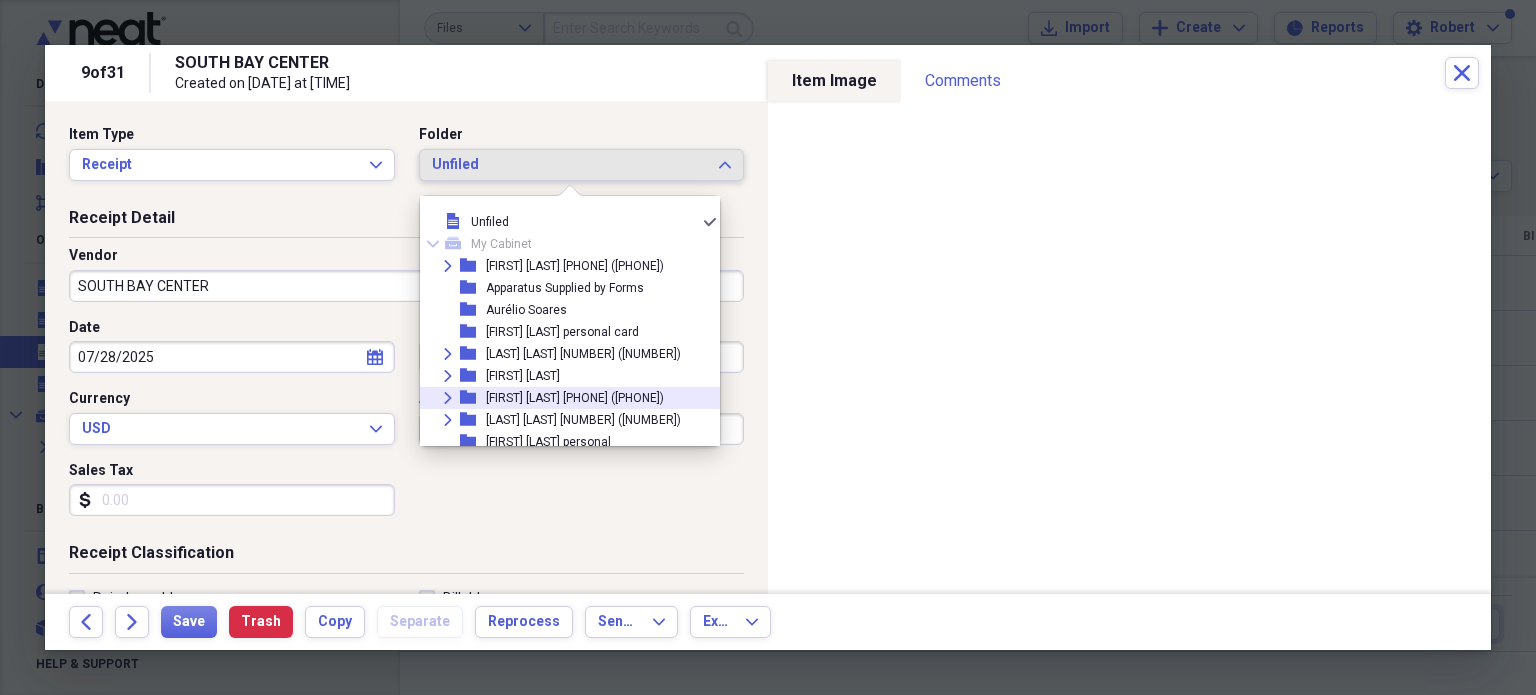 click on "Expand" 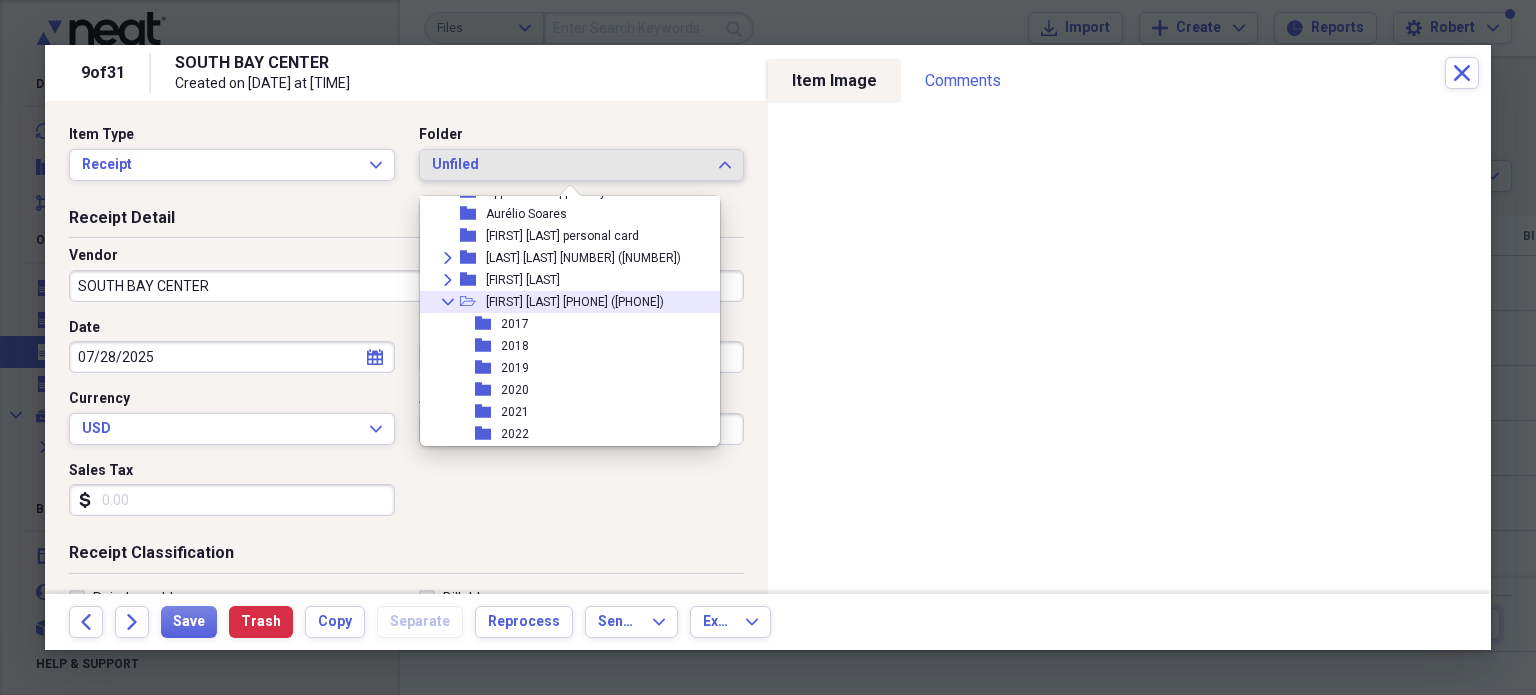 scroll, scrollTop: 200, scrollLeft: 0, axis: vertical 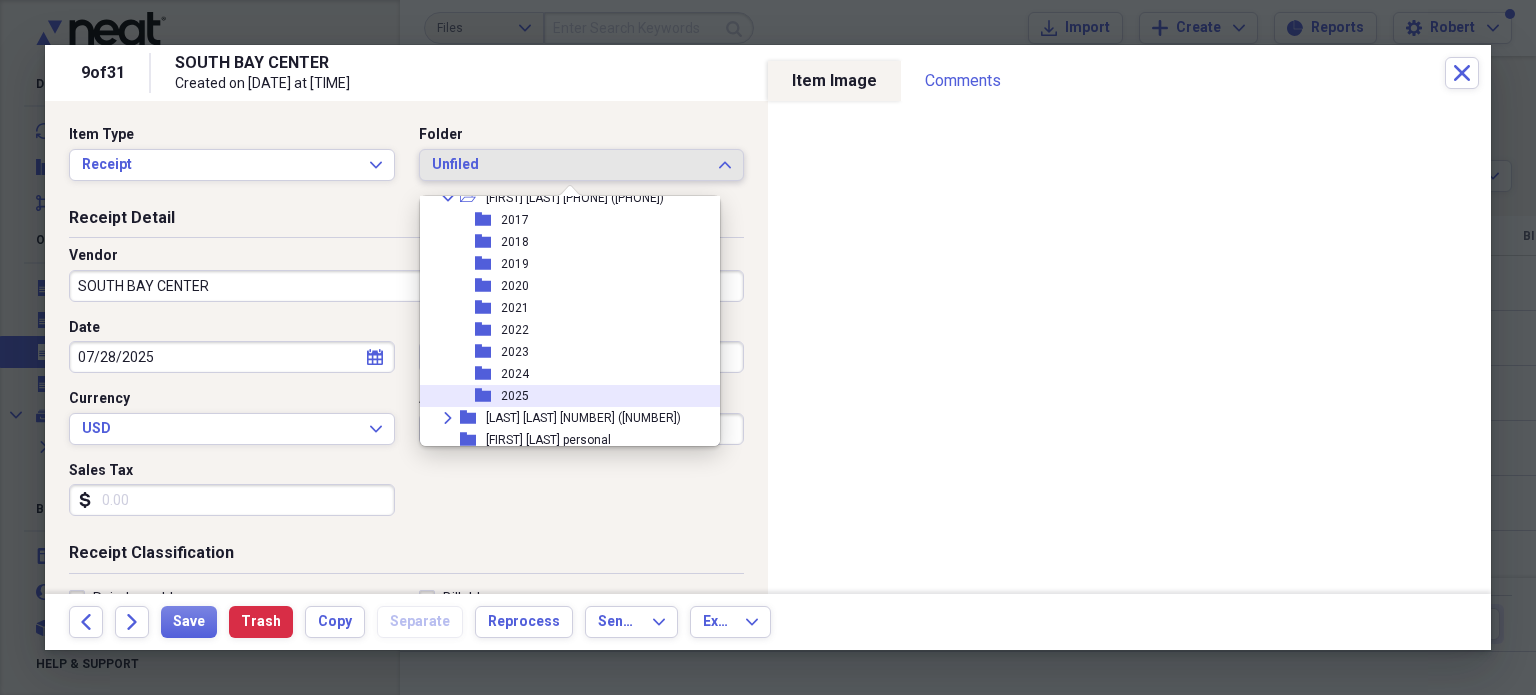 click on "2025" at bounding box center [515, 396] 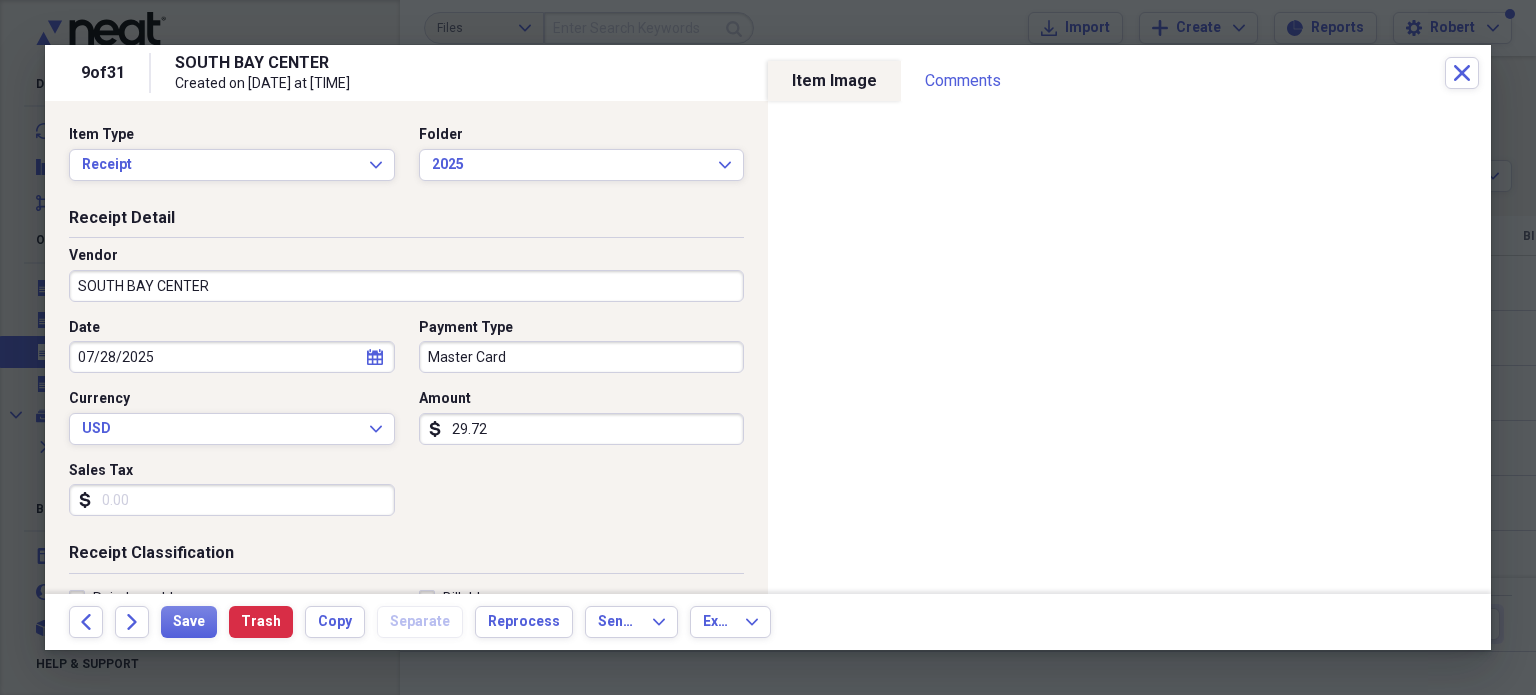 click on "SOUTH BAY CENTER" at bounding box center [406, 286] 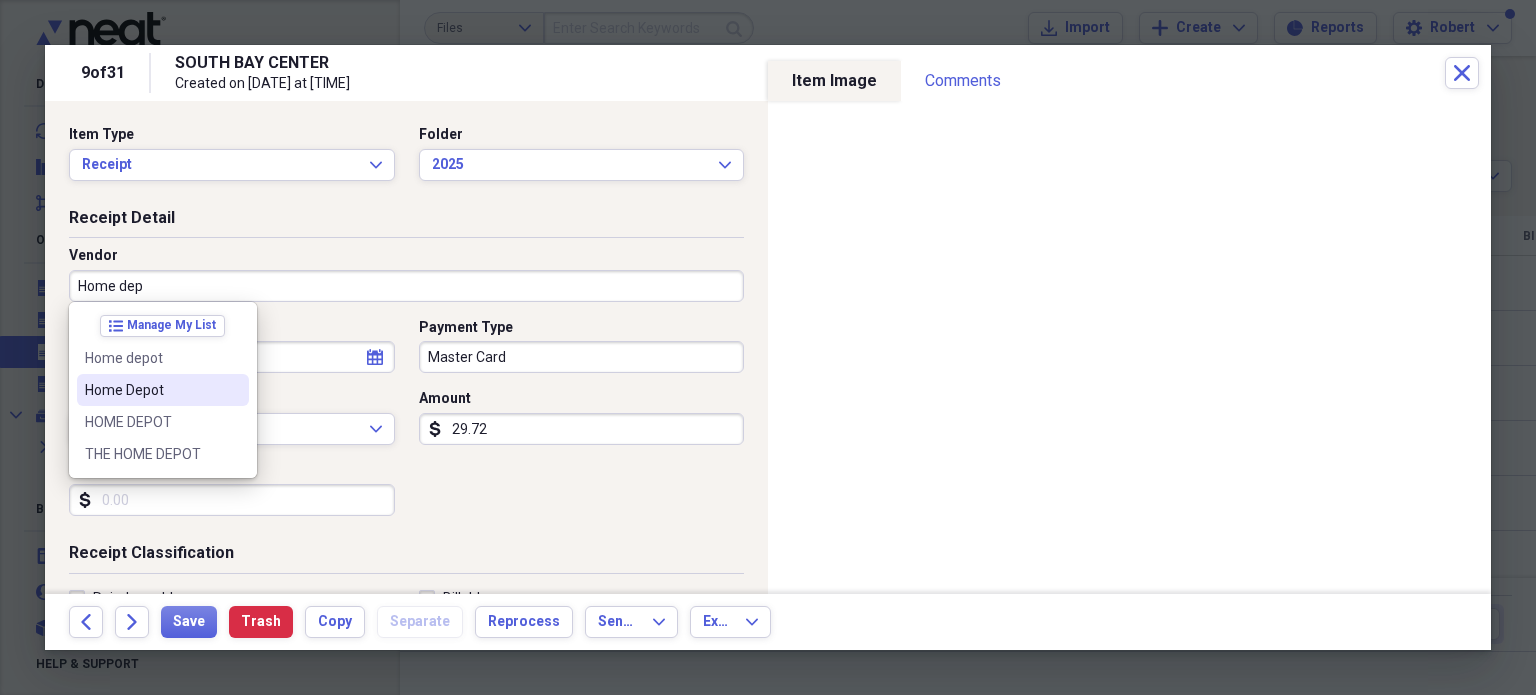 click on "Home Depot" at bounding box center (151, 390) 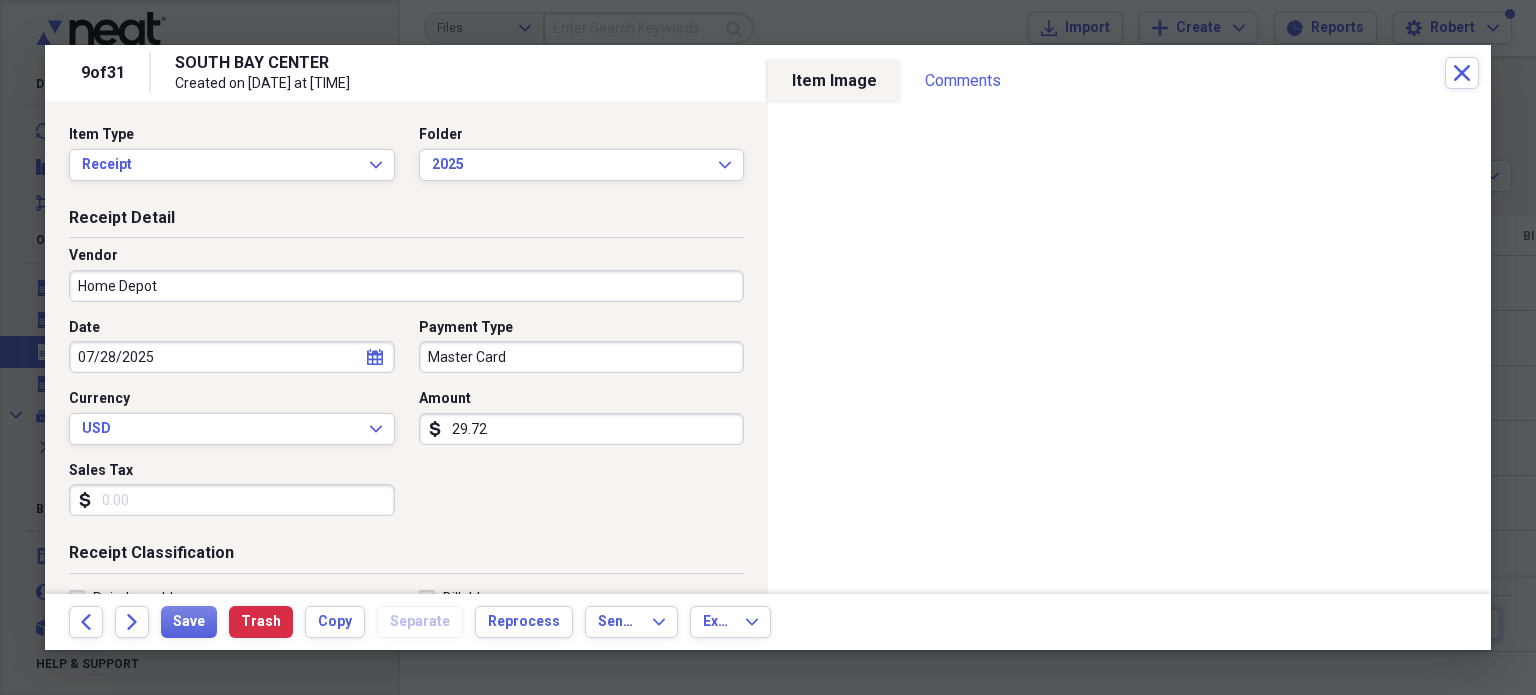 type on "Meals/Restaurant" 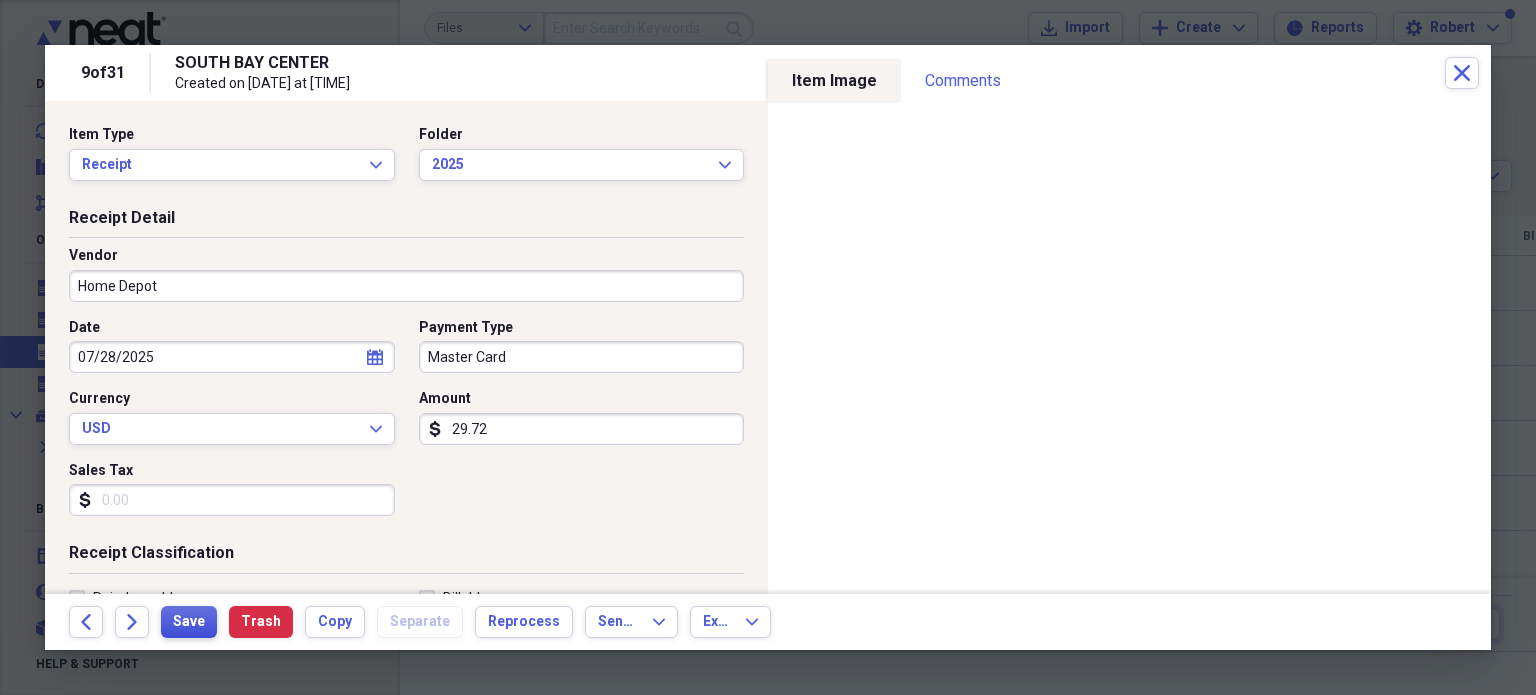 click on "Save" at bounding box center (189, 622) 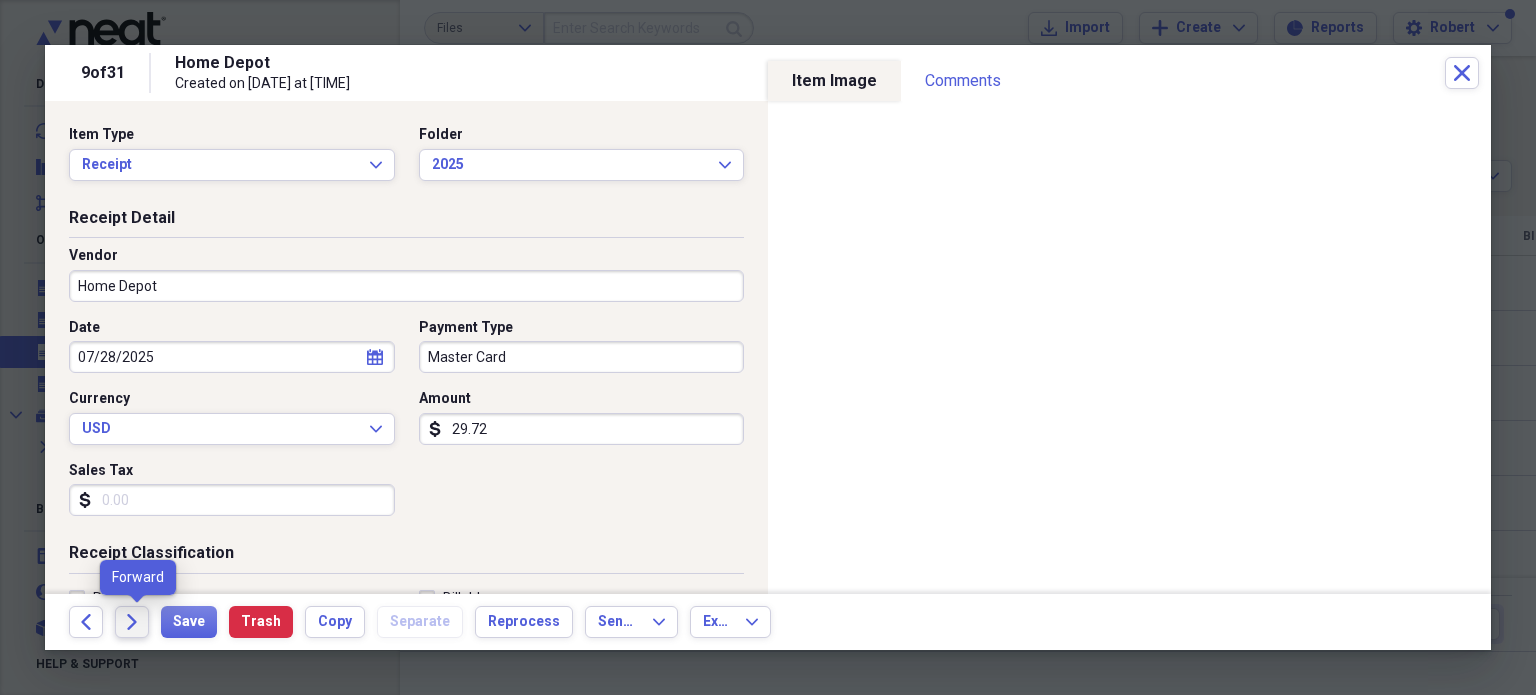 click on "Forward" 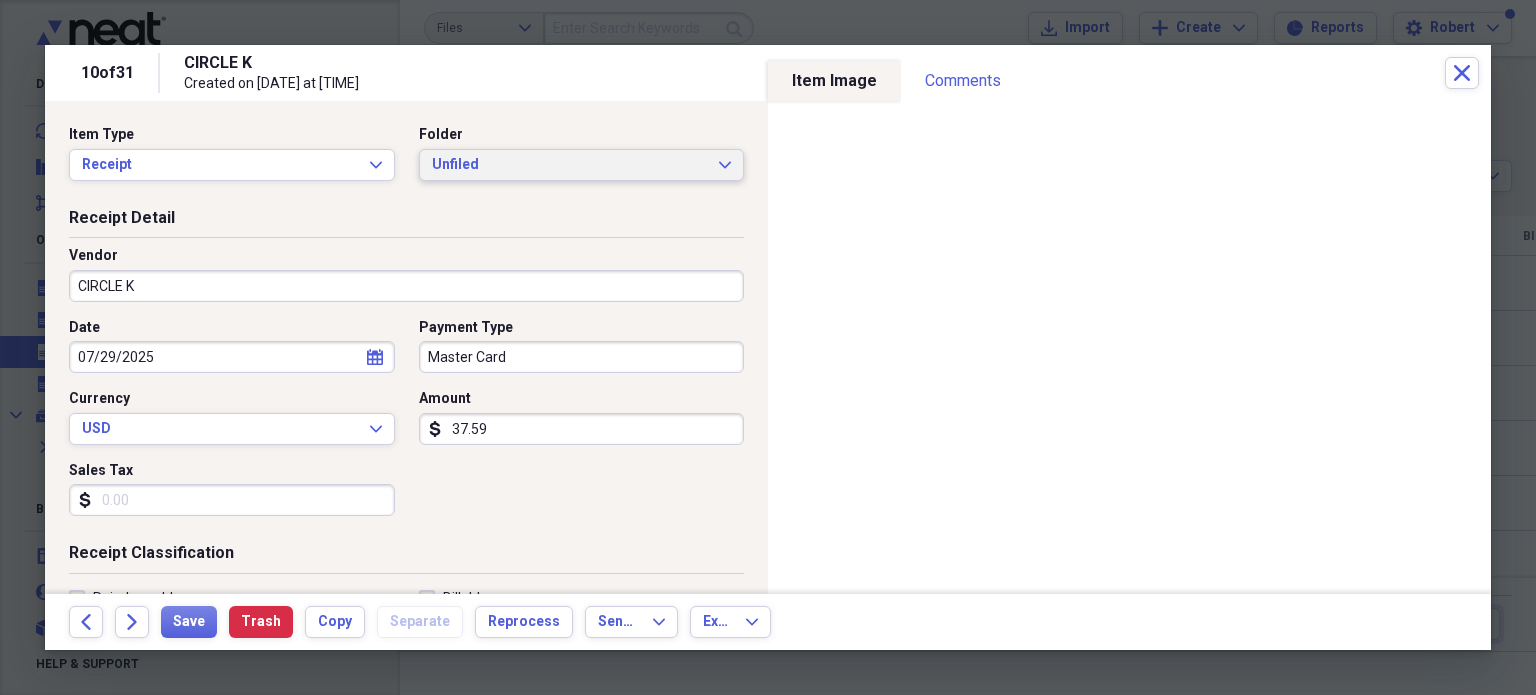 click on "Expand" 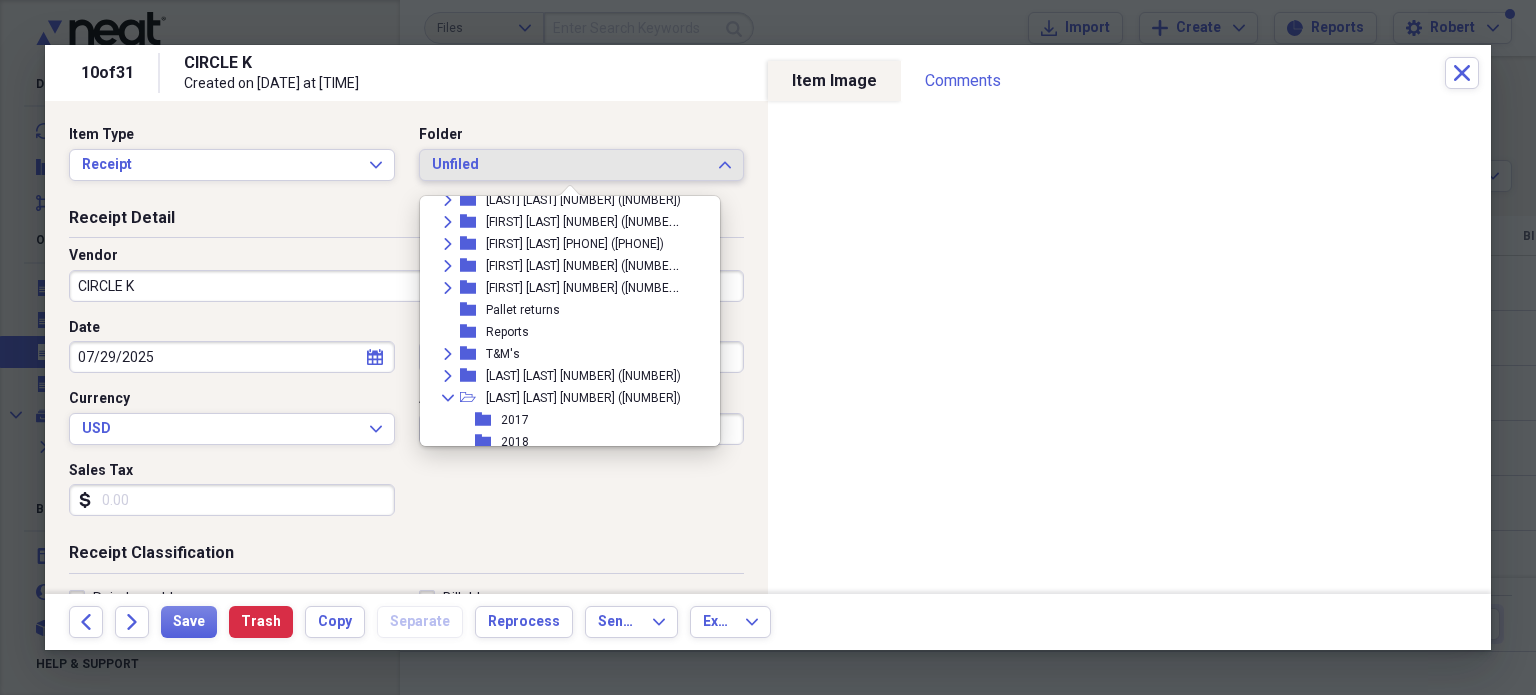 scroll, scrollTop: 842, scrollLeft: 0, axis: vertical 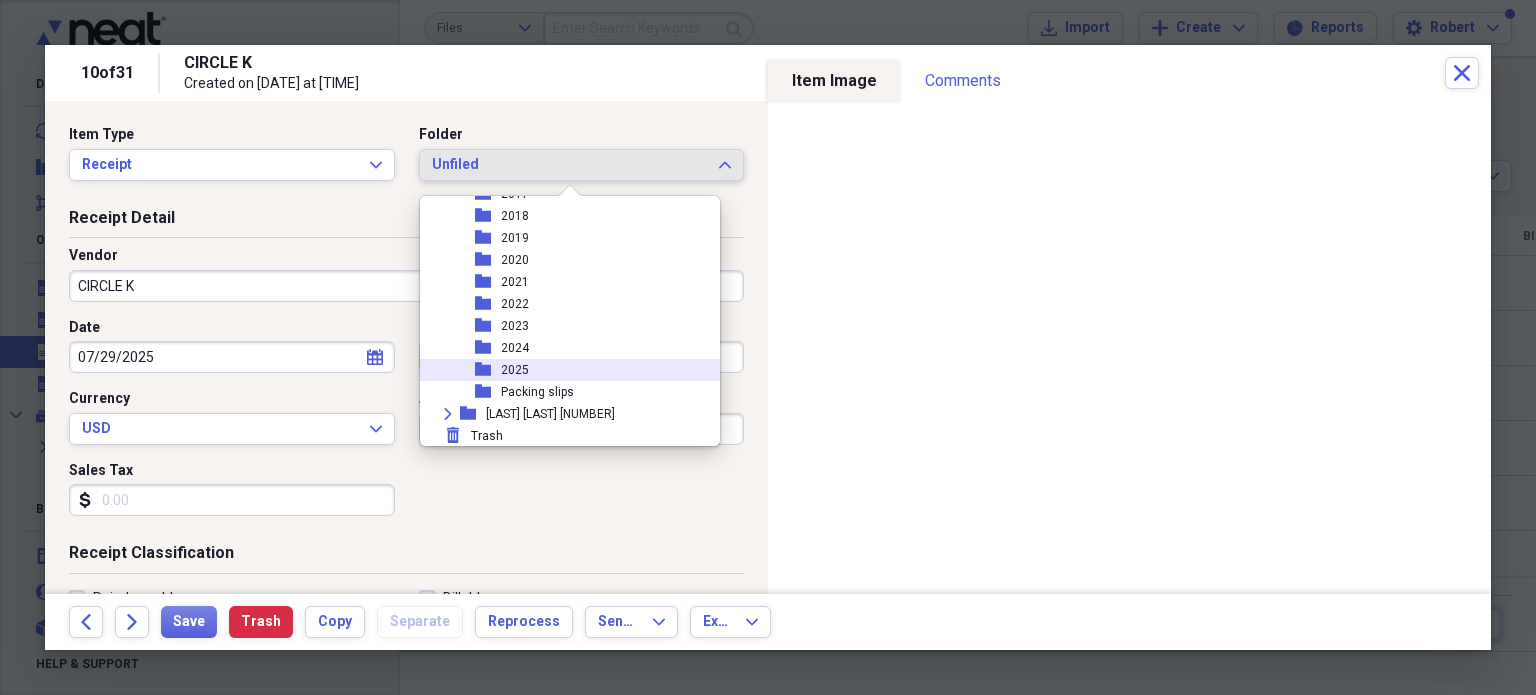 click on "2025" at bounding box center [515, 370] 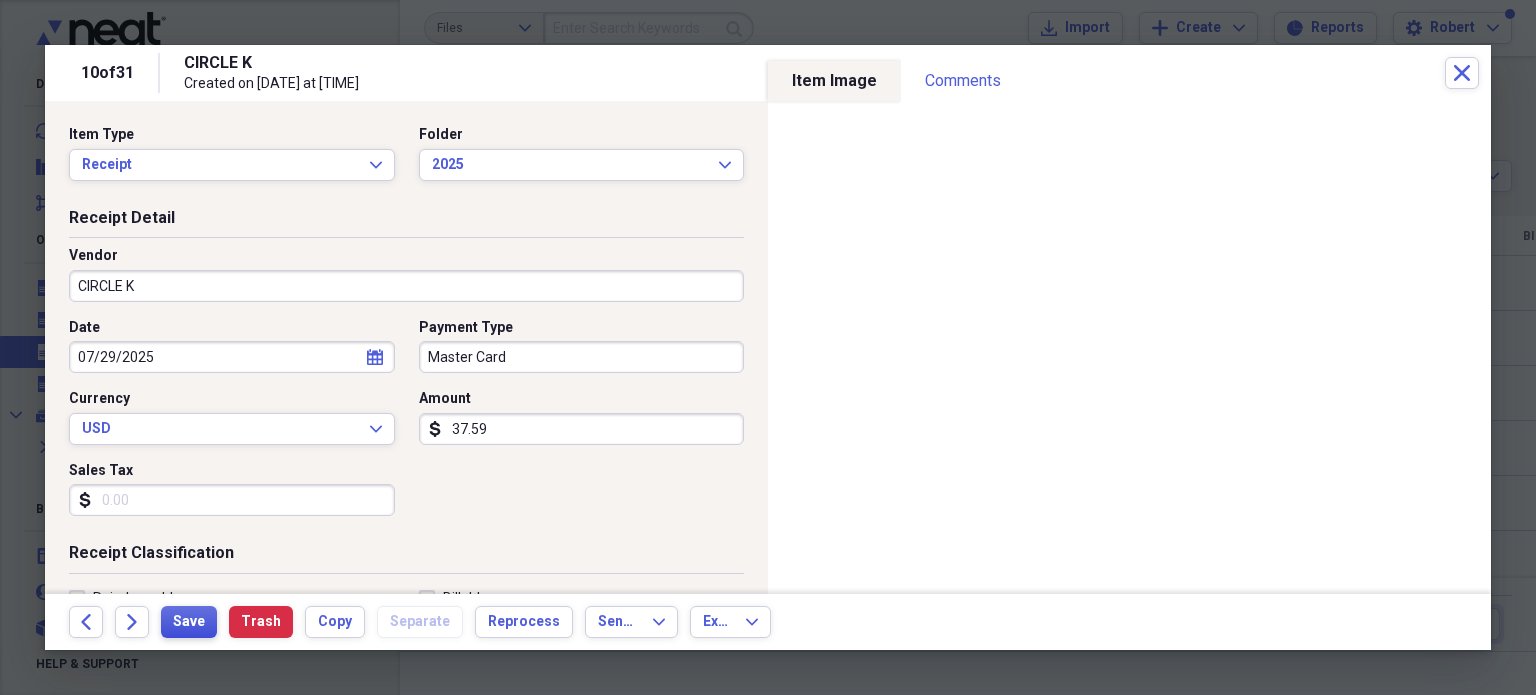 click on "Save" at bounding box center [189, 622] 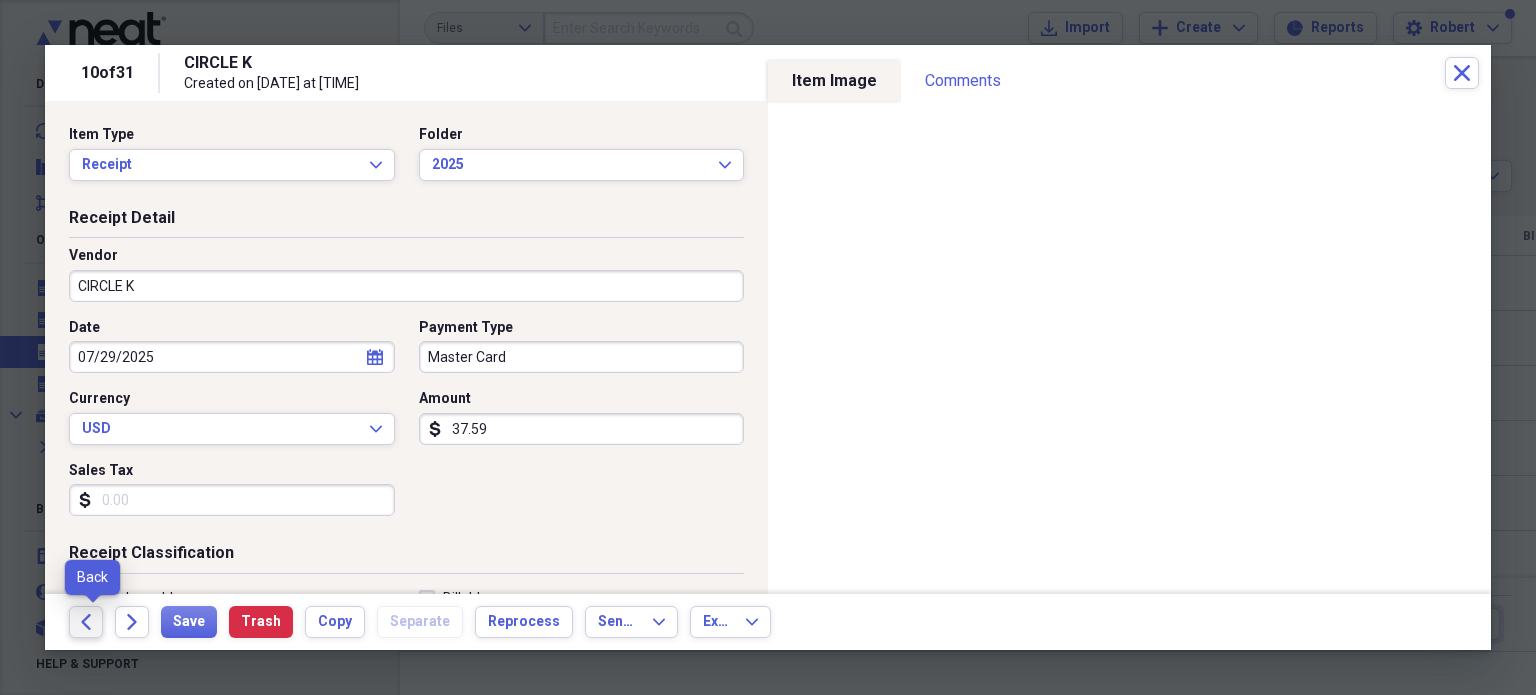 click 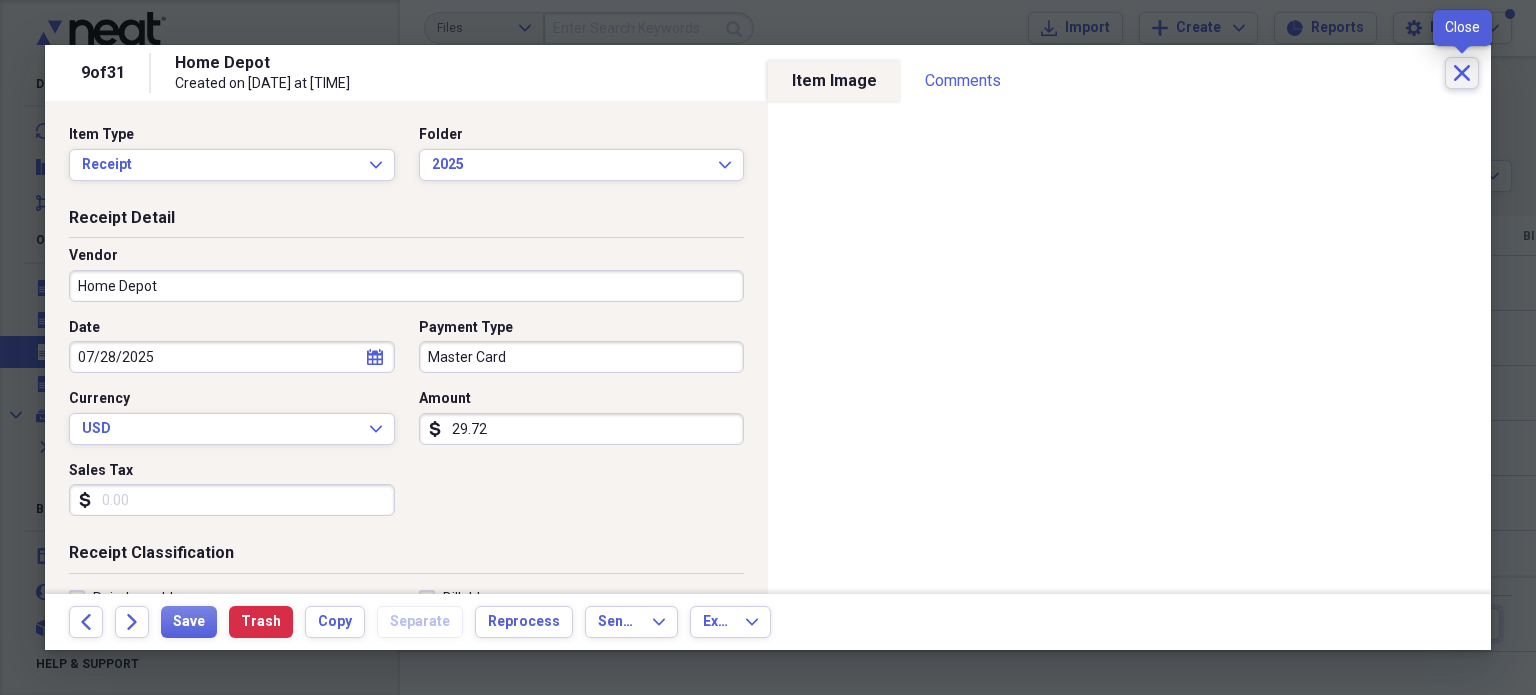 click on "Close" 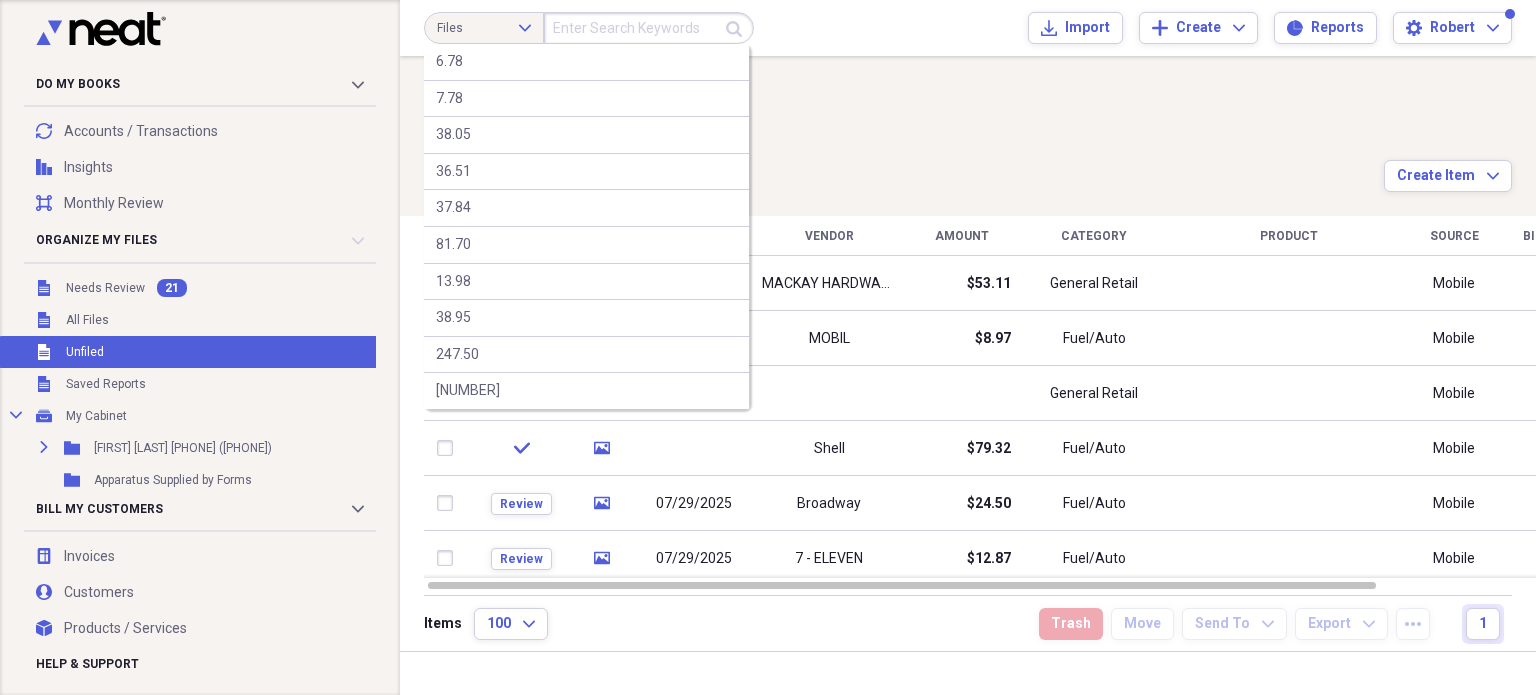 click at bounding box center [649, 28] 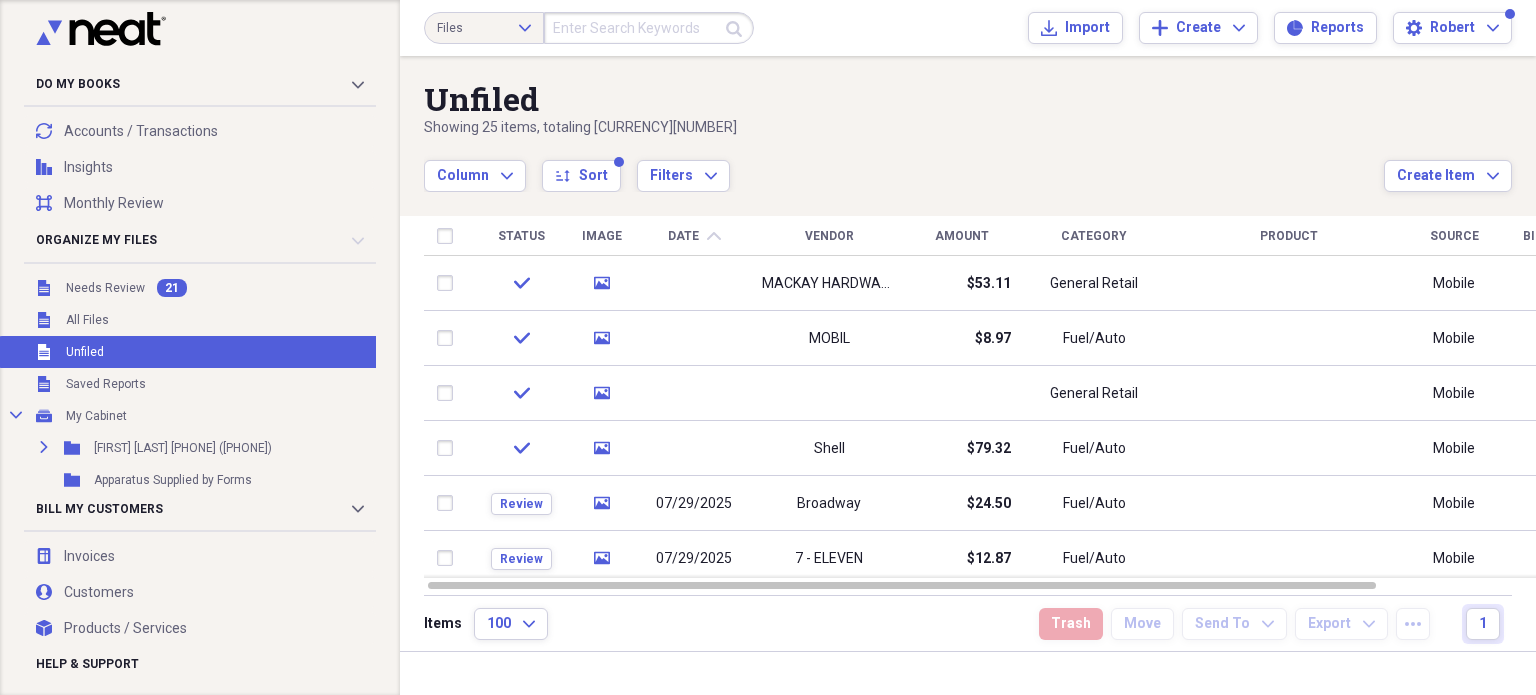 click on "Expand" 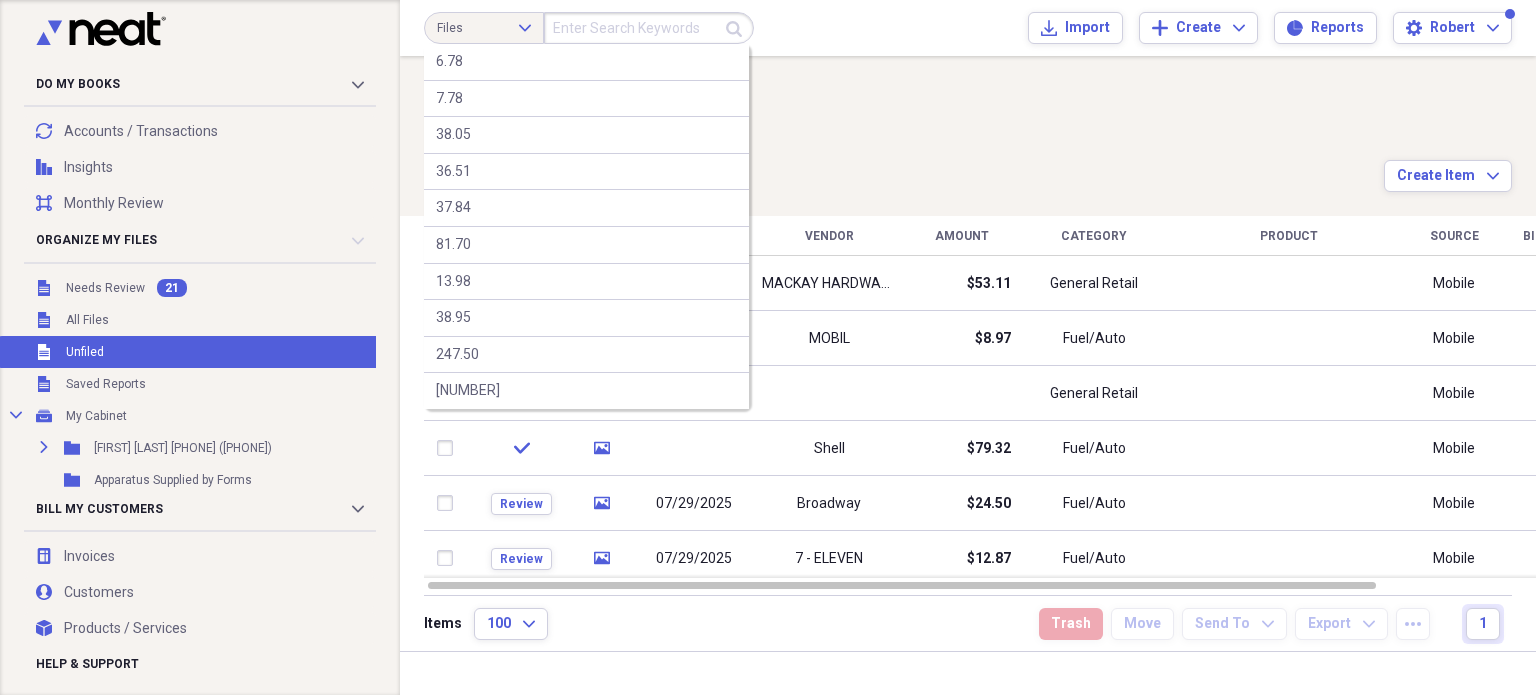 click at bounding box center [649, 28] 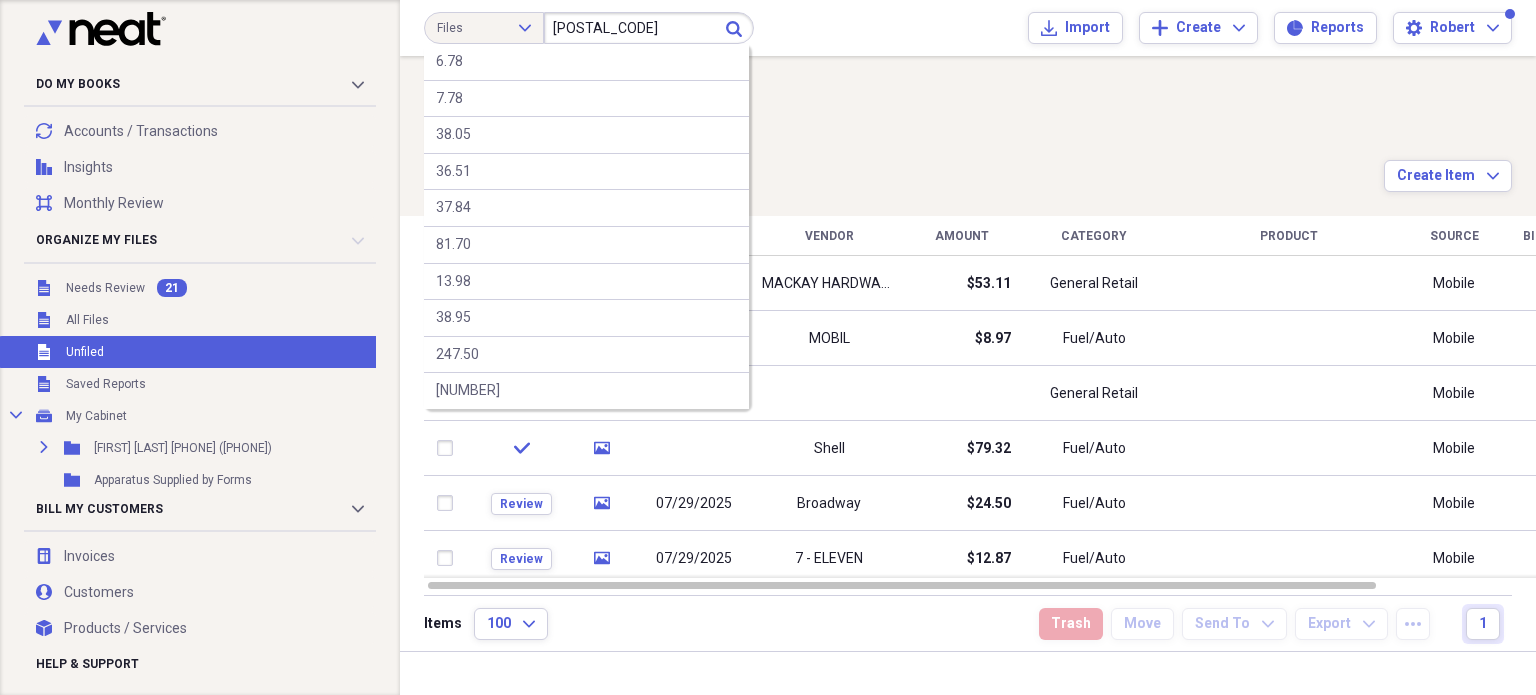 type on "[POSTAL_CODE]" 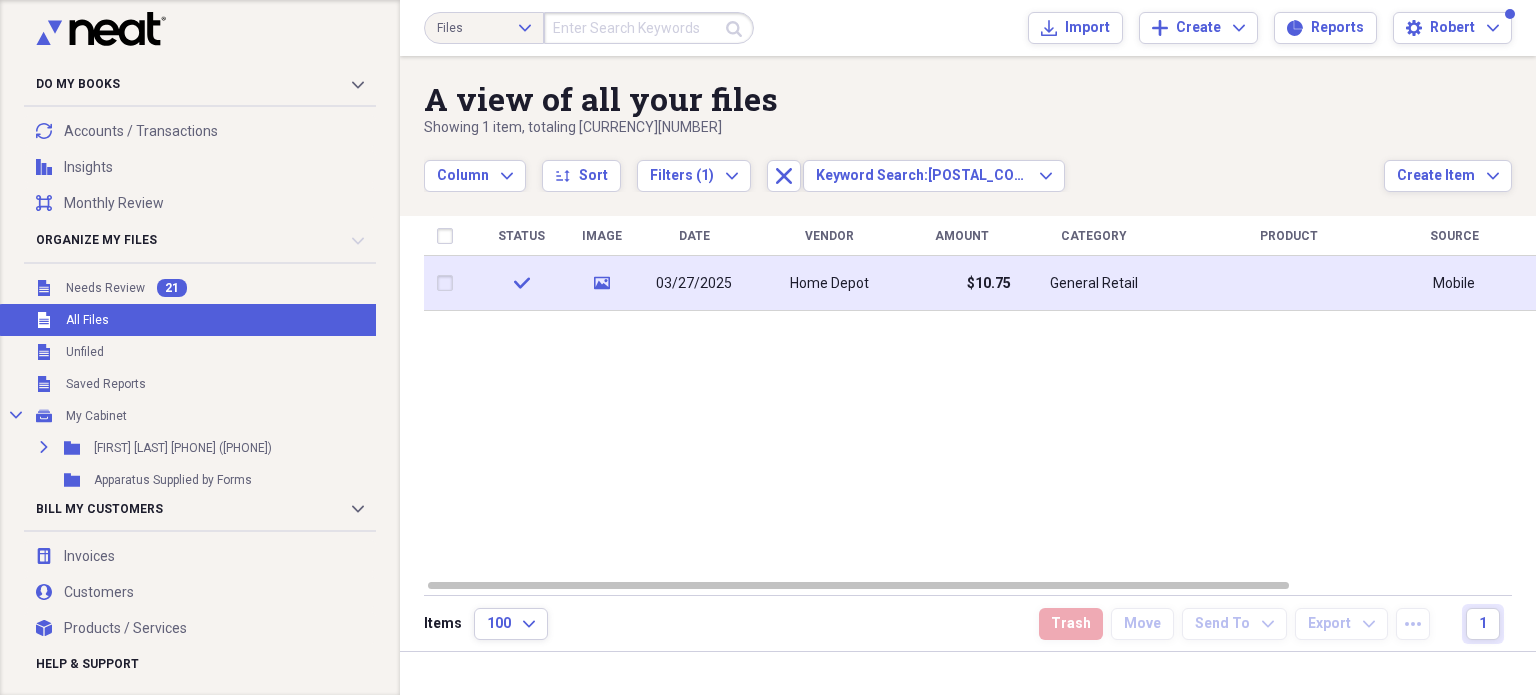 click on "Home Depot" at bounding box center (829, 284) 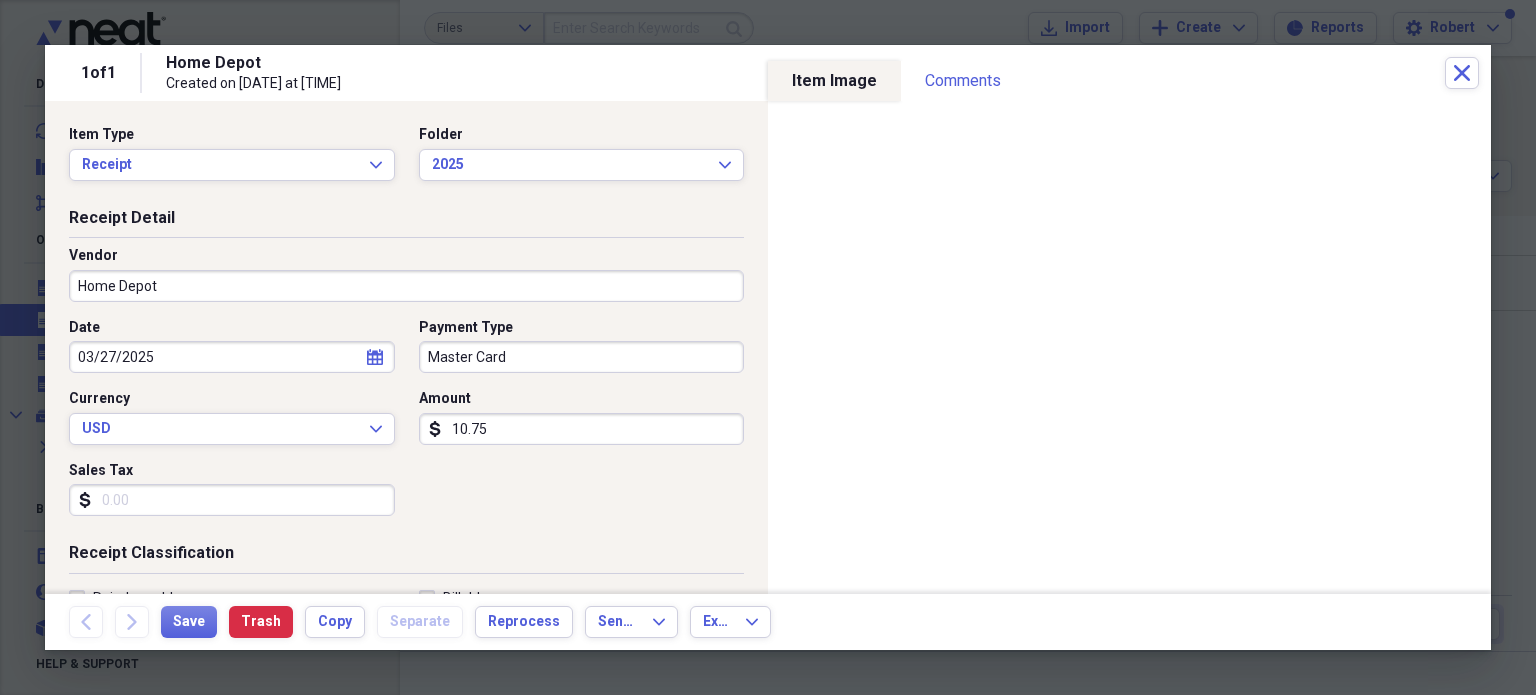 click at bounding box center (768, 347) 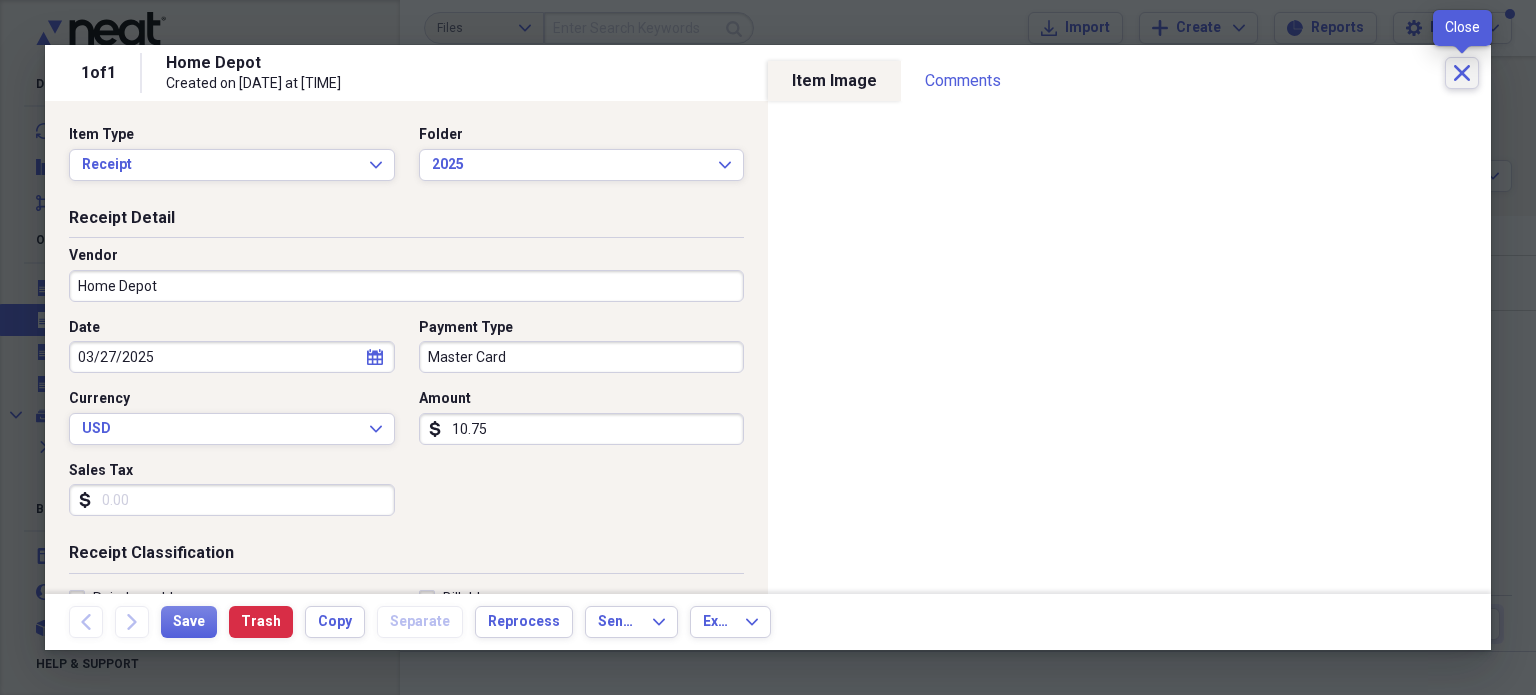 click on "Close" 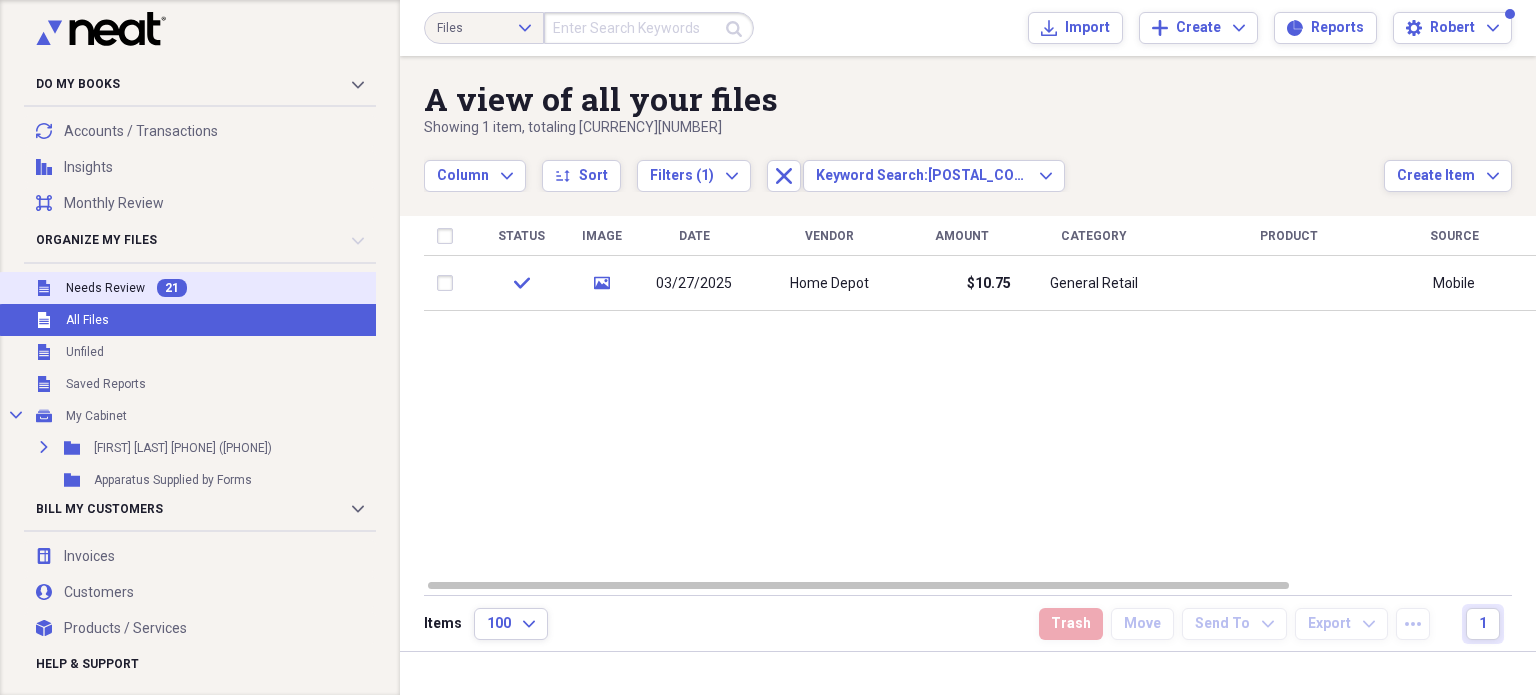 click on "Needs Review" at bounding box center [105, 288] 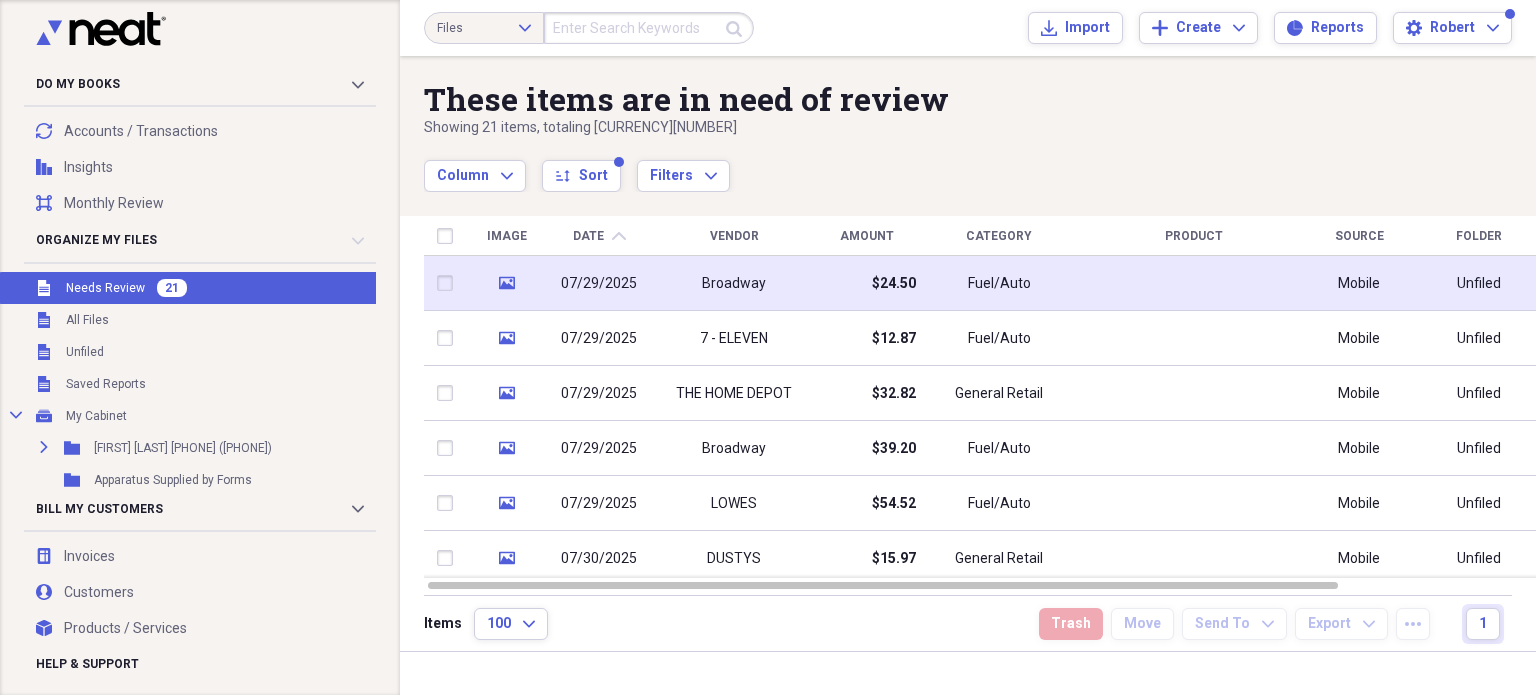 click on "Fuel/Auto" at bounding box center (999, 283) 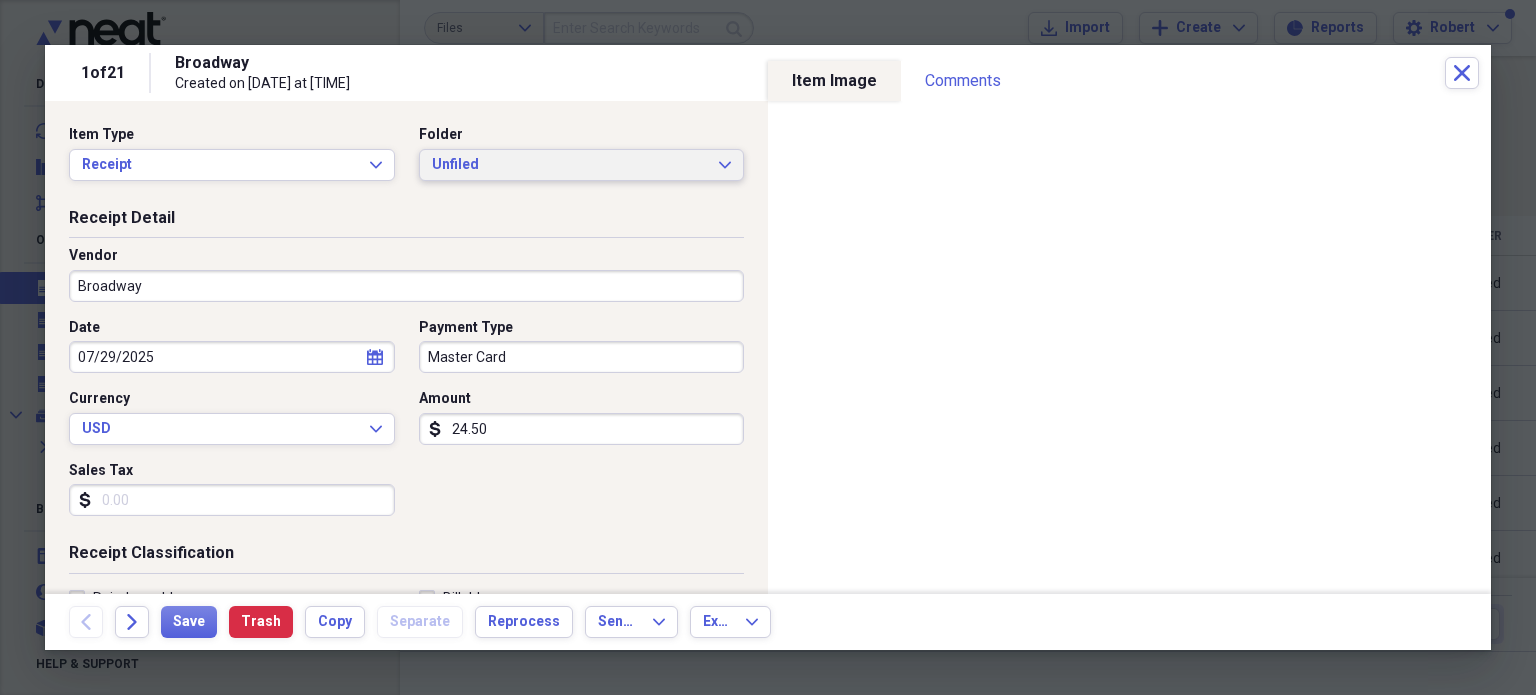 click on "Expand" 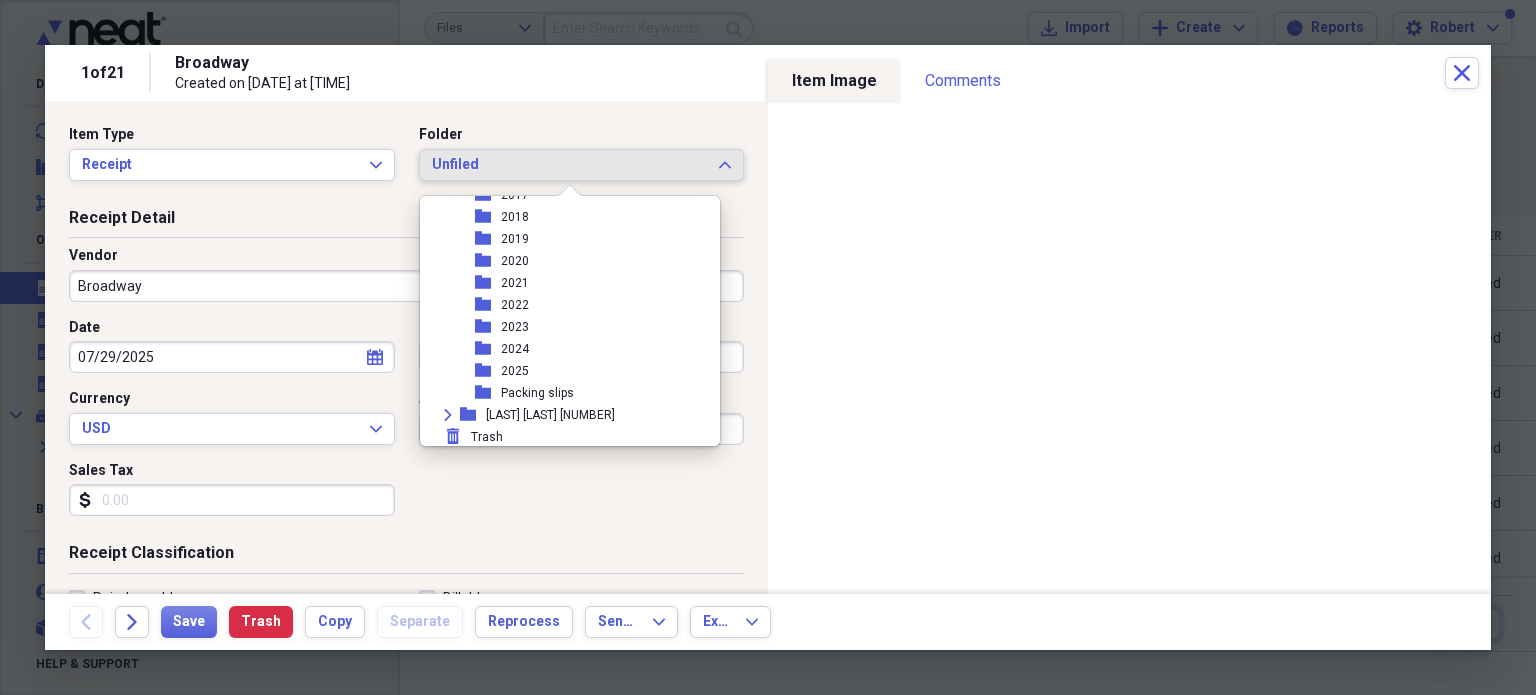 scroll, scrollTop: 842, scrollLeft: 0, axis: vertical 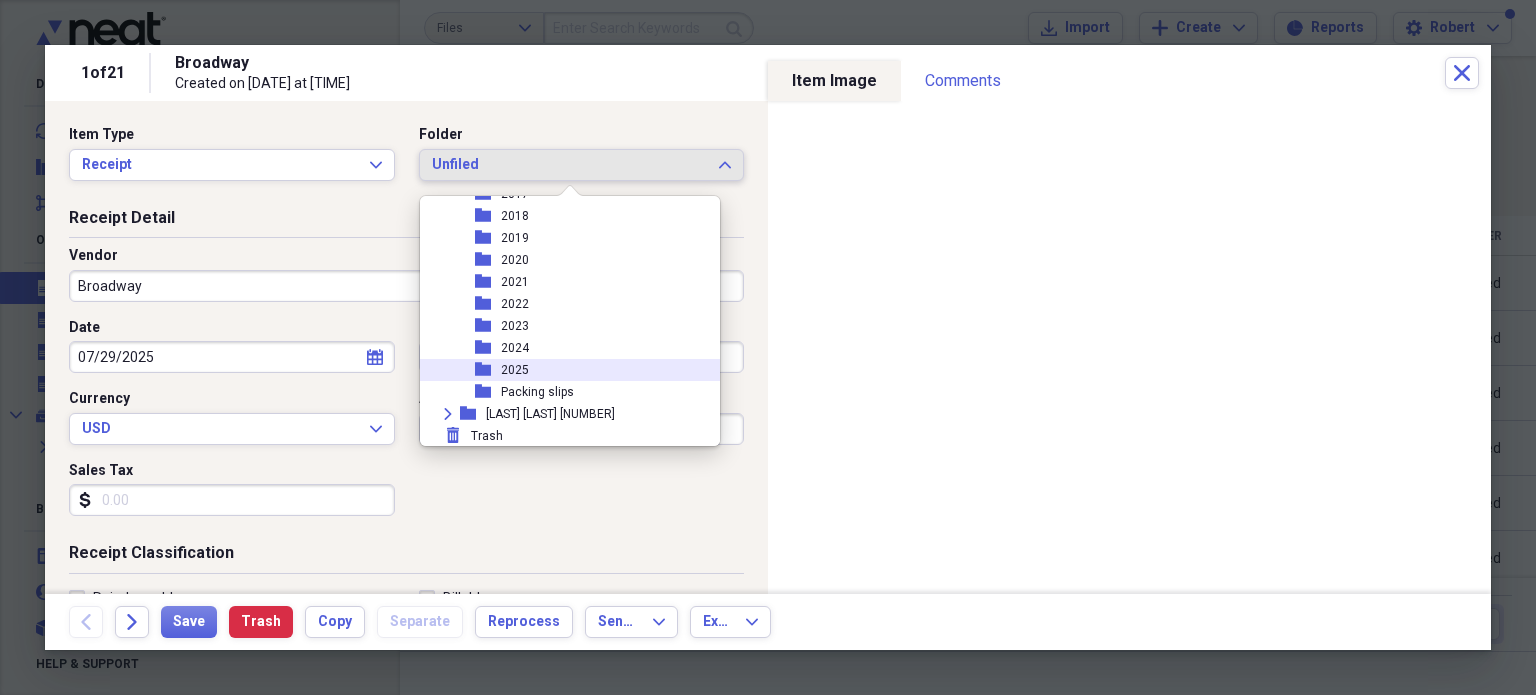click on "2025" at bounding box center [515, 370] 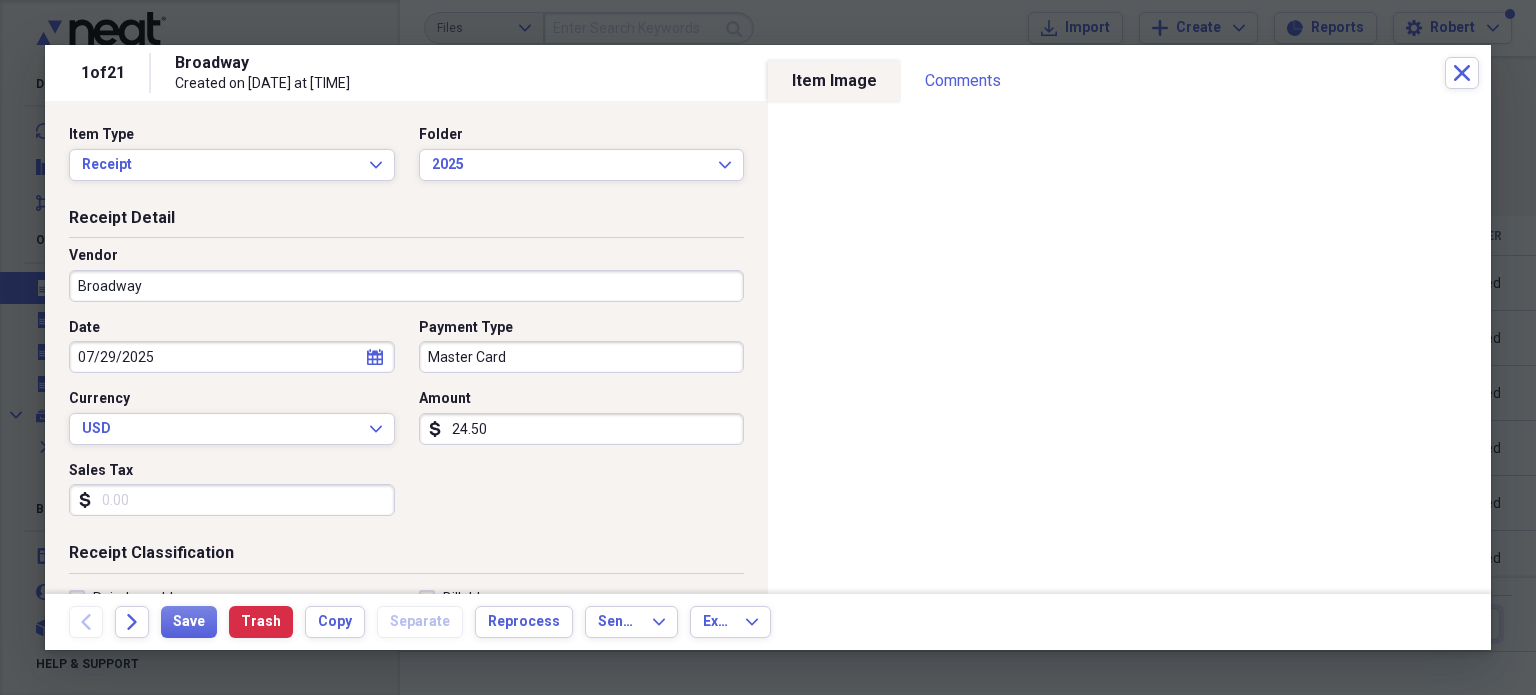 click on "Broadway" at bounding box center (406, 286) 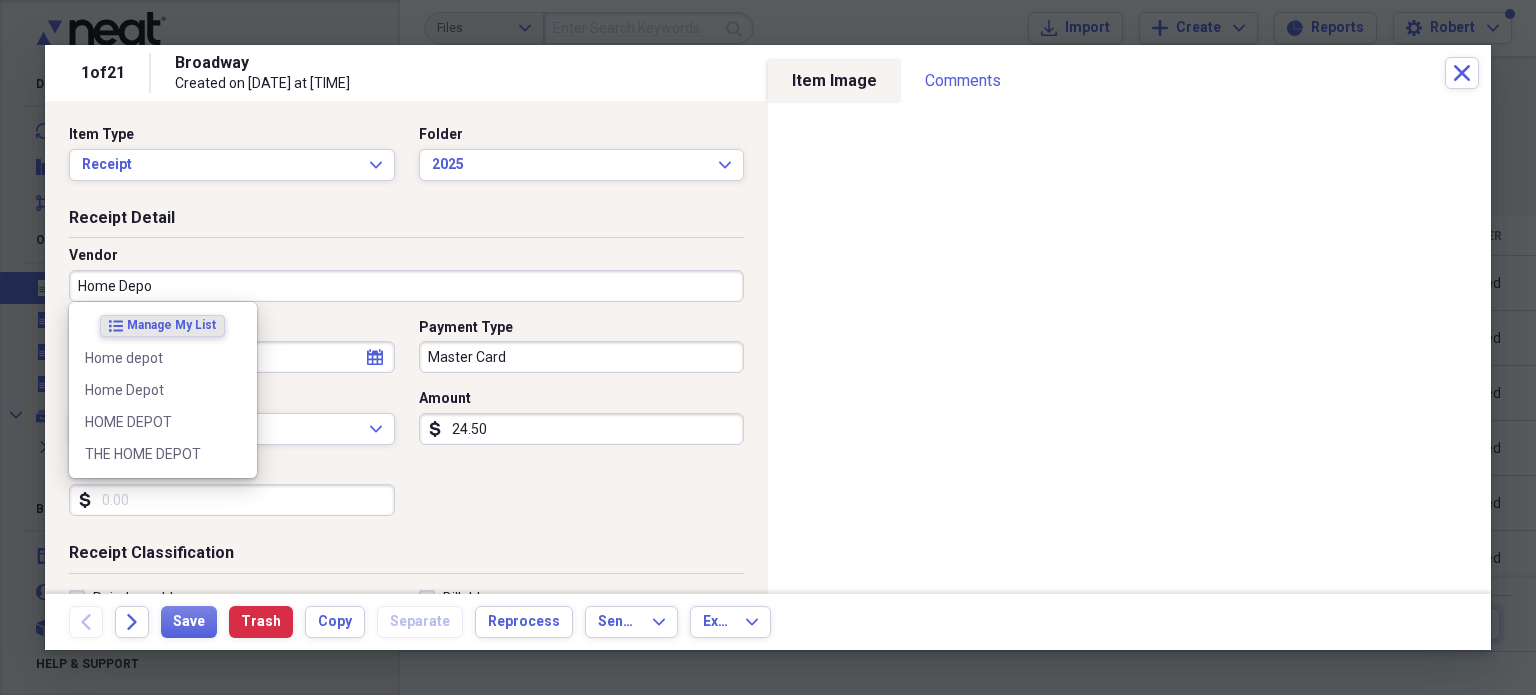 type on "Home Depot" 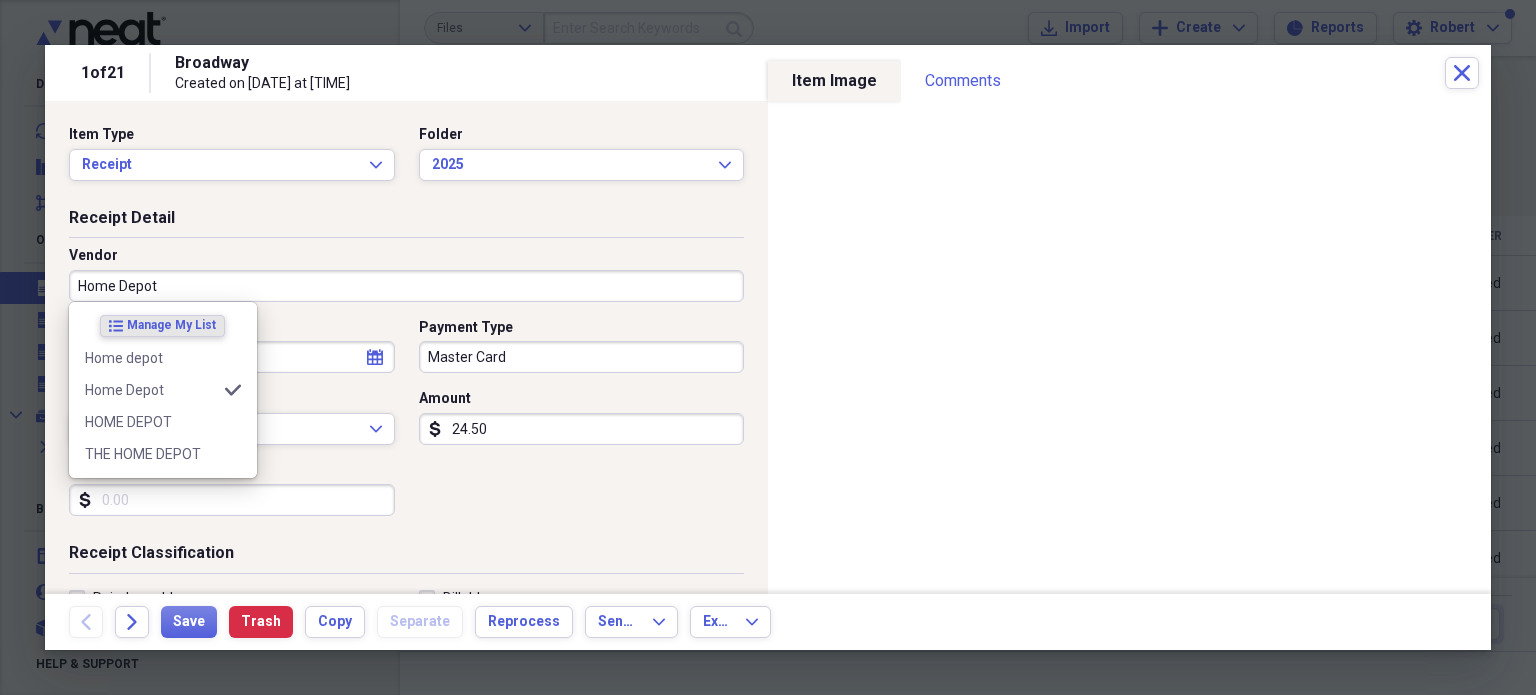 type on "Meals/Restaurant" 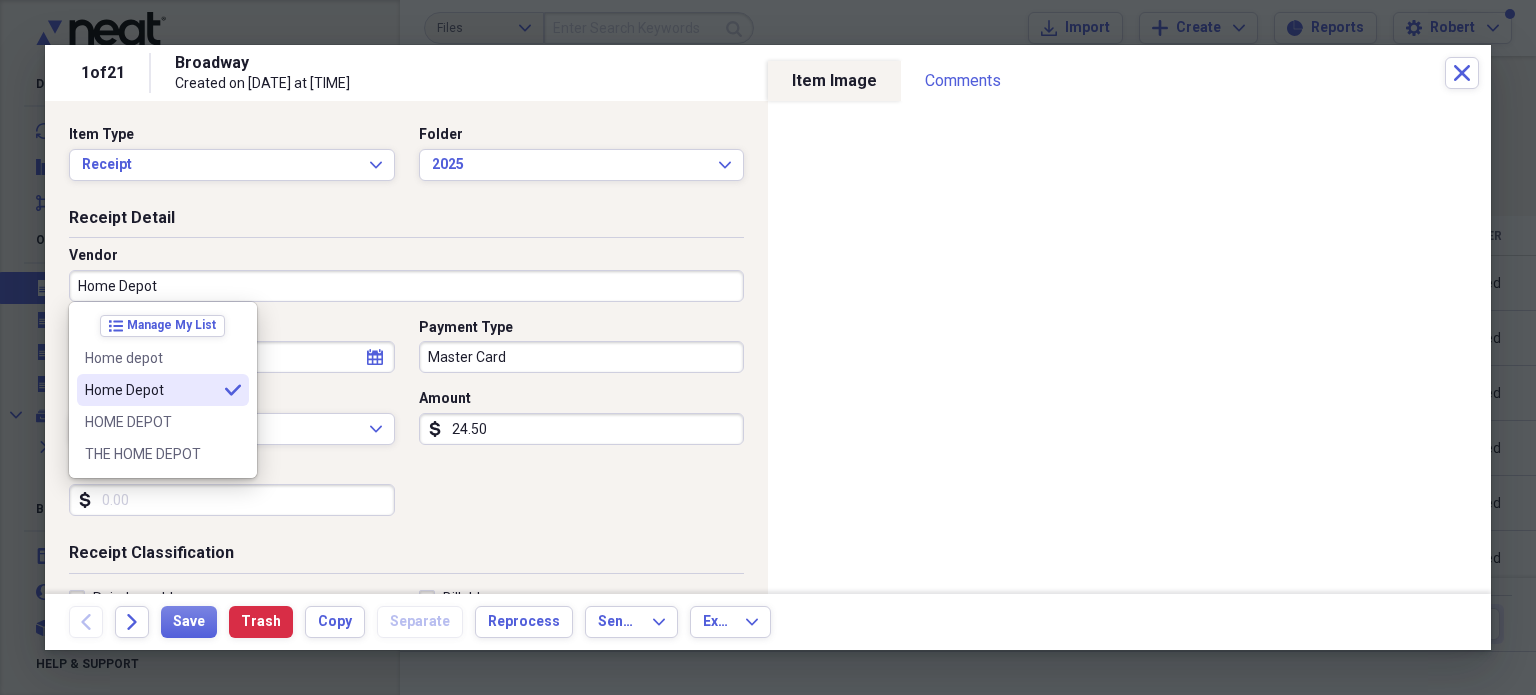 type on "Home Depot" 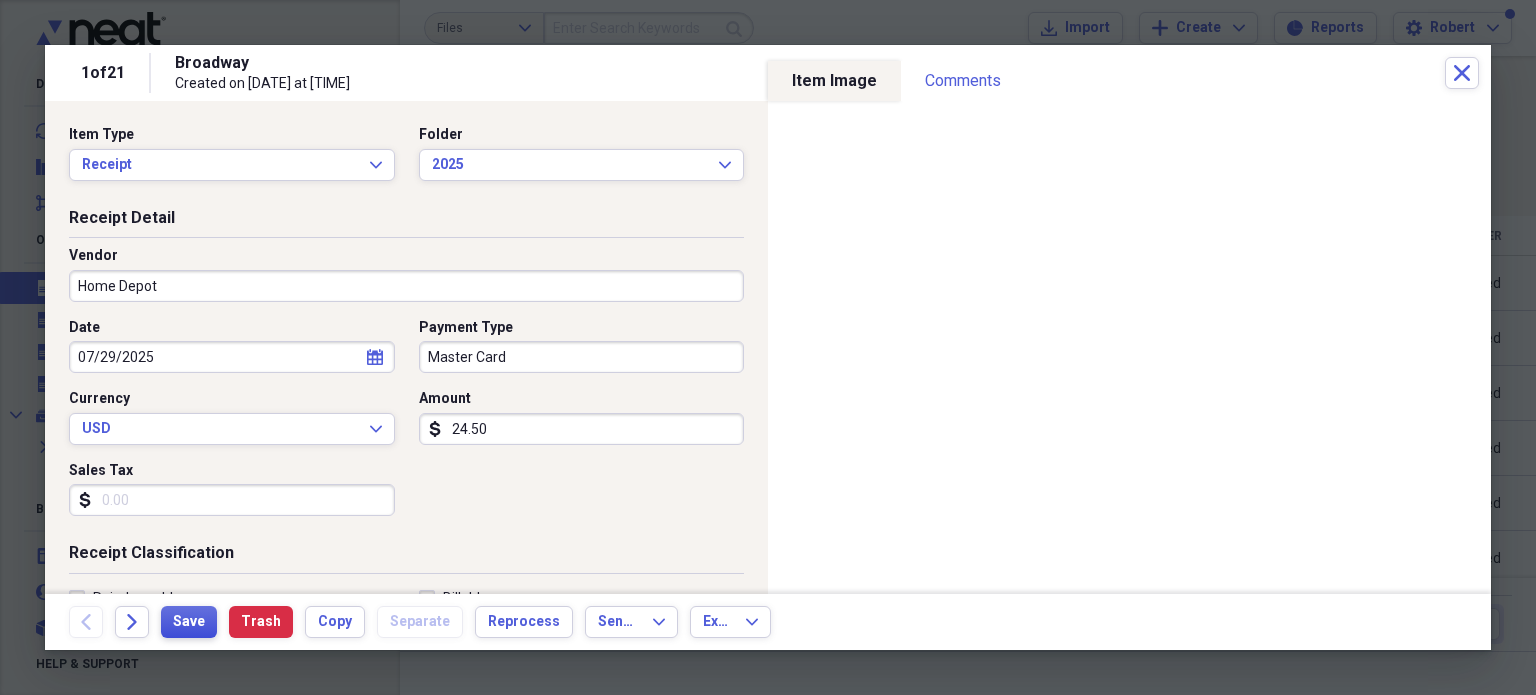 click on "Save" at bounding box center (189, 622) 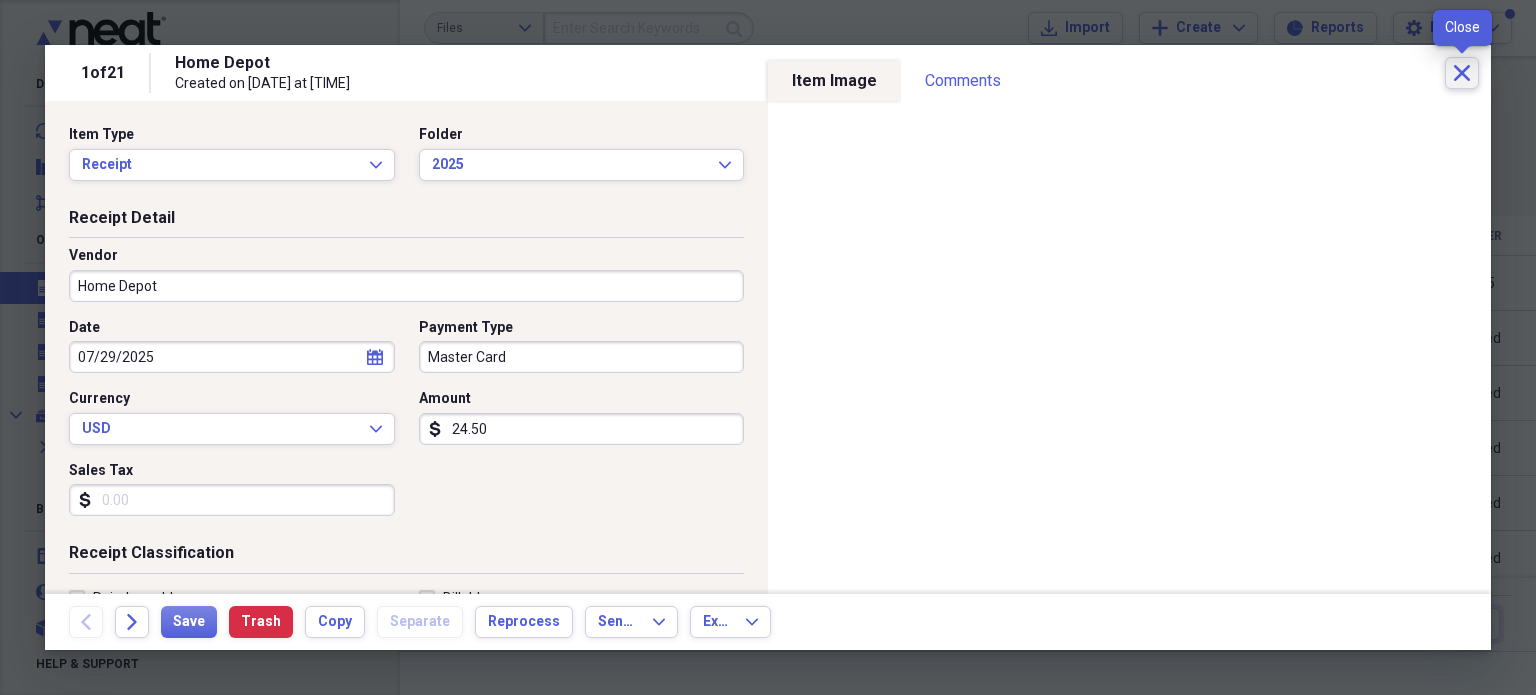 click 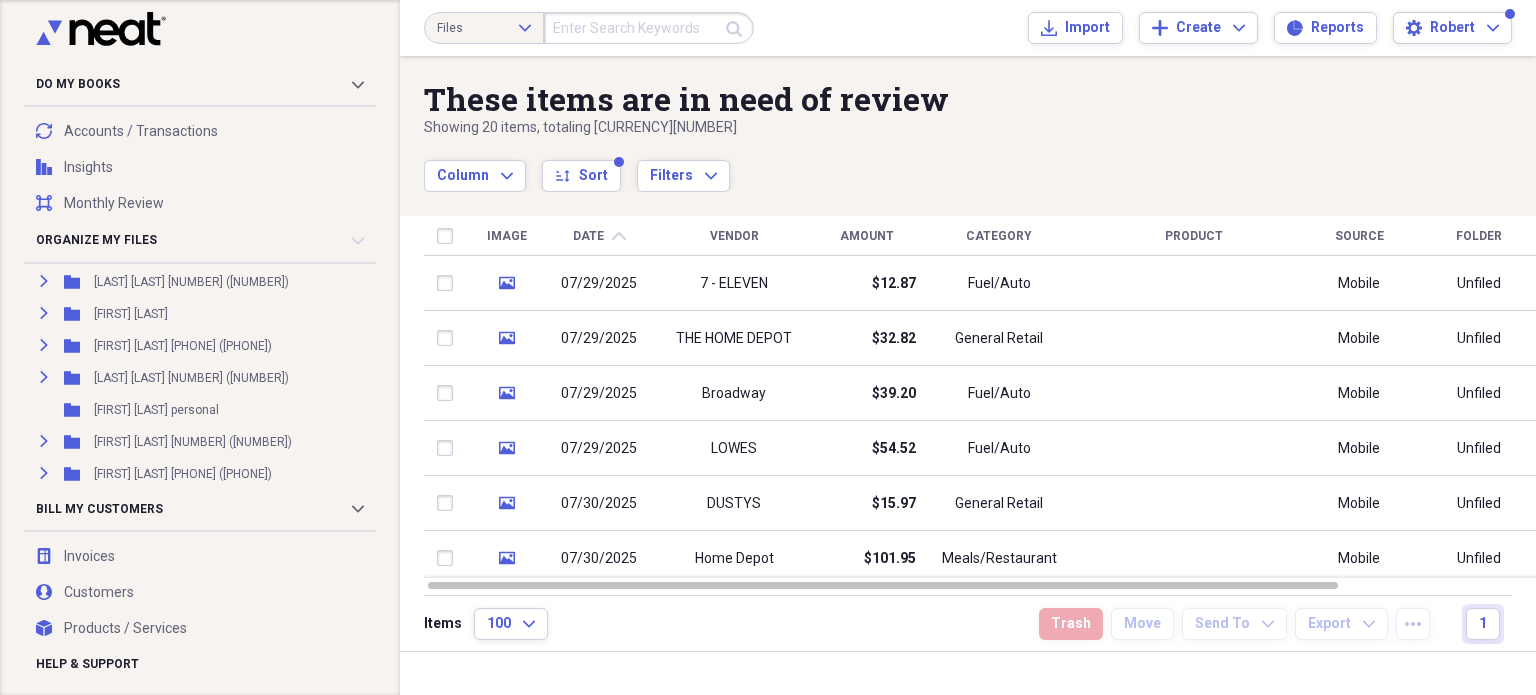 scroll, scrollTop: 300, scrollLeft: 0, axis: vertical 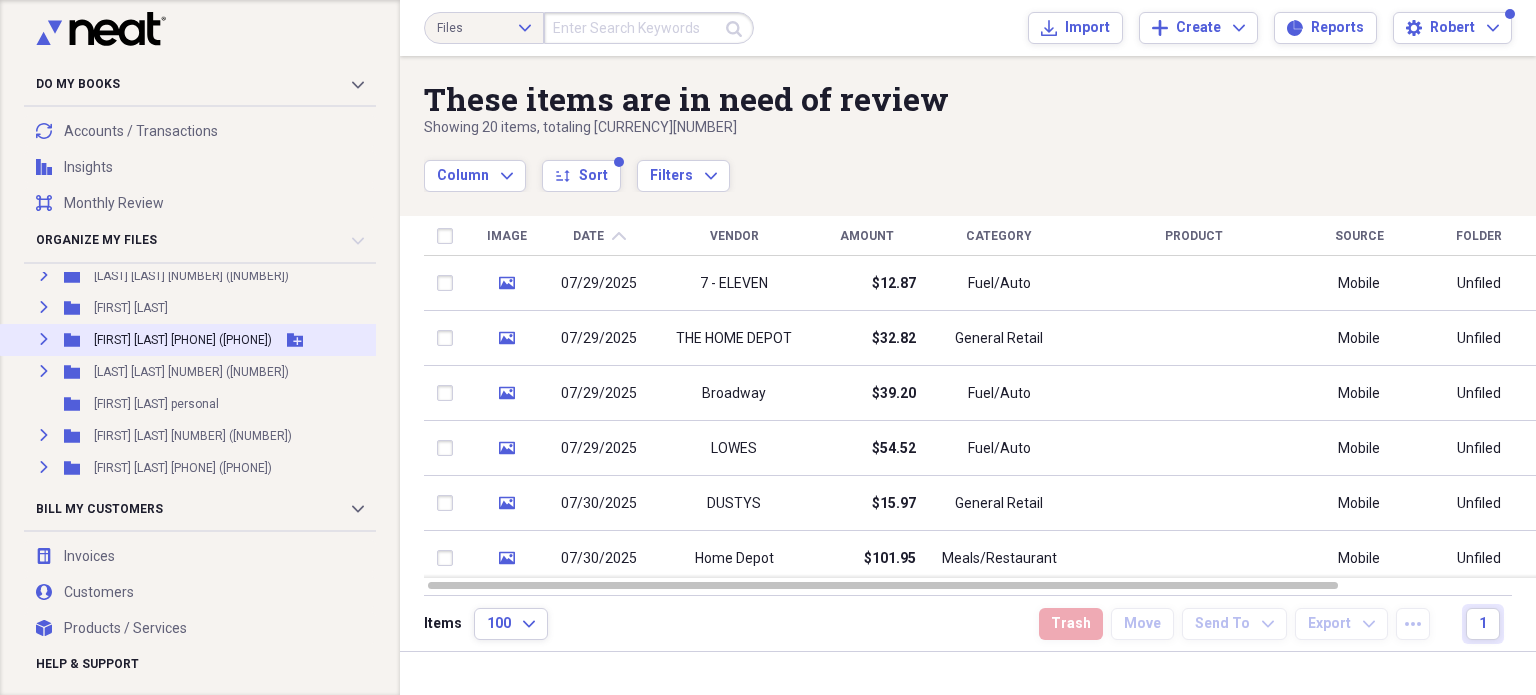 click on "Expand" 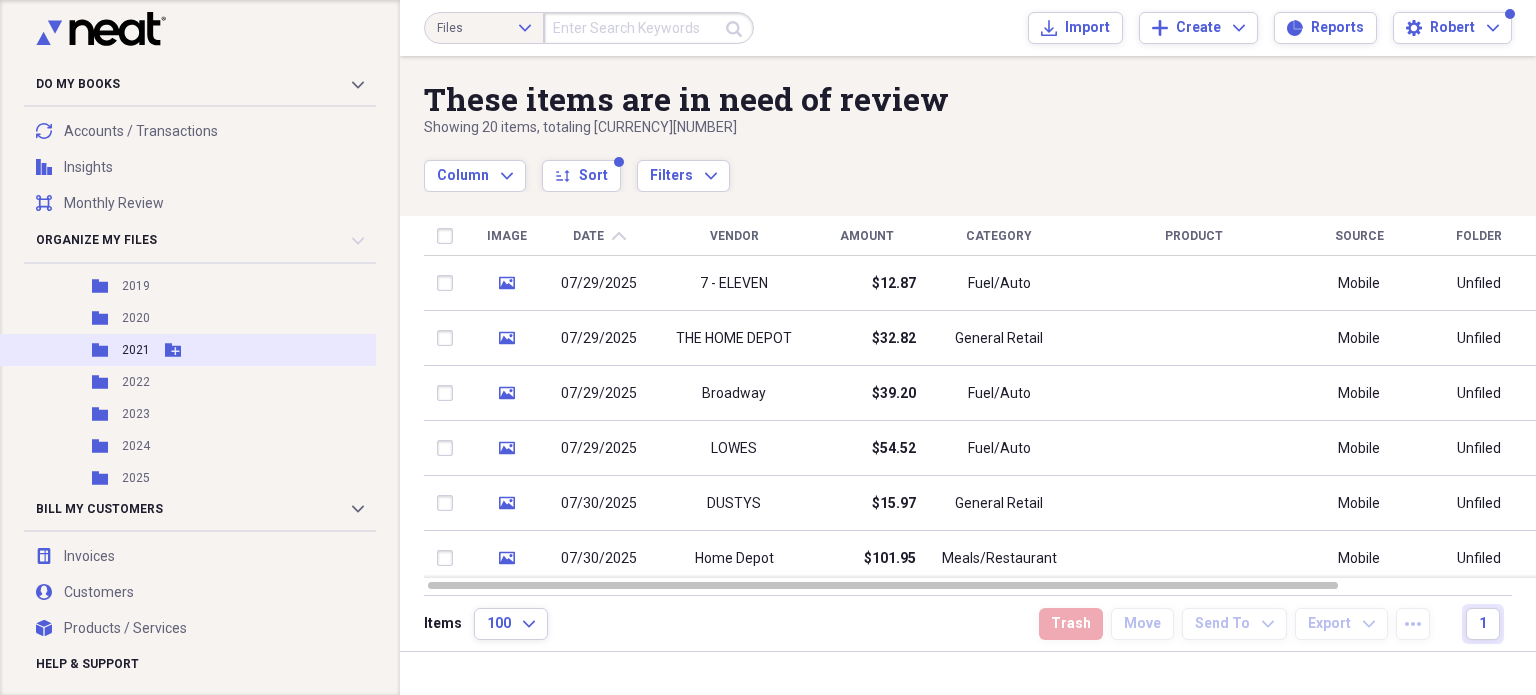 scroll, scrollTop: 500, scrollLeft: 0, axis: vertical 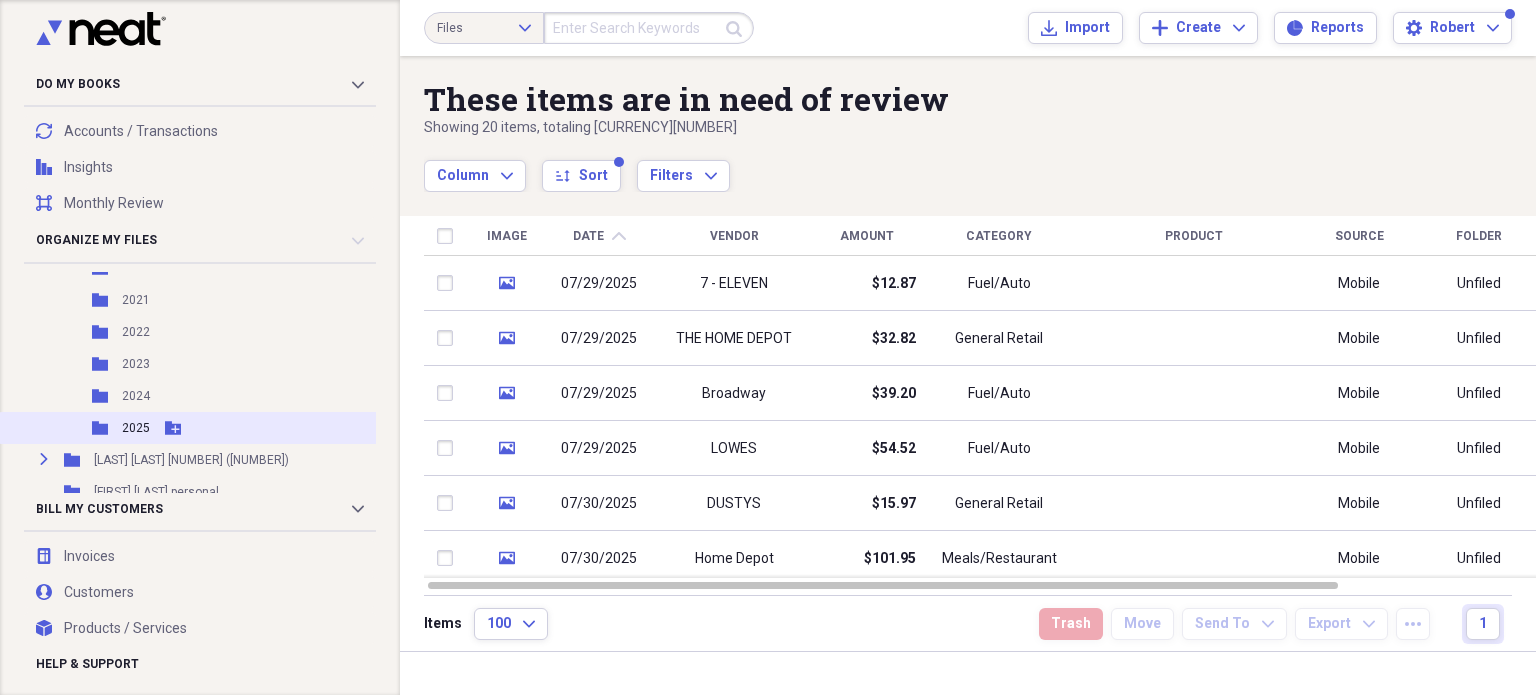 click on "2025" at bounding box center [136, 428] 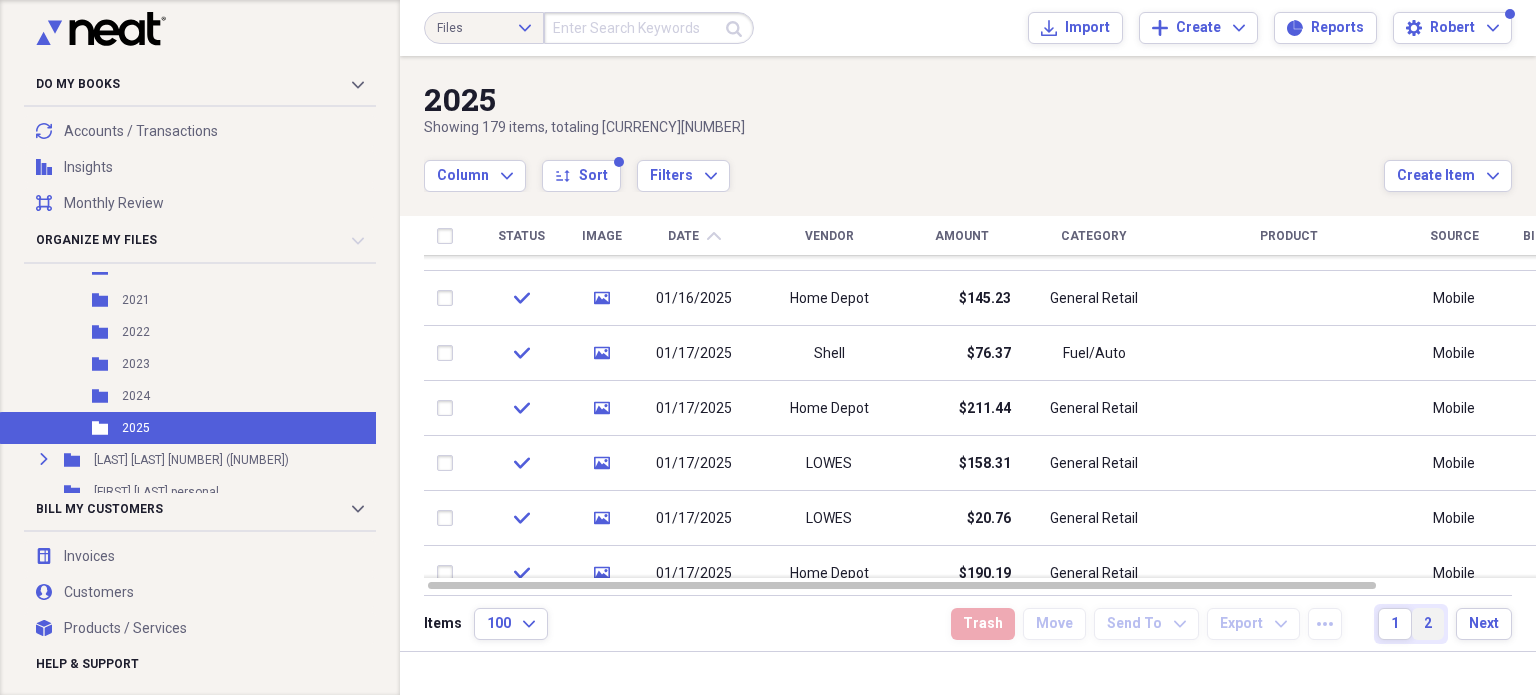 click on "2" at bounding box center [1428, 624] 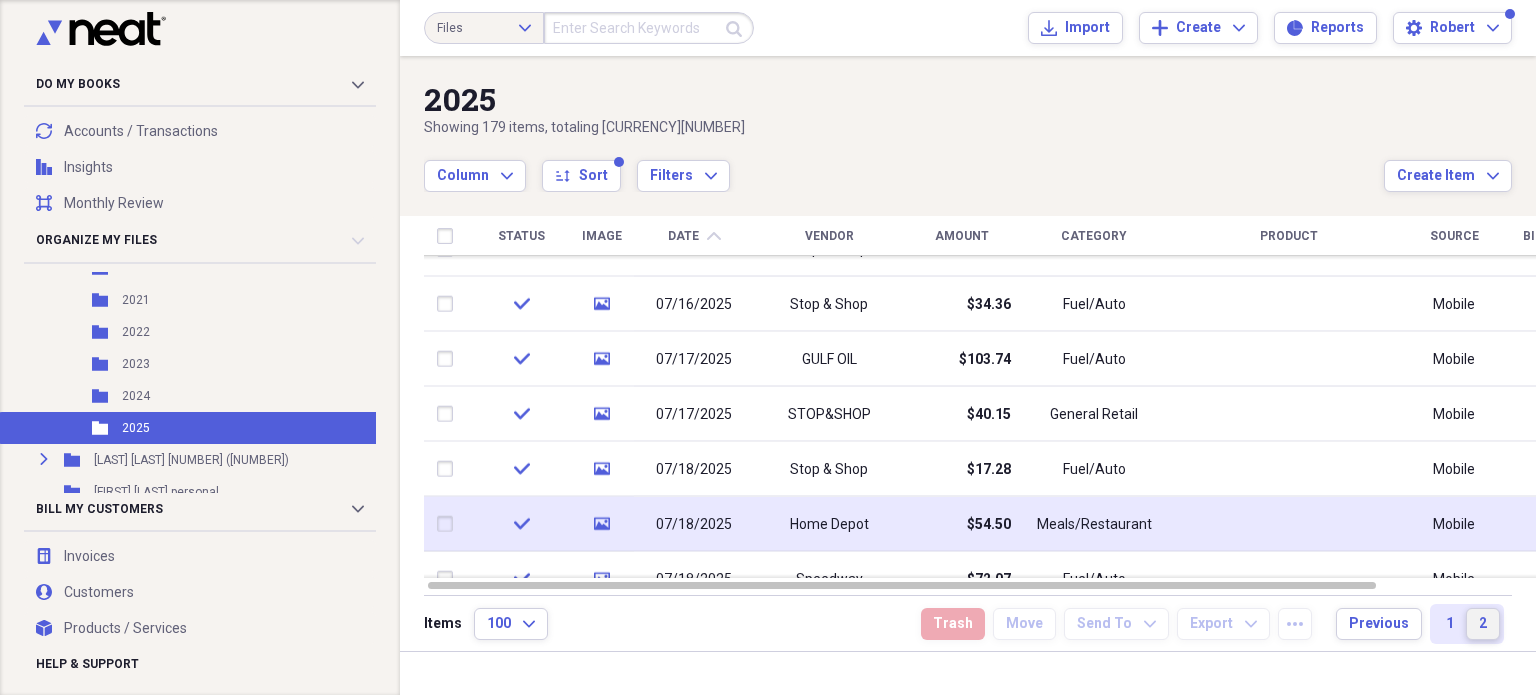 drag, startPoint x: 1523, startPoint y: 268, endPoint x: 1509, endPoint y: 518, distance: 250.3917 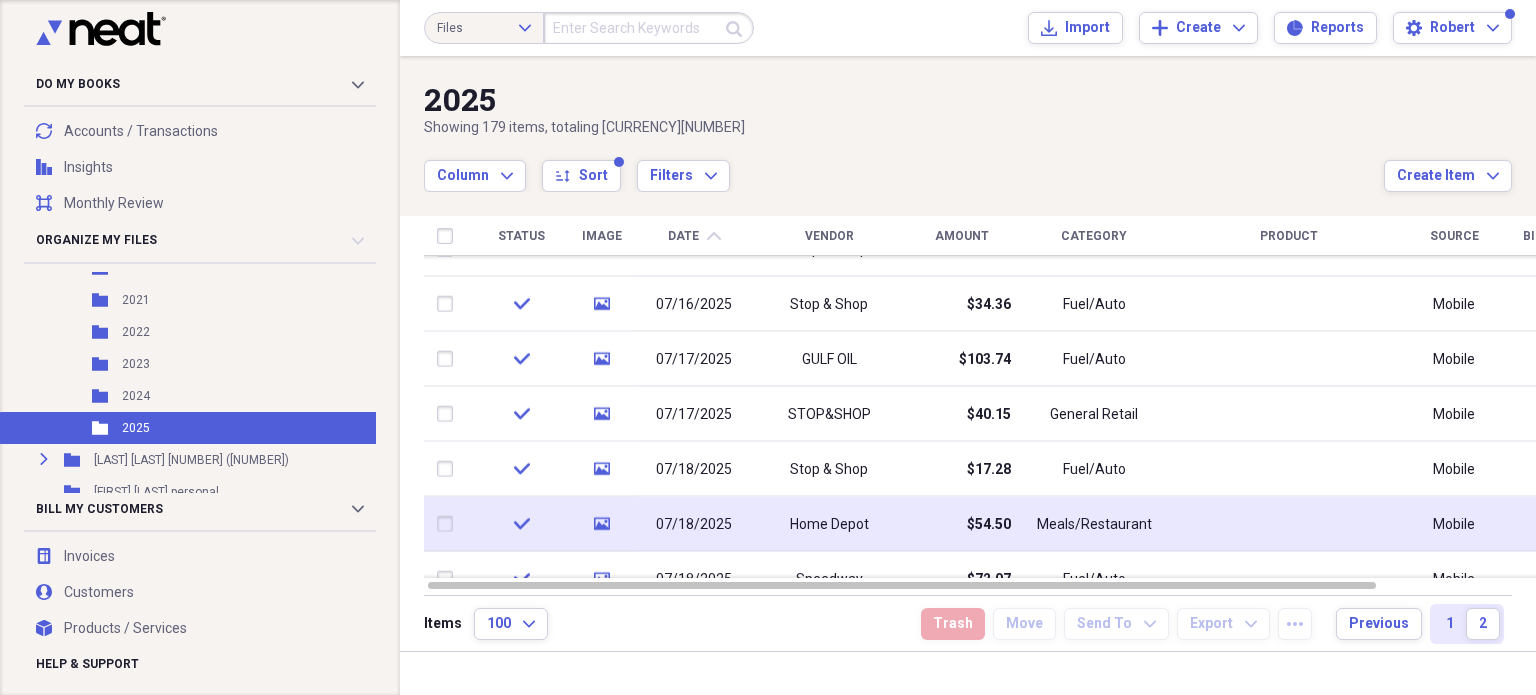 click on "$54.50" at bounding box center (989, 524) 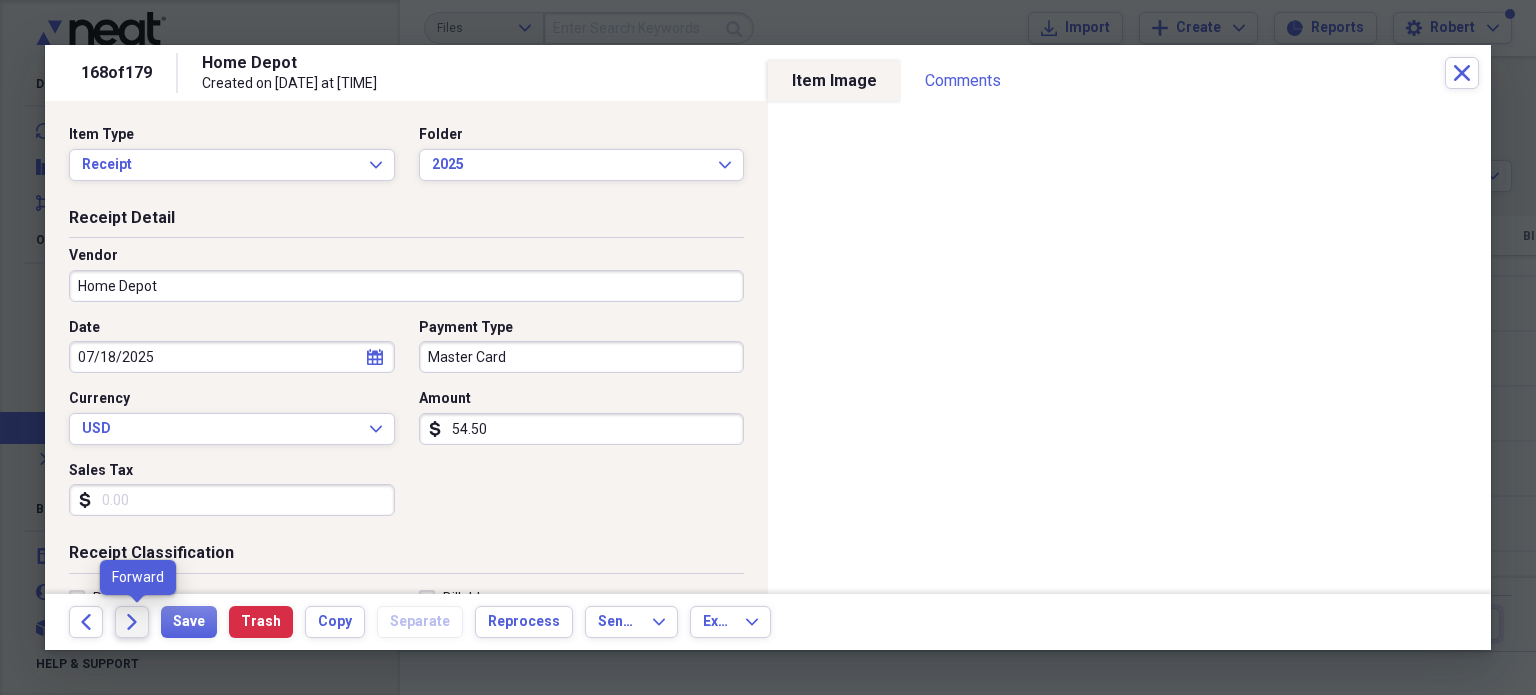 click on "Forward" 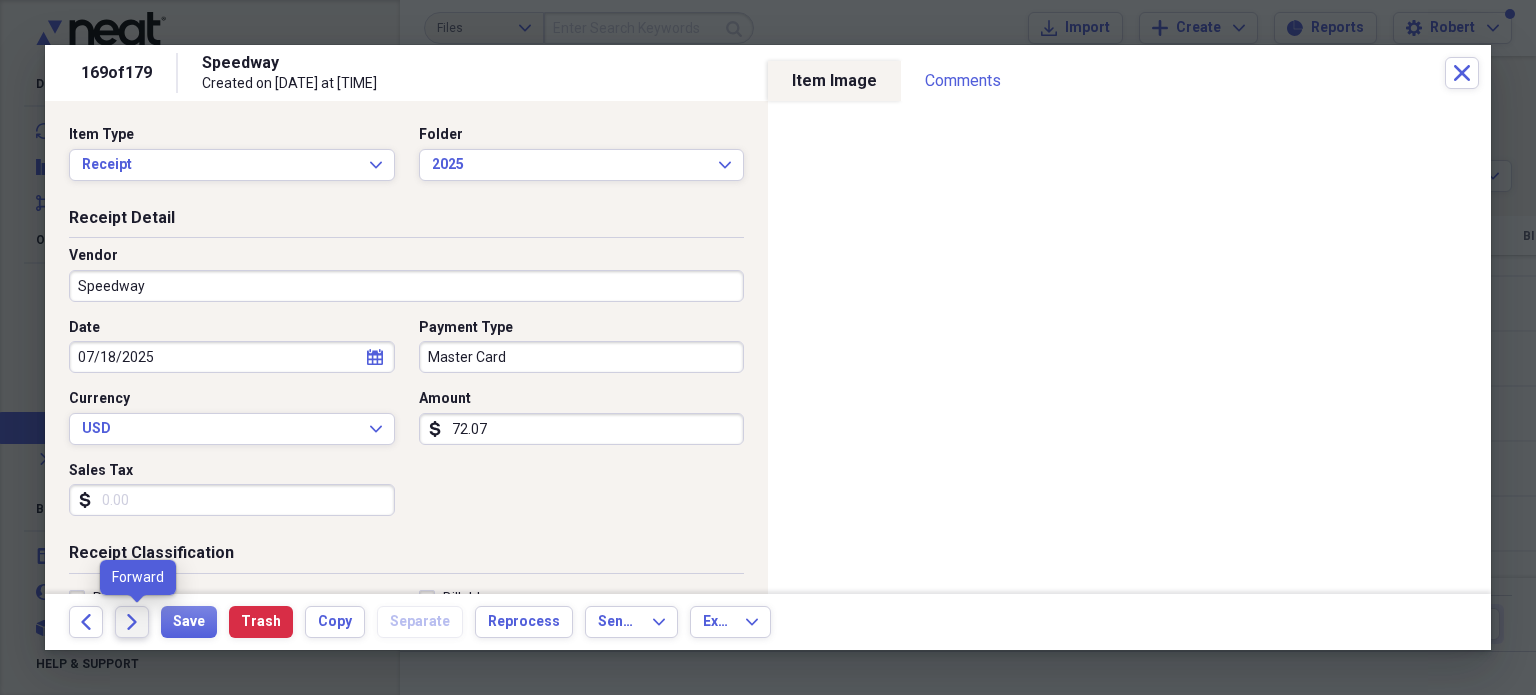 click on "Forward" 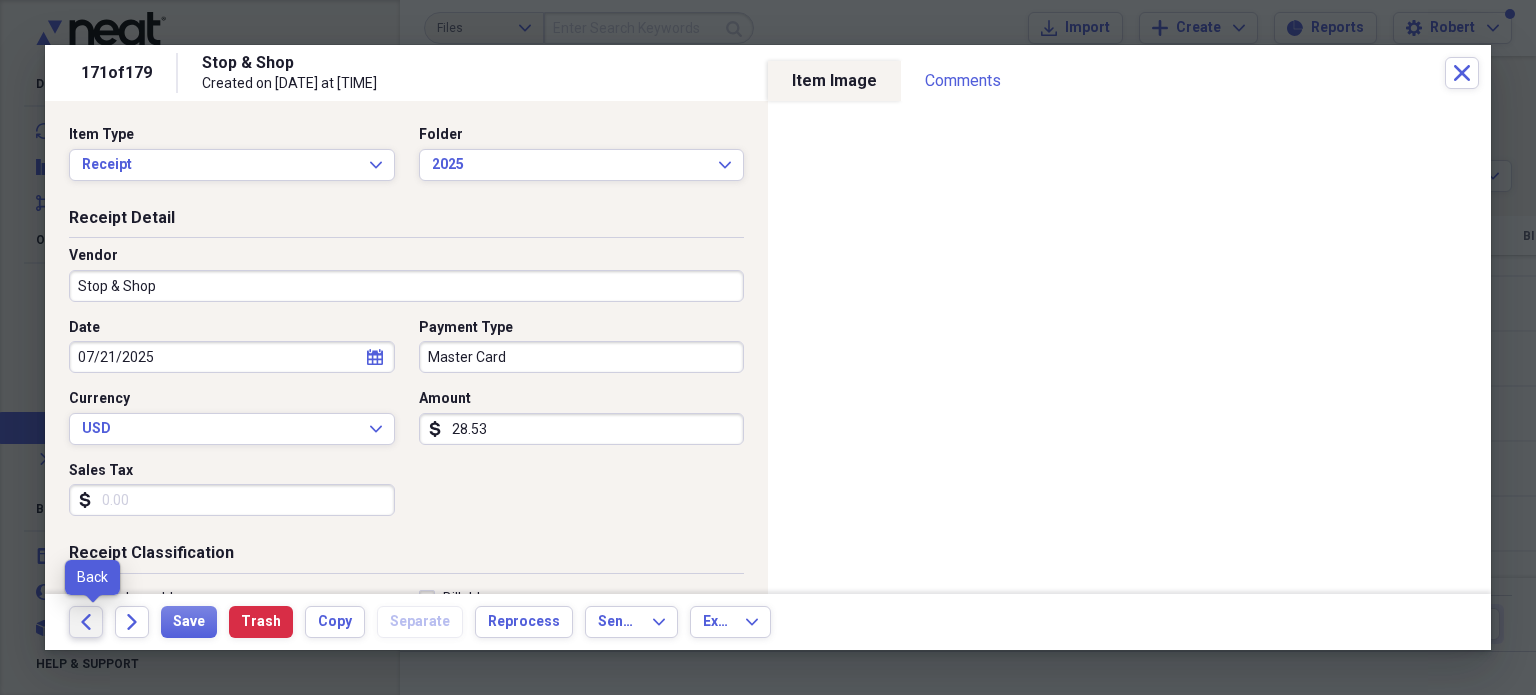 click on "Back" 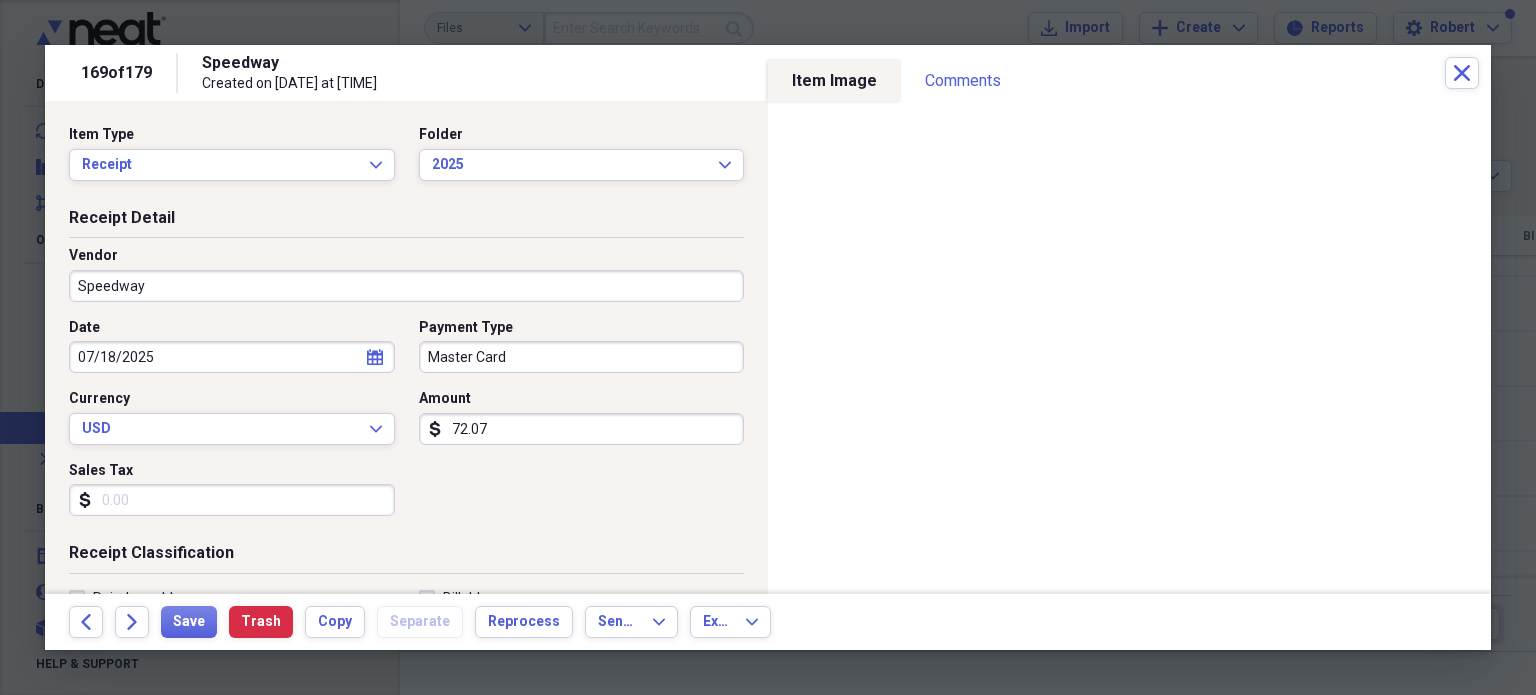 click on "Back" 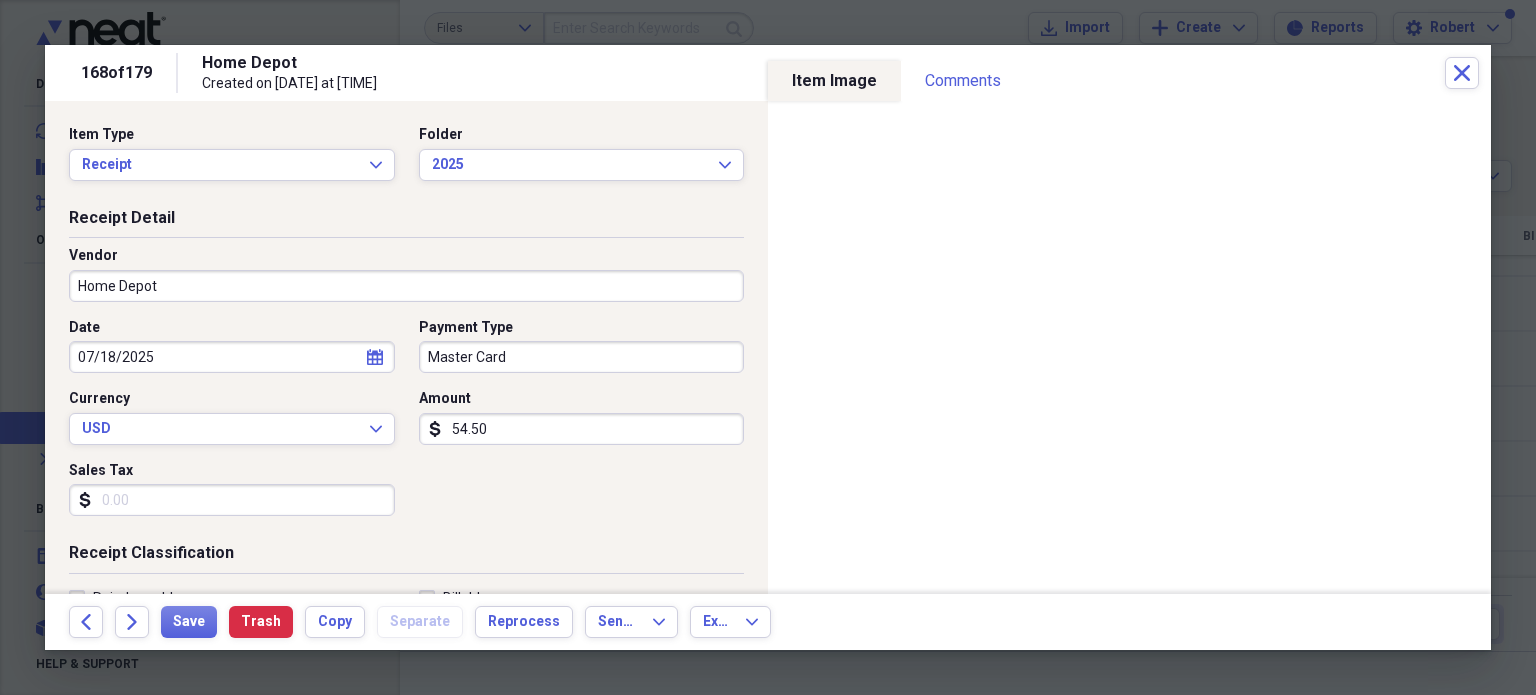click on "[LAST] Depot Created on [DATE] at [TIME]" at bounding box center (823, 73) 